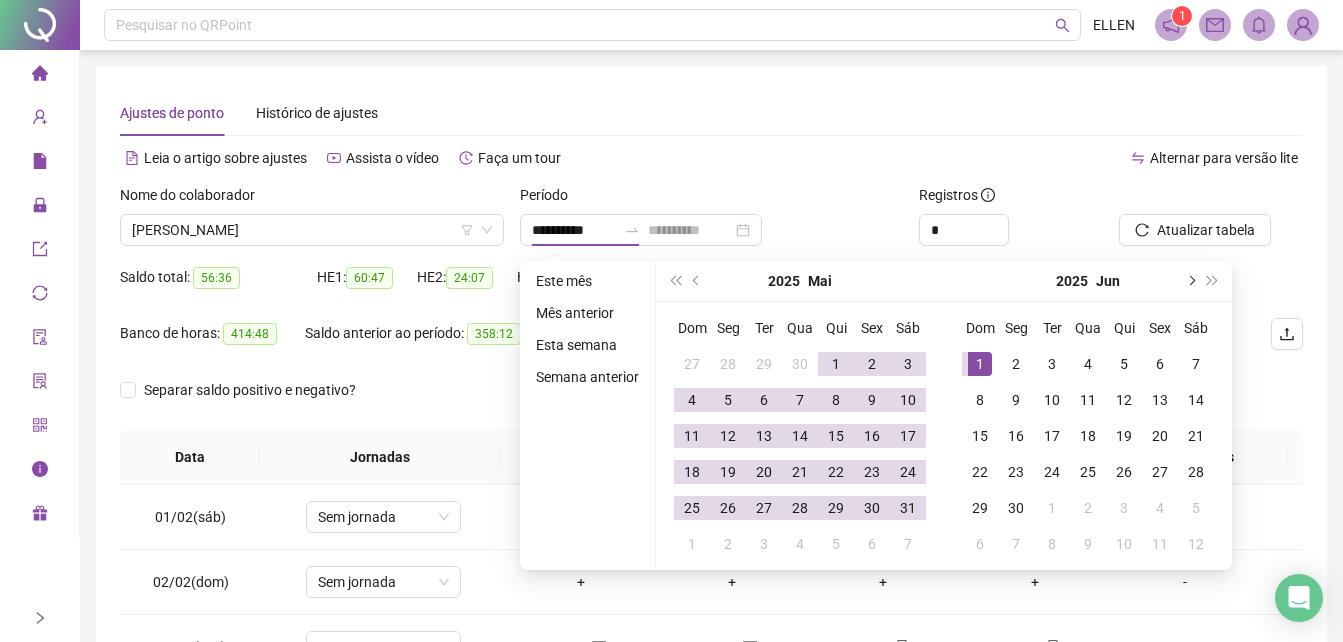 type on "**********" 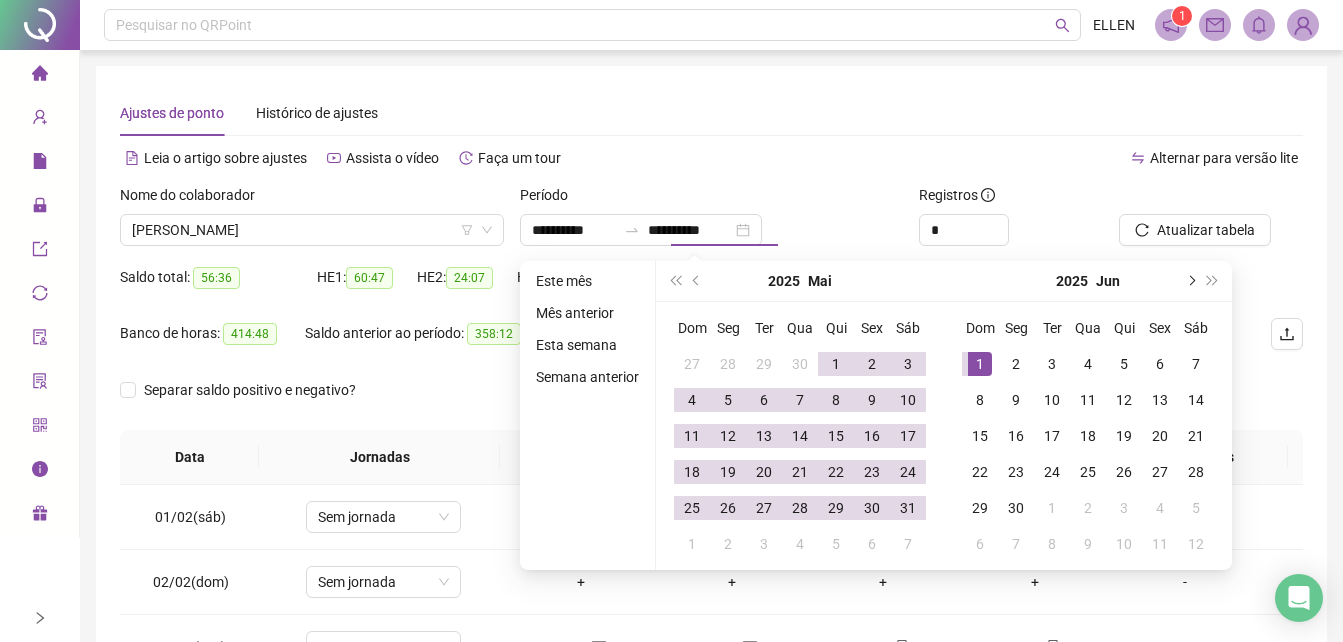 click at bounding box center [1190, 281] 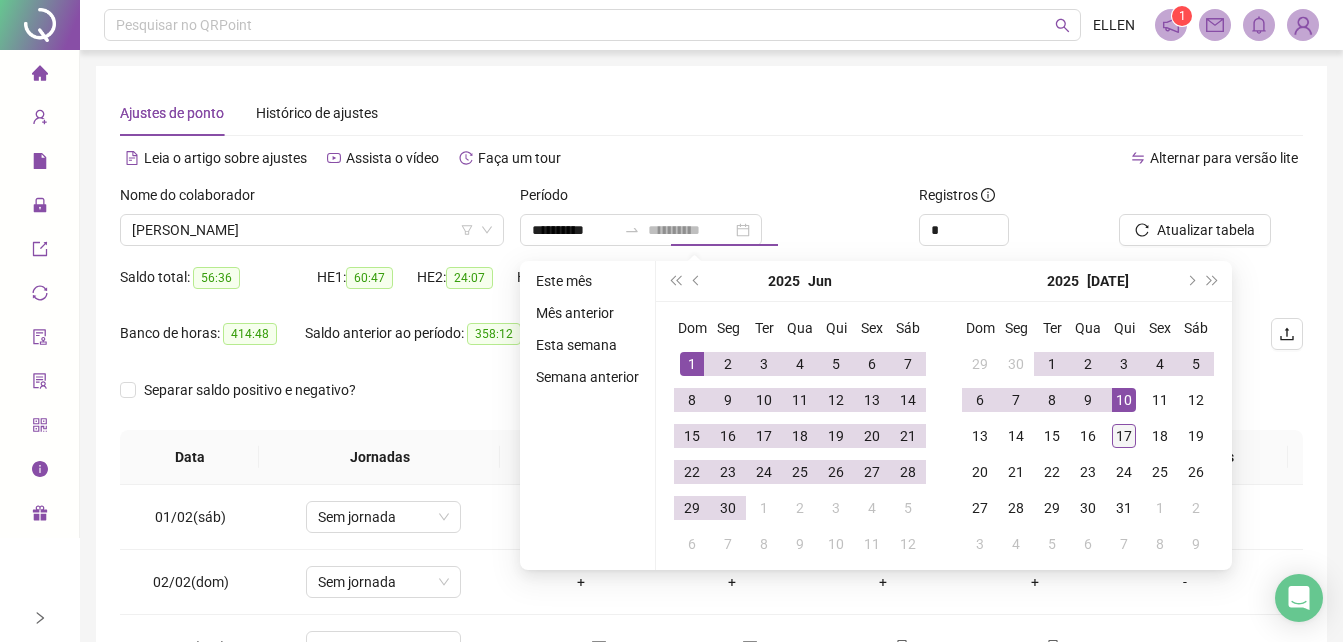 type on "**********" 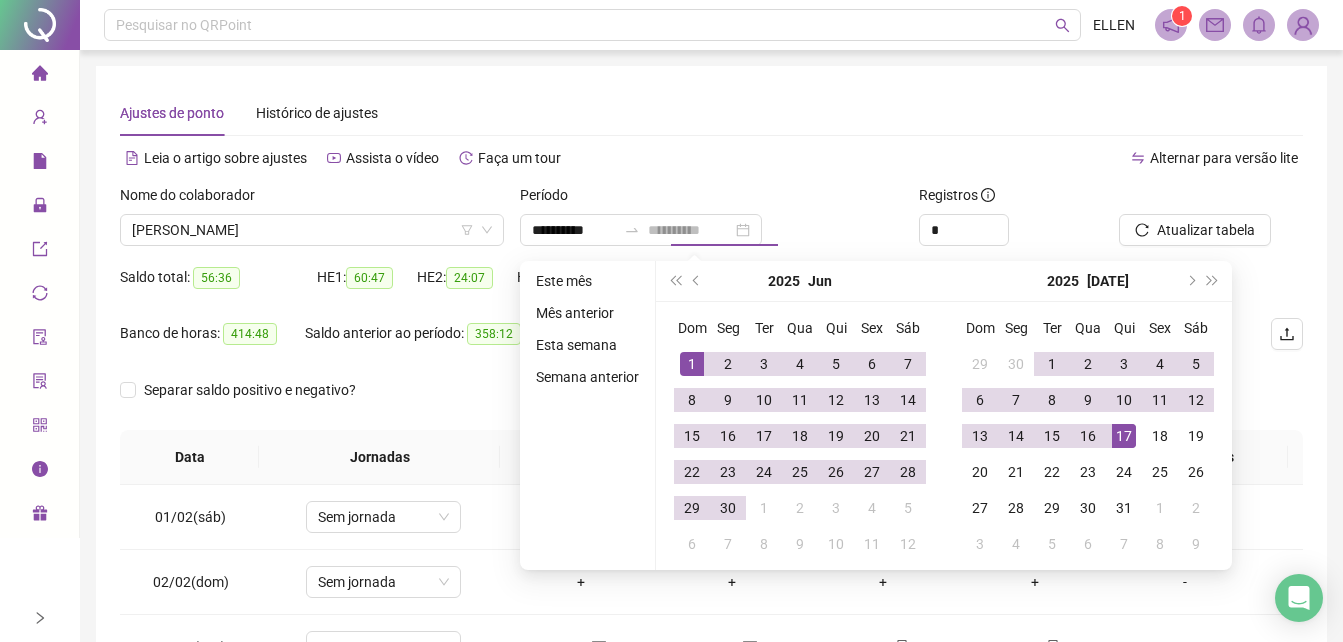 click on "17" at bounding box center (1124, 436) 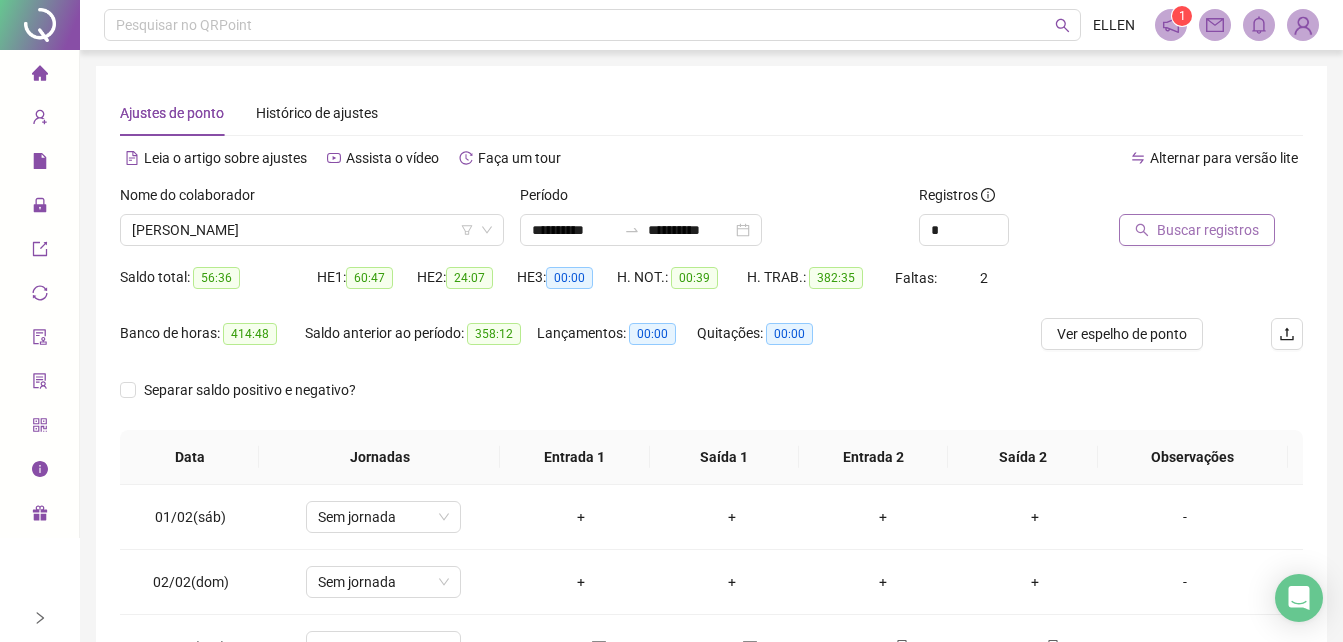 click on "Buscar registros" at bounding box center [1208, 230] 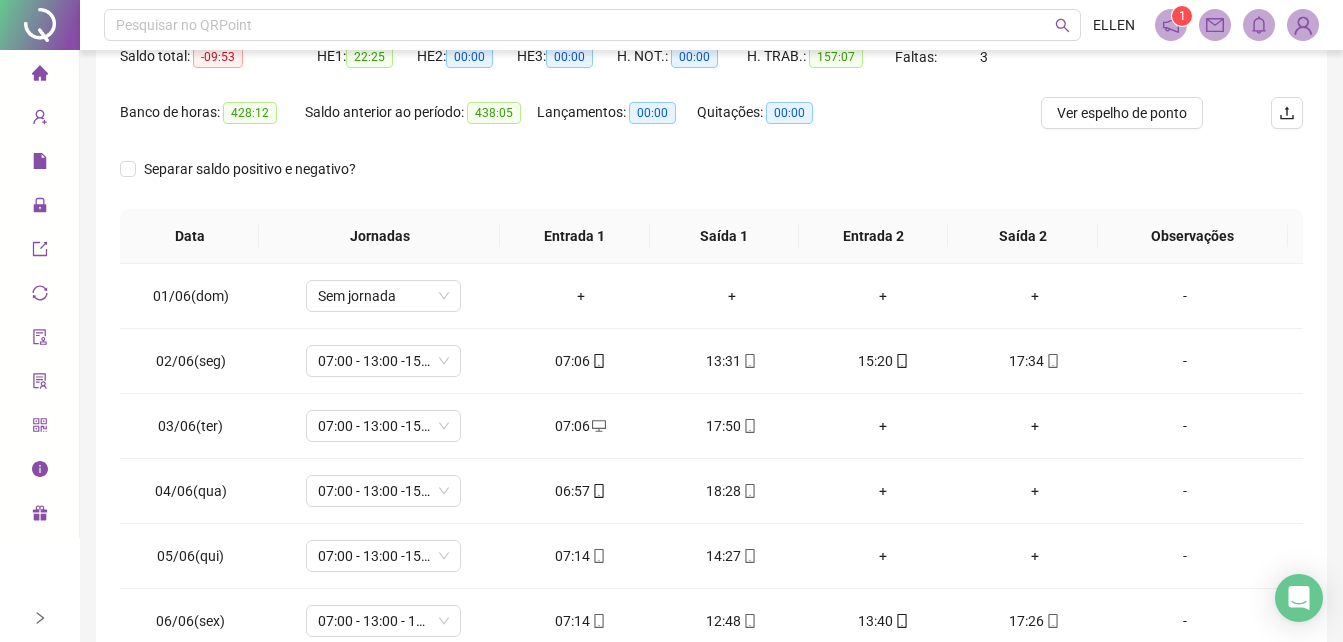scroll, scrollTop: 380, scrollLeft: 0, axis: vertical 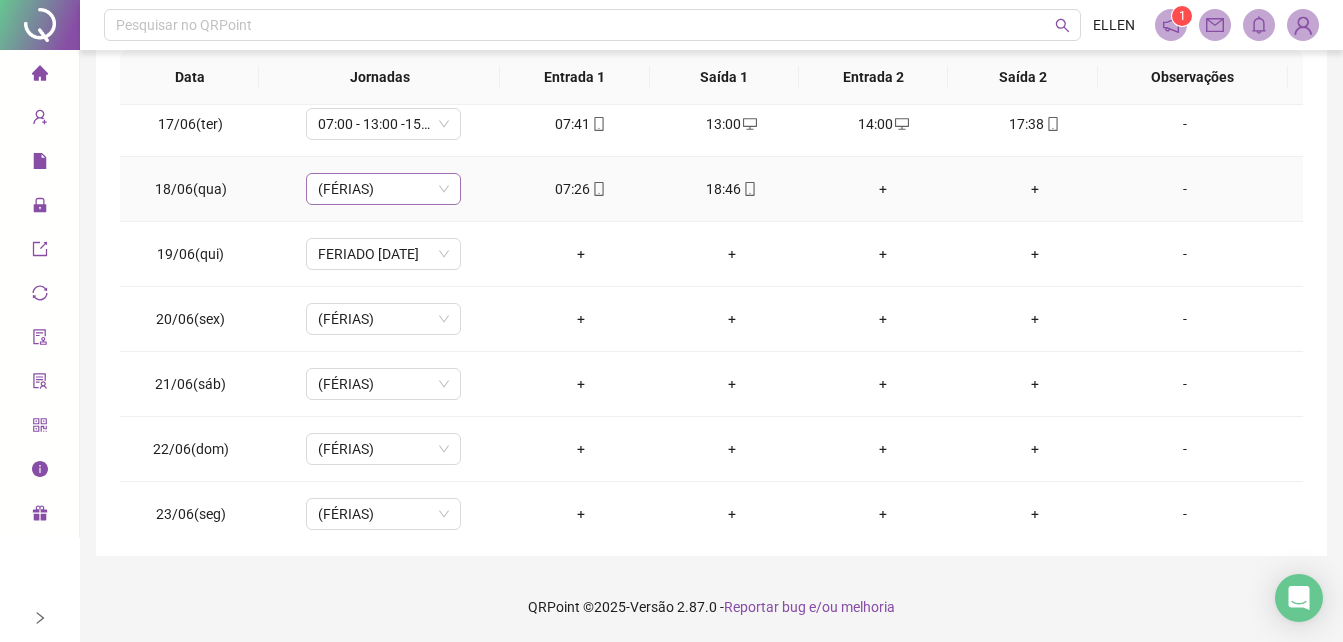 click on "(FÉRIAS)" at bounding box center [383, 189] 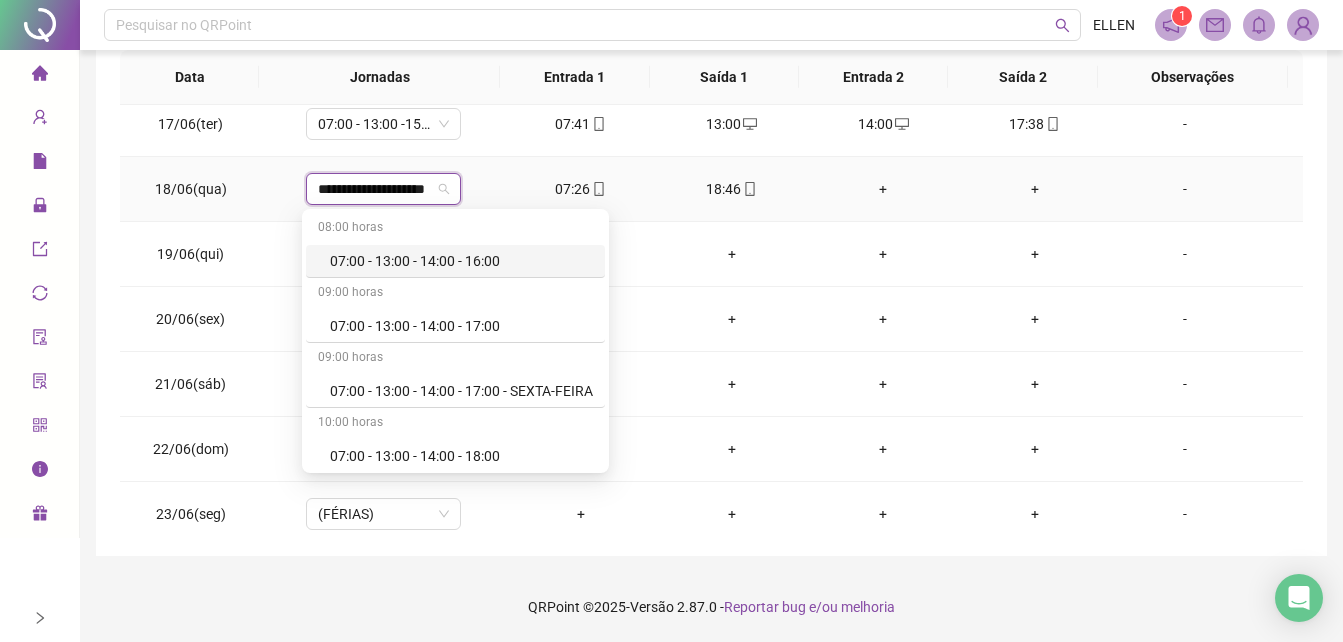 type on "**********" 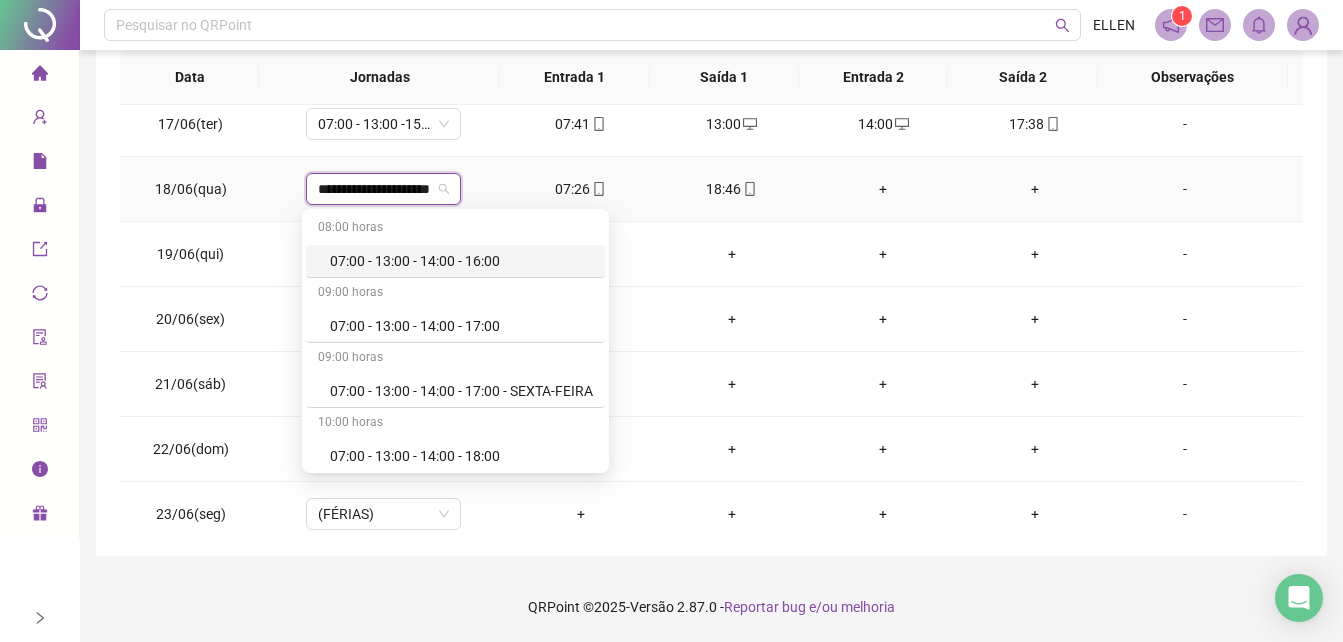 scroll, scrollTop: 0, scrollLeft: 11, axis: horizontal 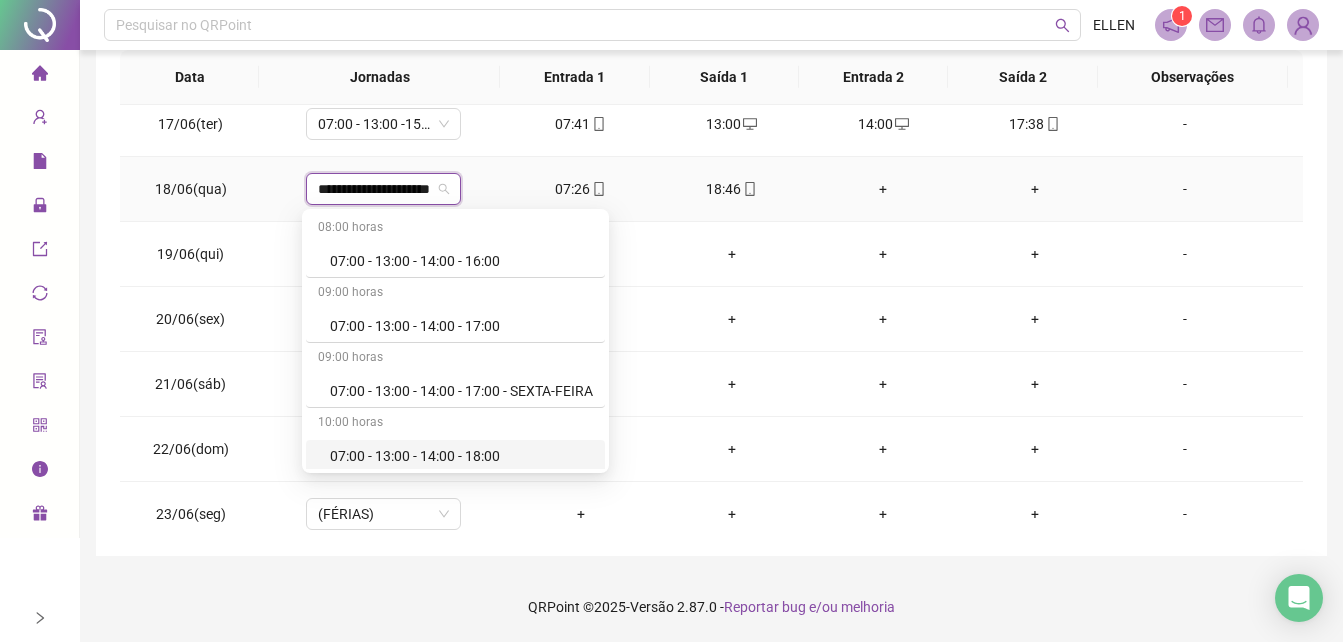 click on "07:00 - 13:00 - 14:00 - 18:00" at bounding box center [461, 456] 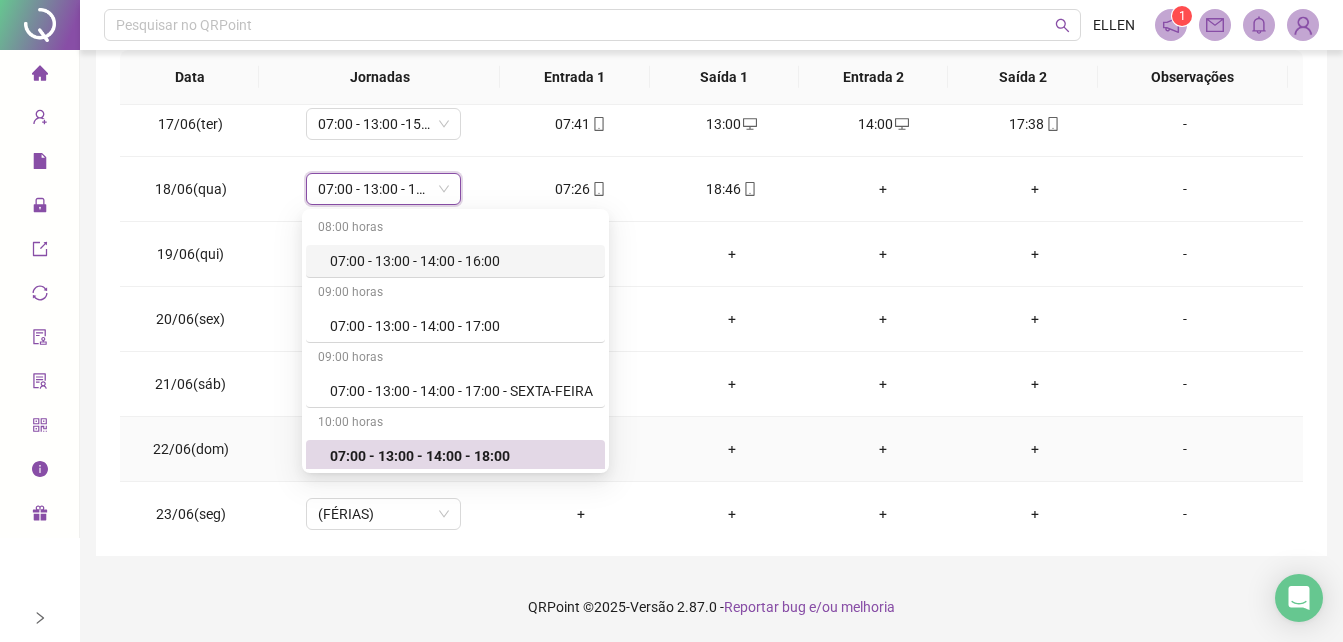 scroll, scrollTop: 0, scrollLeft: 0, axis: both 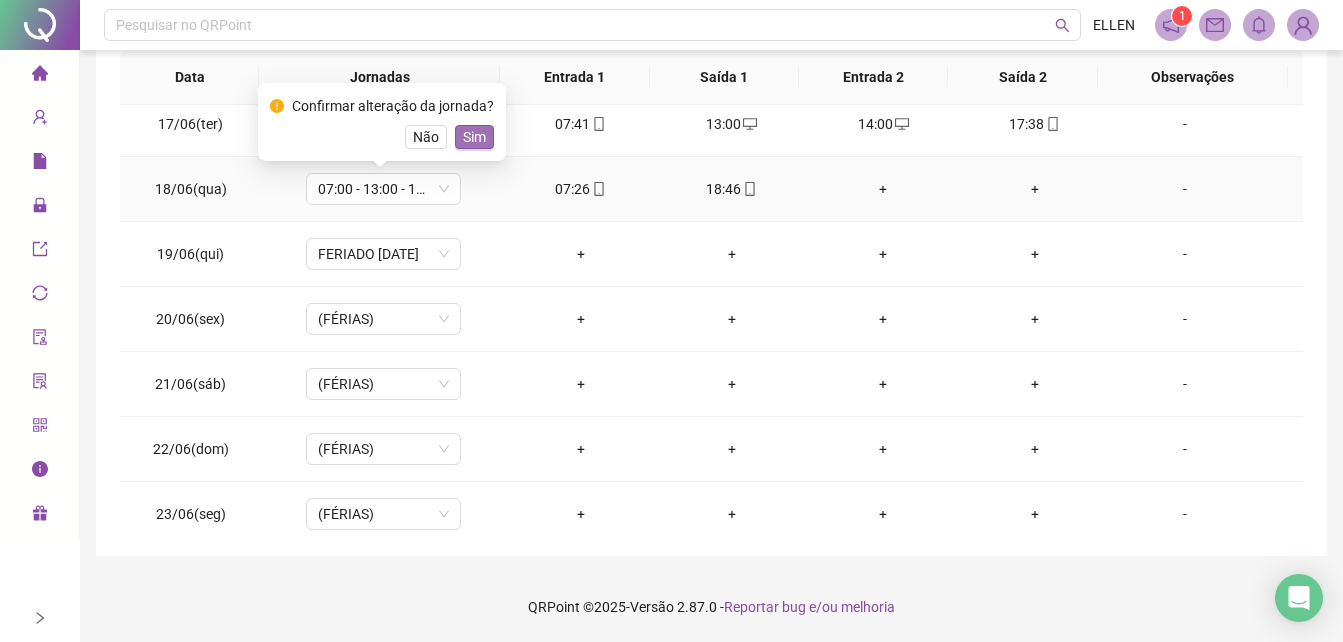 click on "Sim" at bounding box center (474, 137) 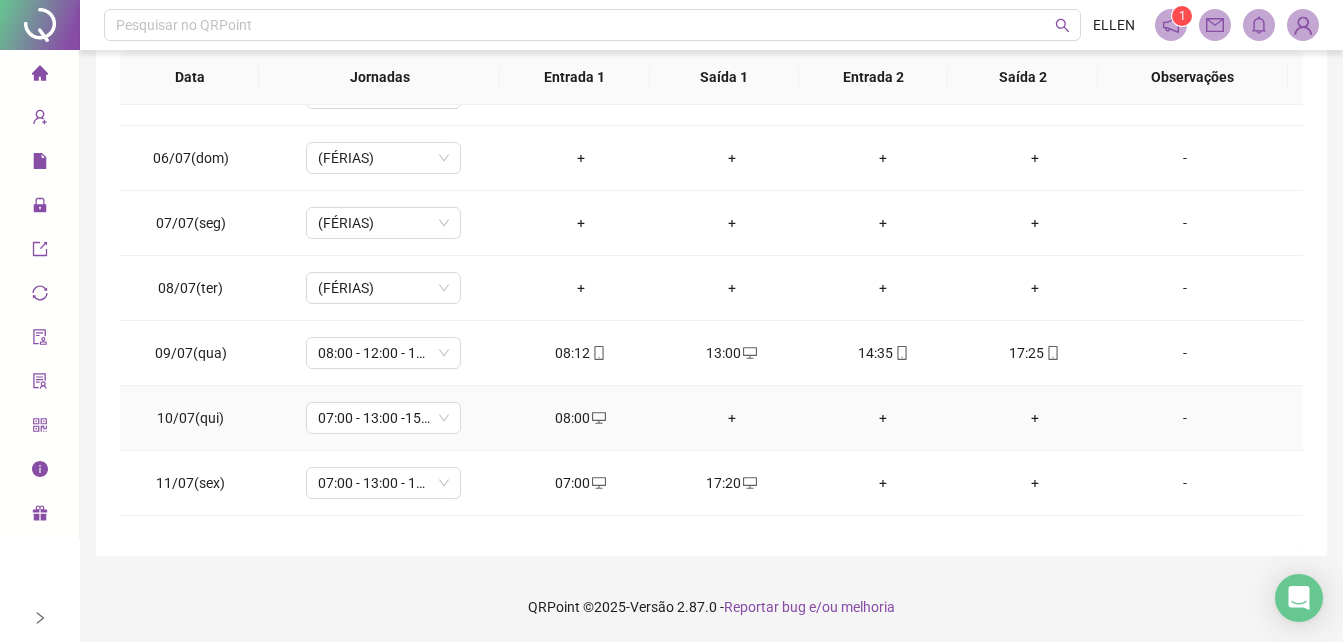 scroll, scrollTop: 2257, scrollLeft: 0, axis: vertical 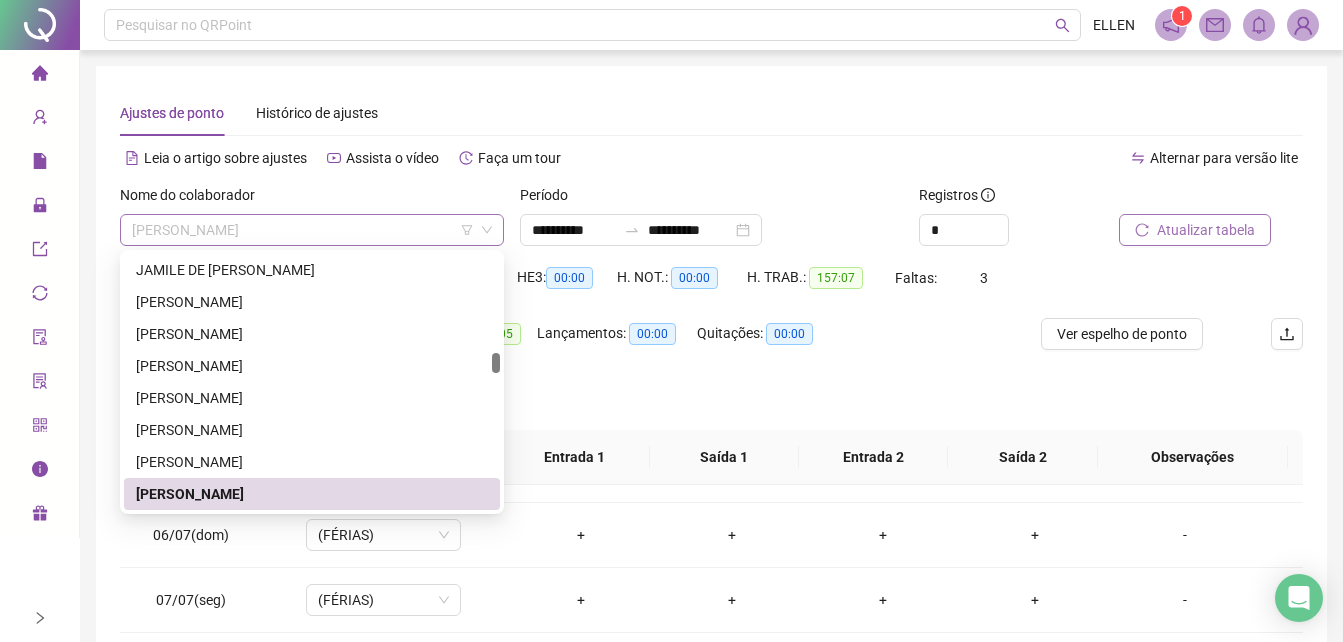 click on "[PERSON_NAME]" at bounding box center (312, 230) 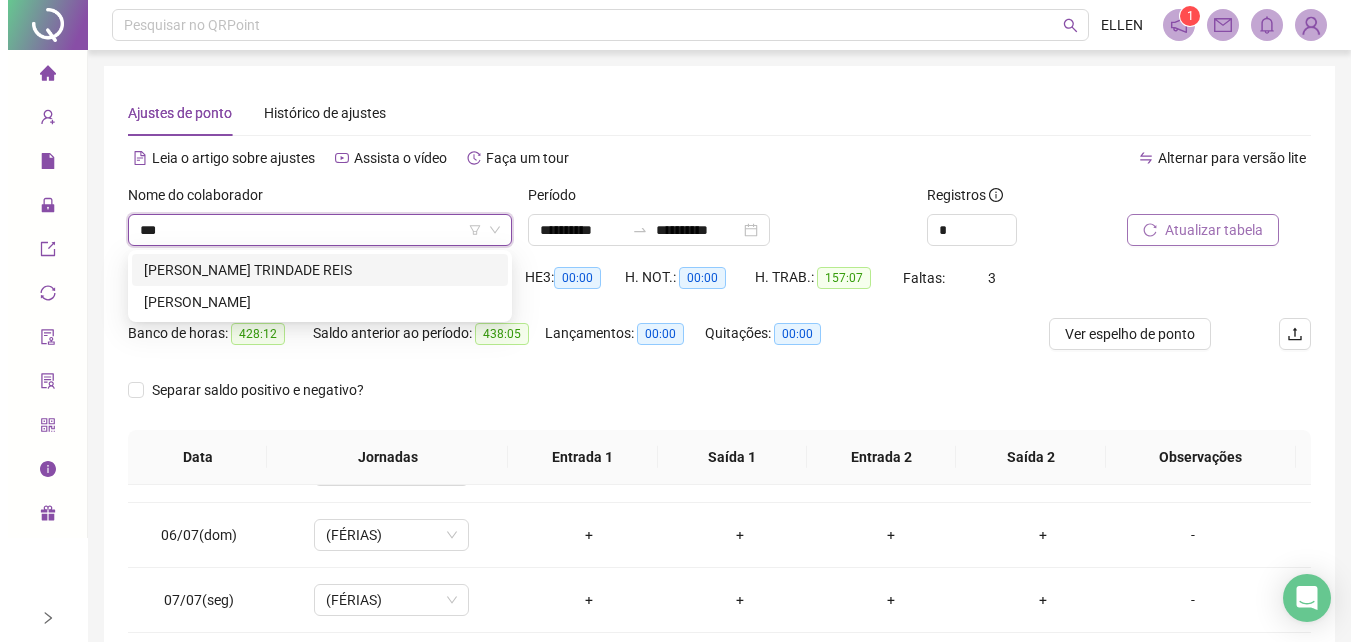 scroll, scrollTop: 0, scrollLeft: 0, axis: both 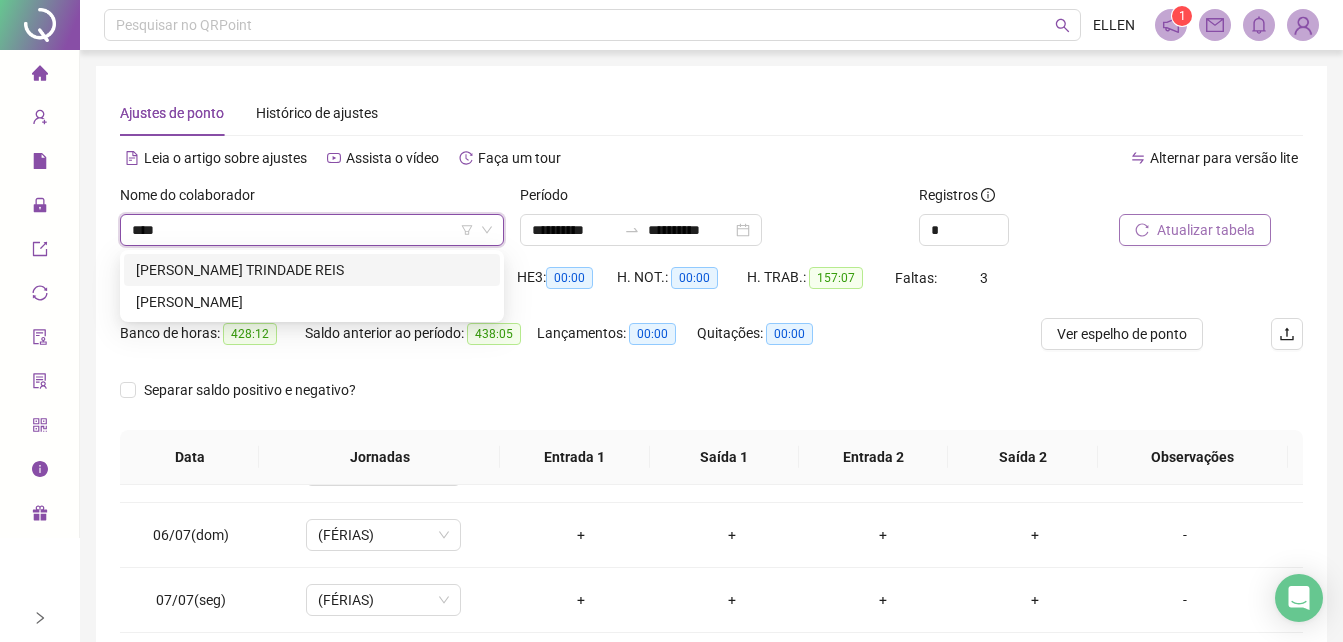 type on "*****" 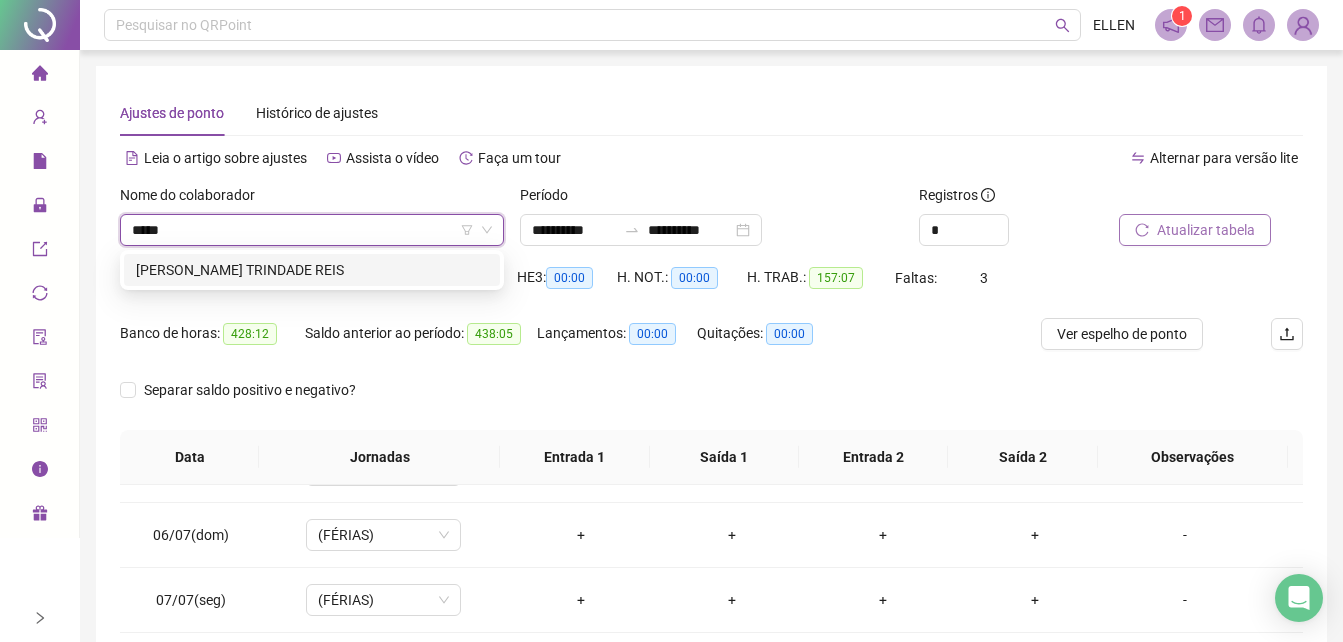 type 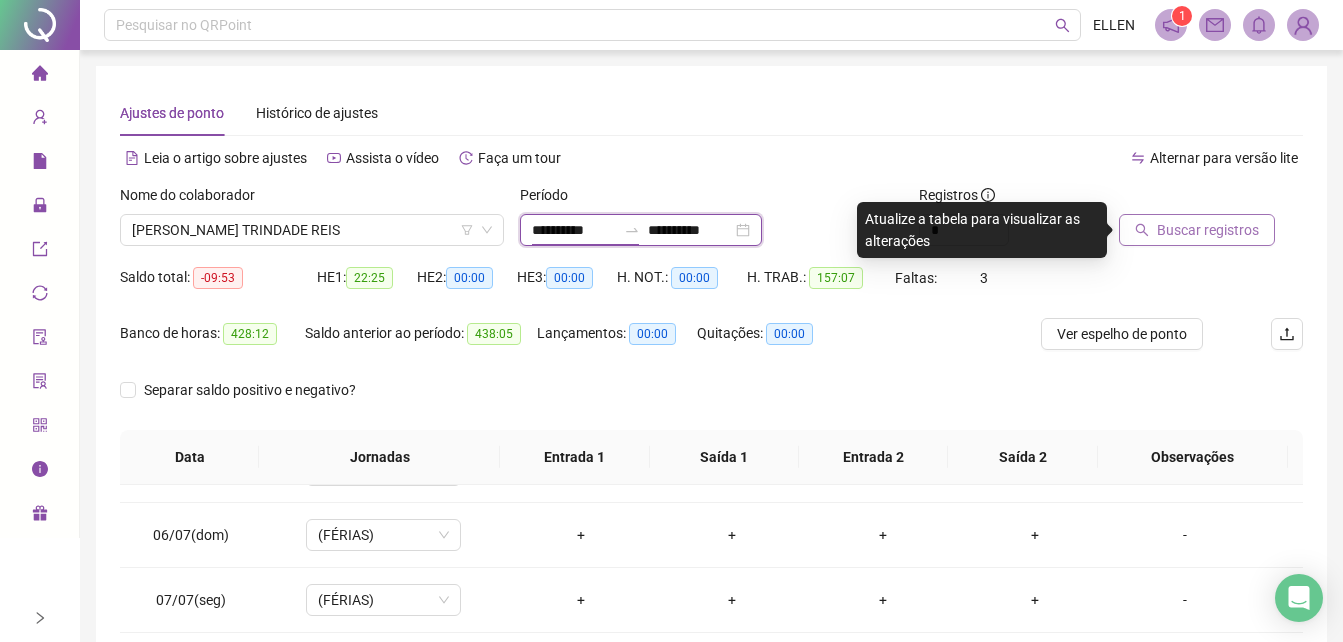 click on "**********" at bounding box center [574, 230] 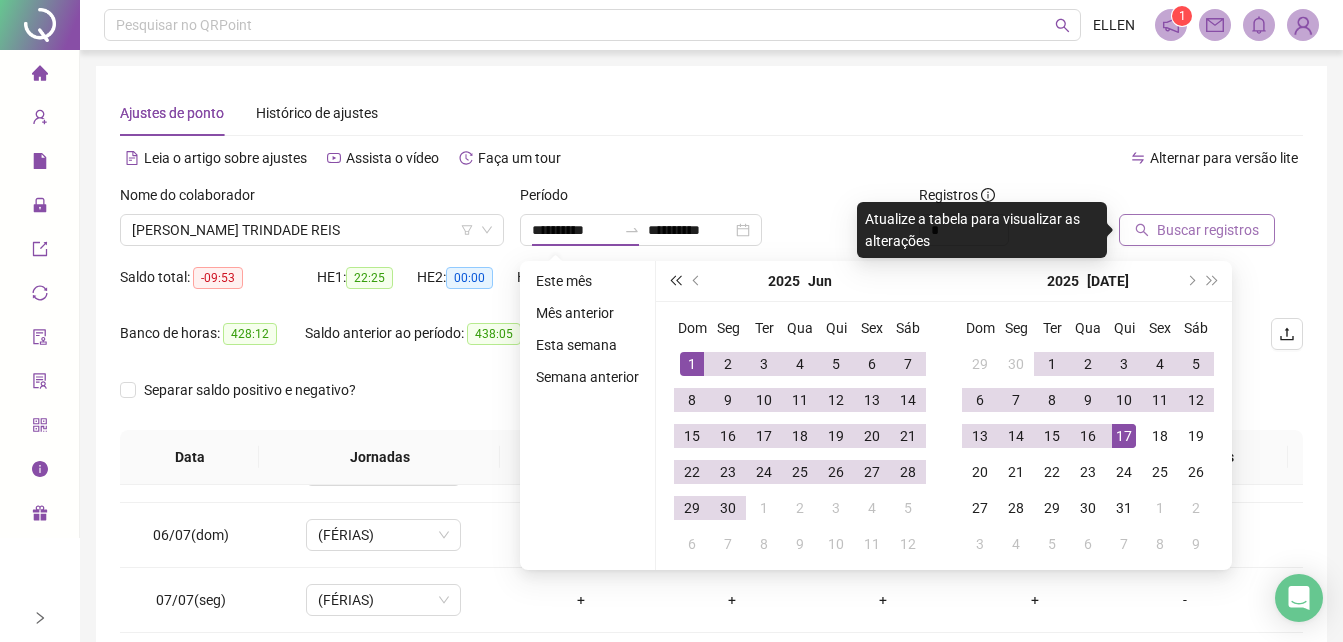 click at bounding box center [675, 281] 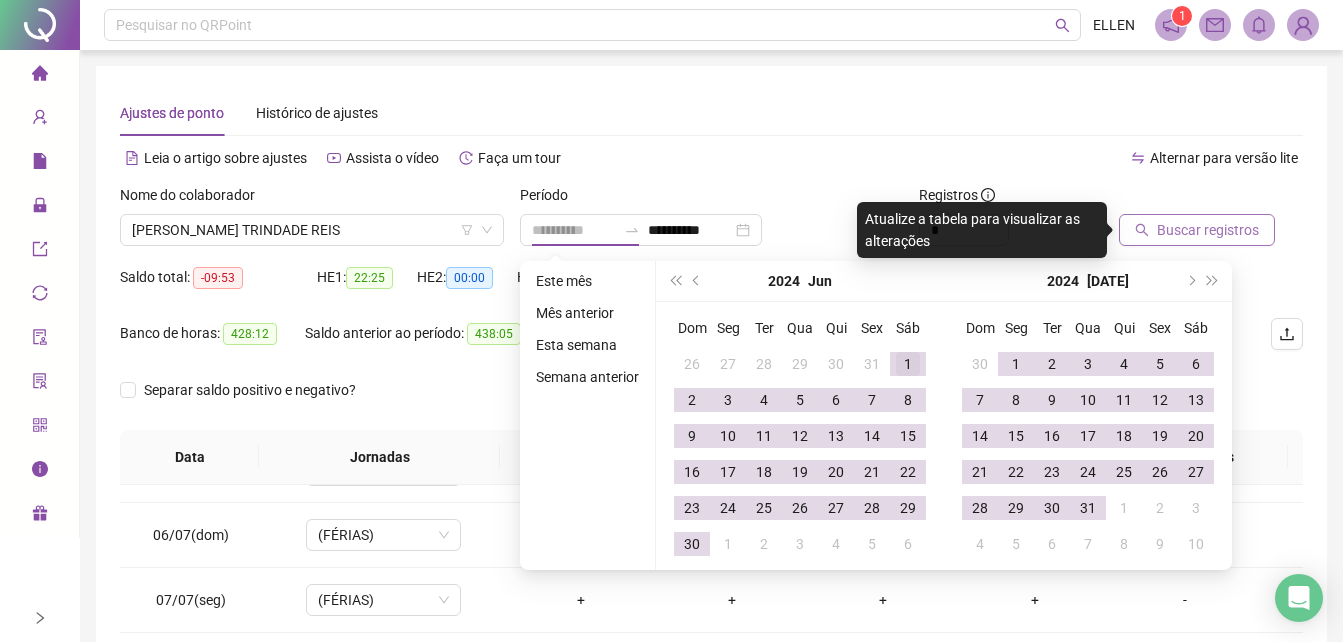 type on "**********" 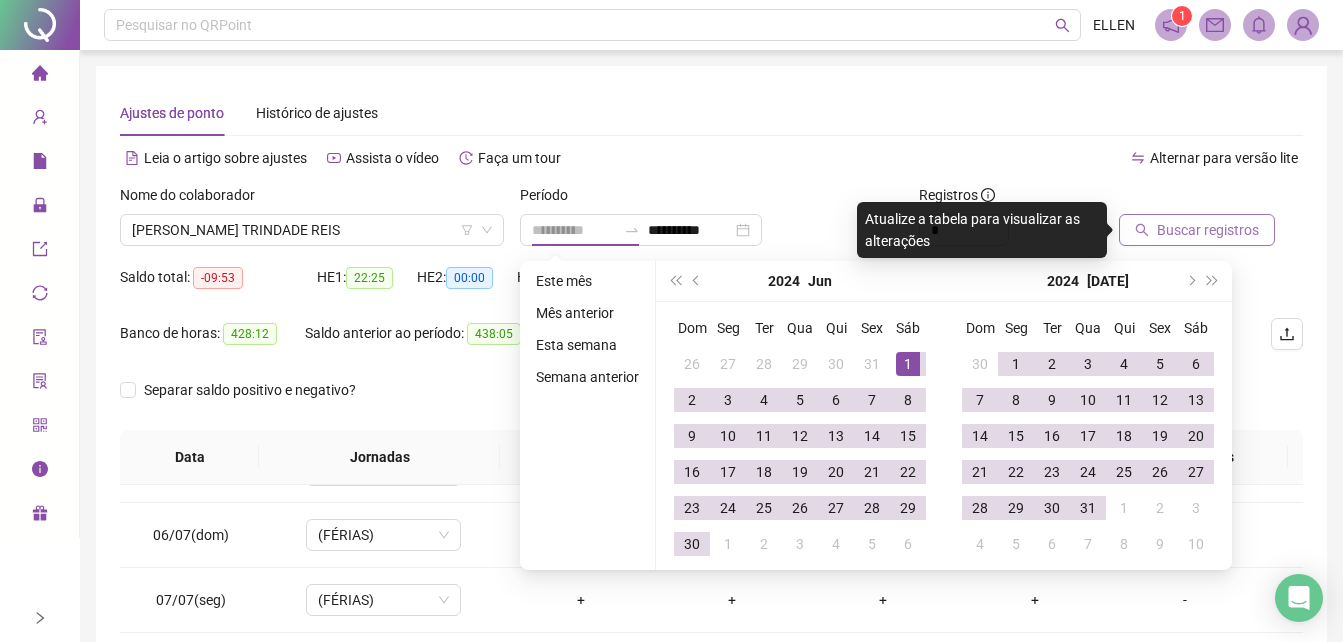 click on "1" at bounding box center (908, 364) 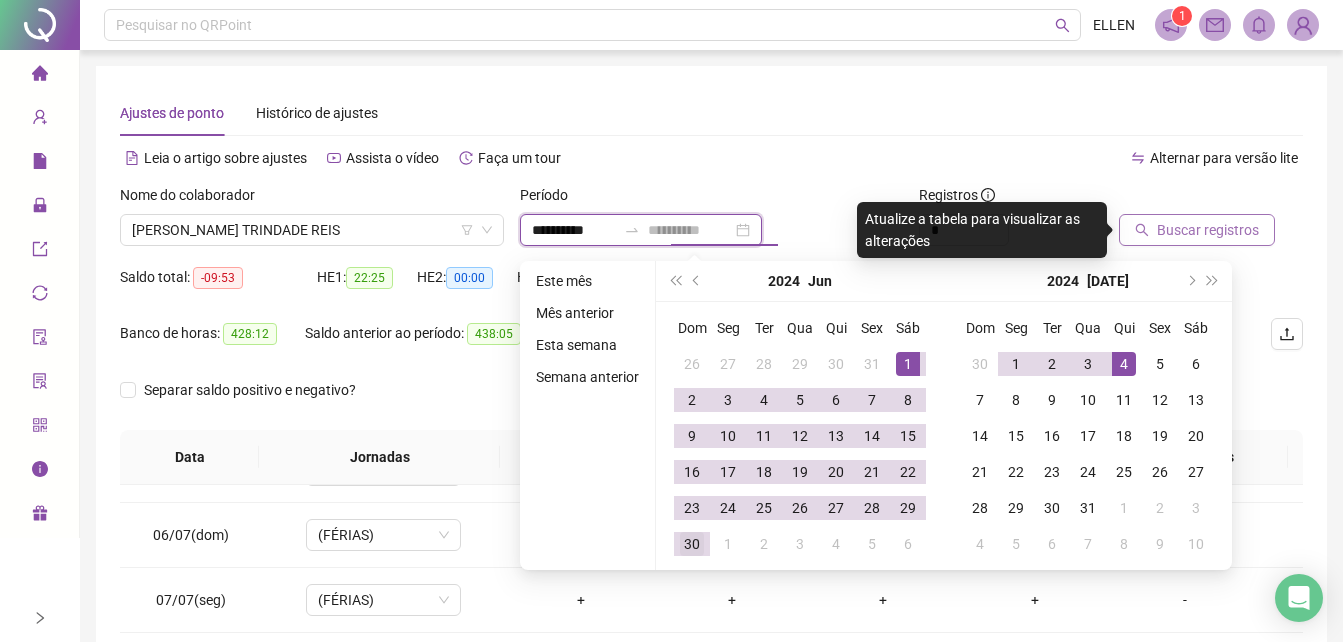 type on "**********" 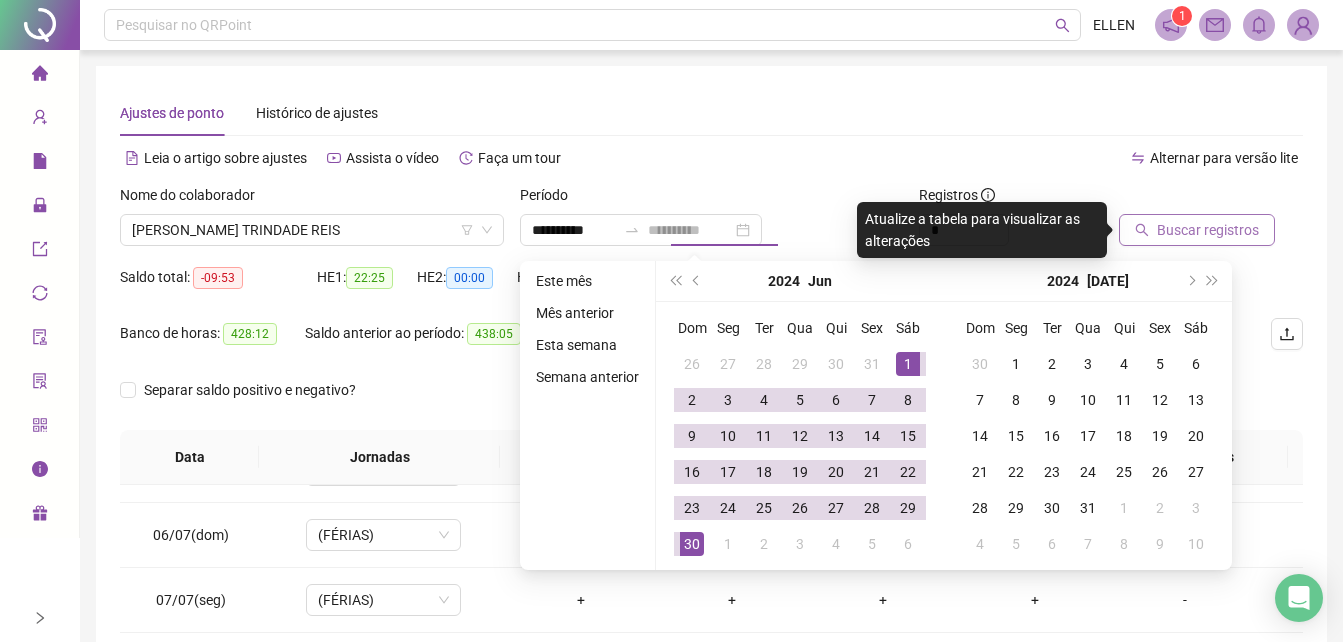 click on "30" at bounding box center (692, 544) 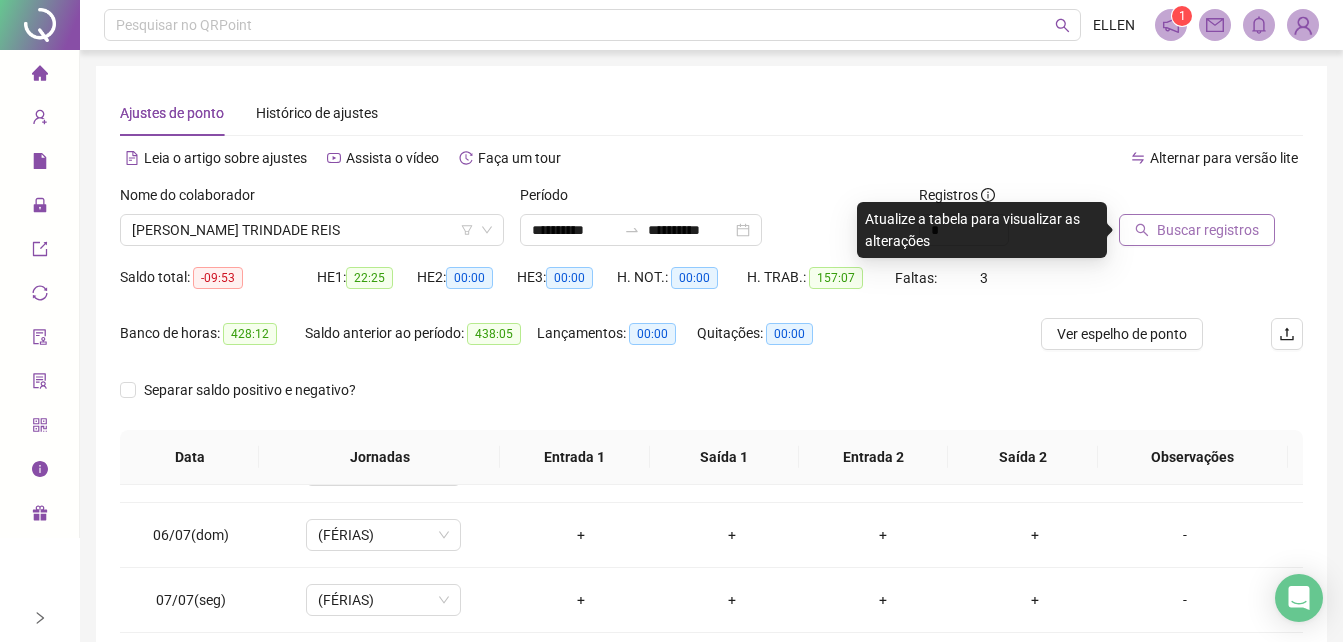 click on "Buscar registros" at bounding box center [1208, 230] 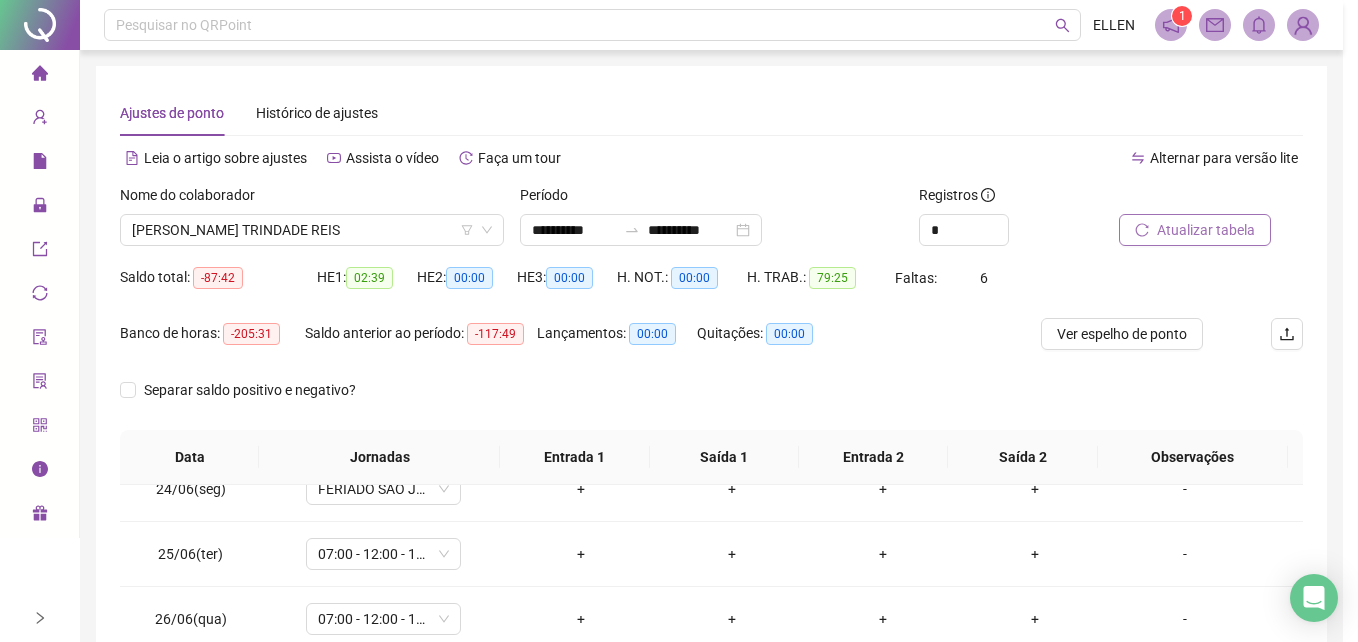 scroll, scrollTop: 1523, scrollLeft: 0, axis: vertical 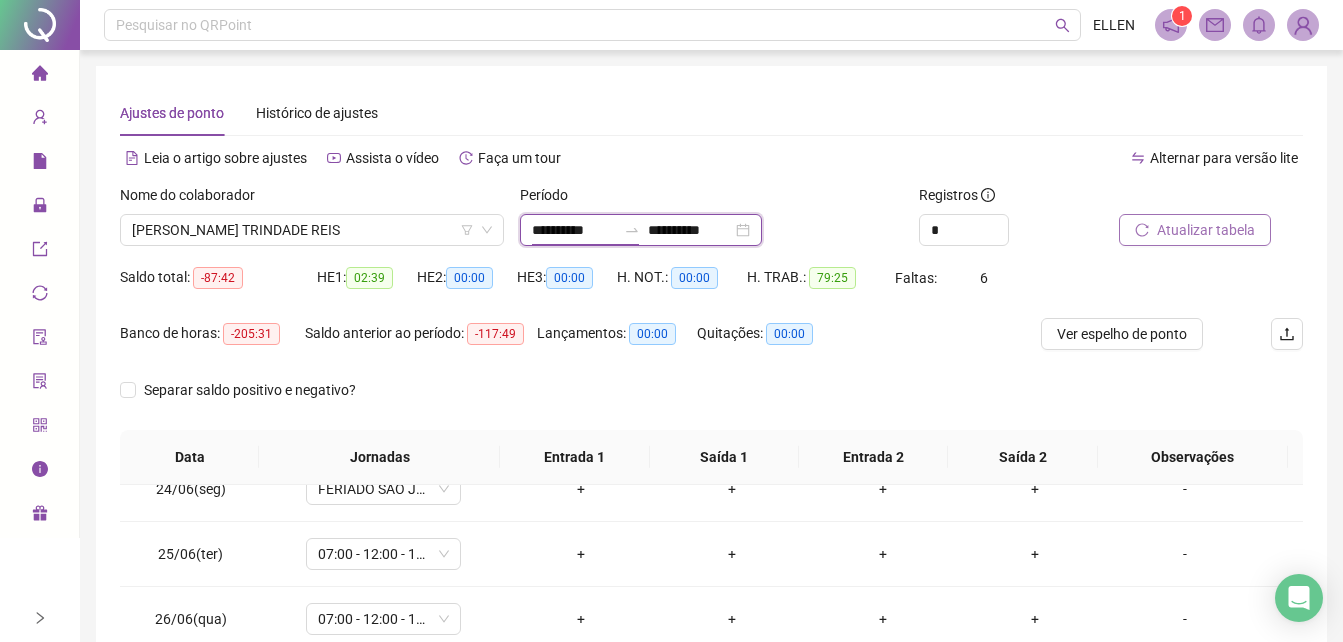 click on "**********" at bounding box center [574, 230] 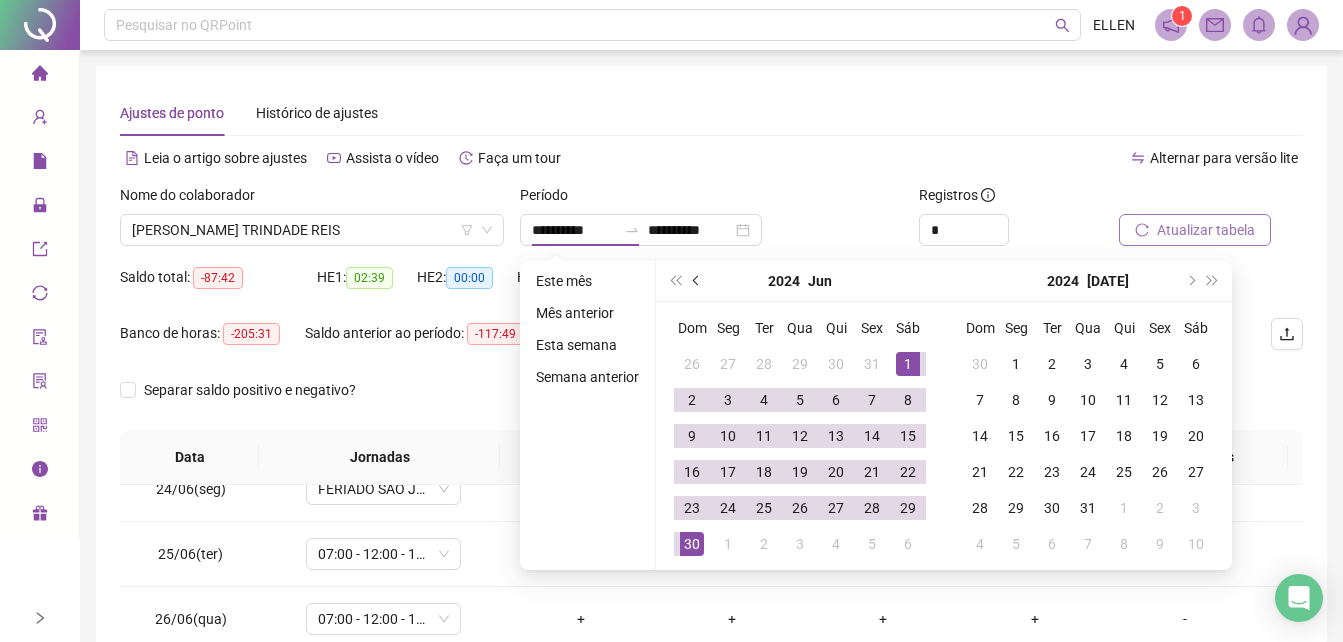 click at bounding box center (697, 281) 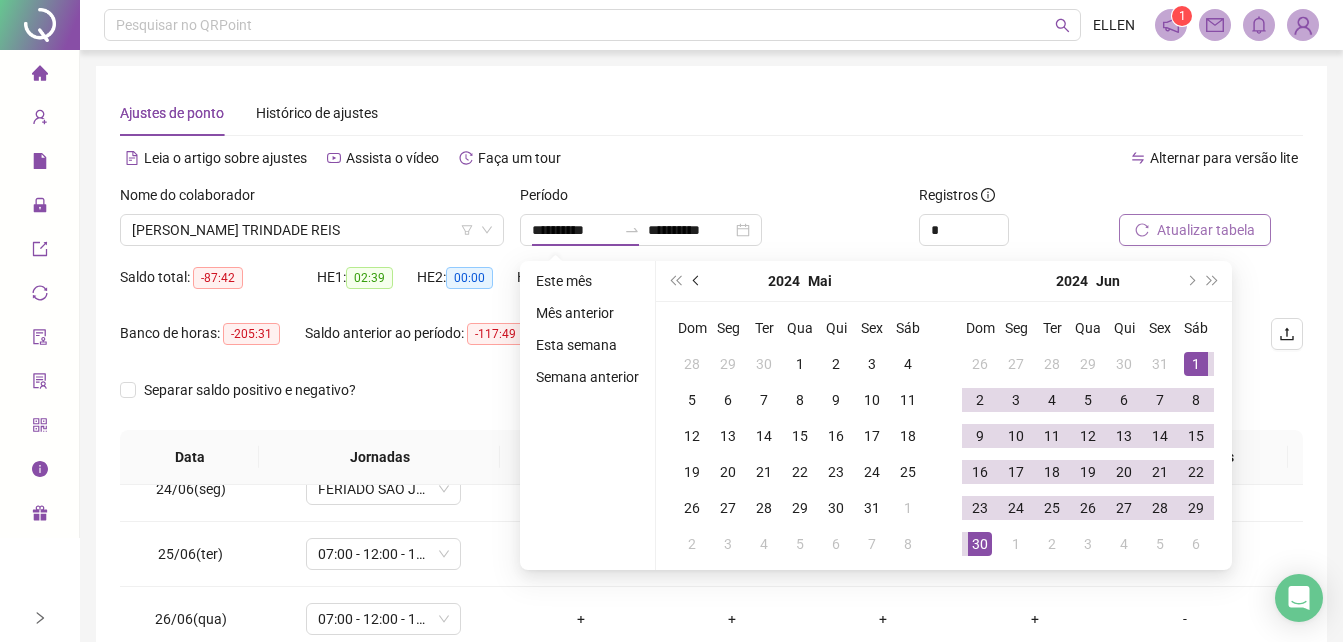 click at bounding box center (697, 281) 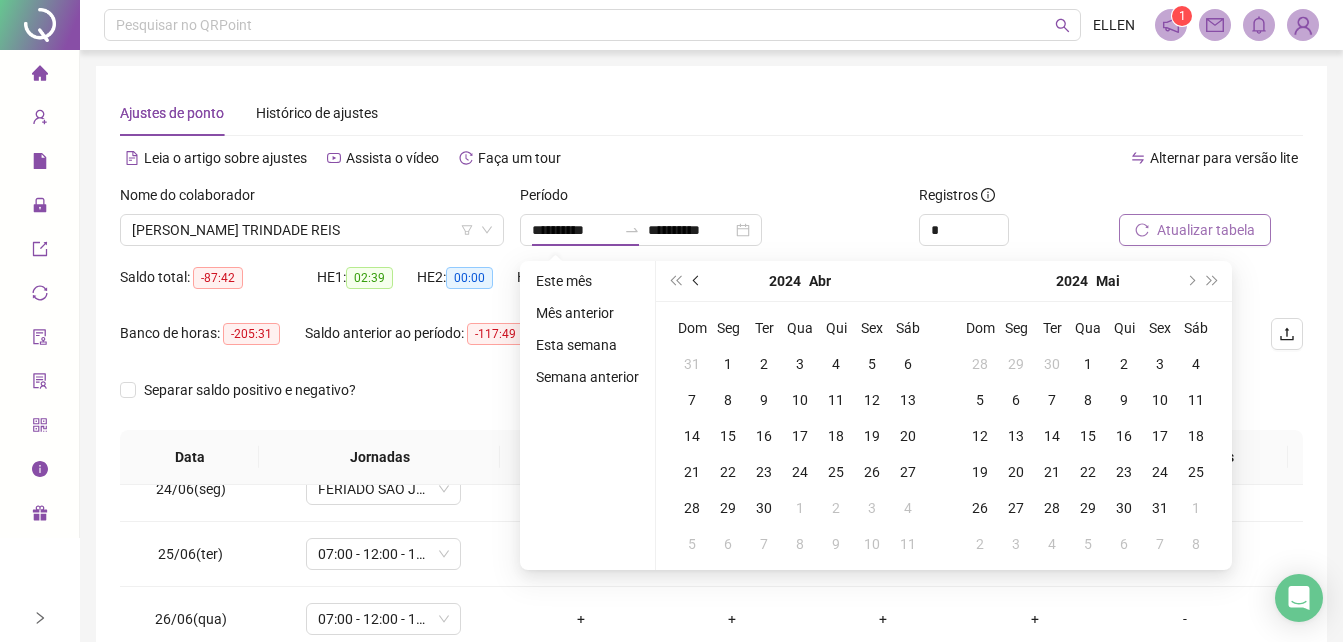 click at bounding box center [697, 281] 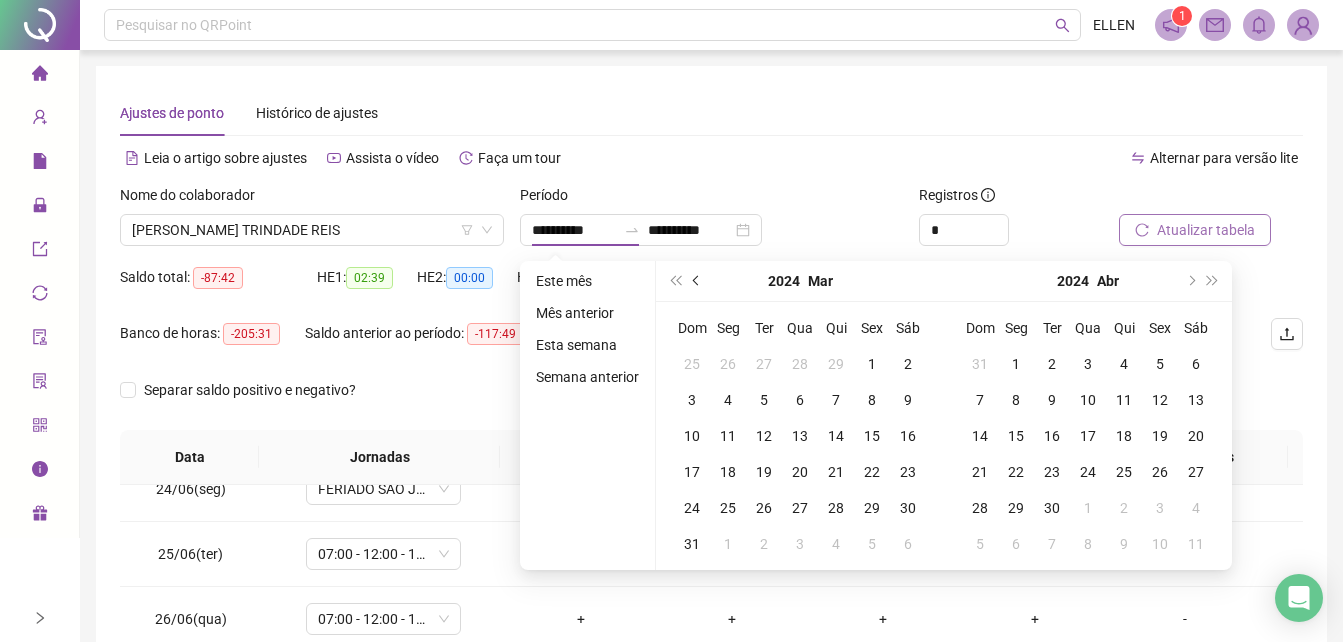 click at bounding box center [697, 281] 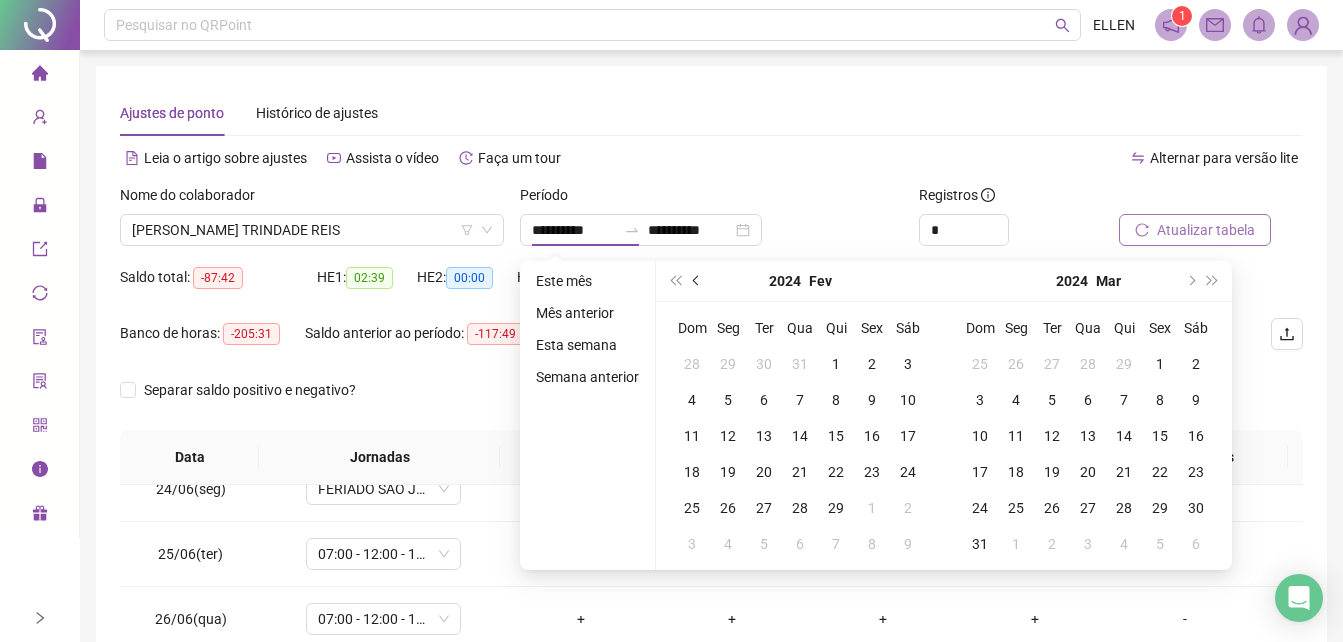 click at bounding box center [697, 281] 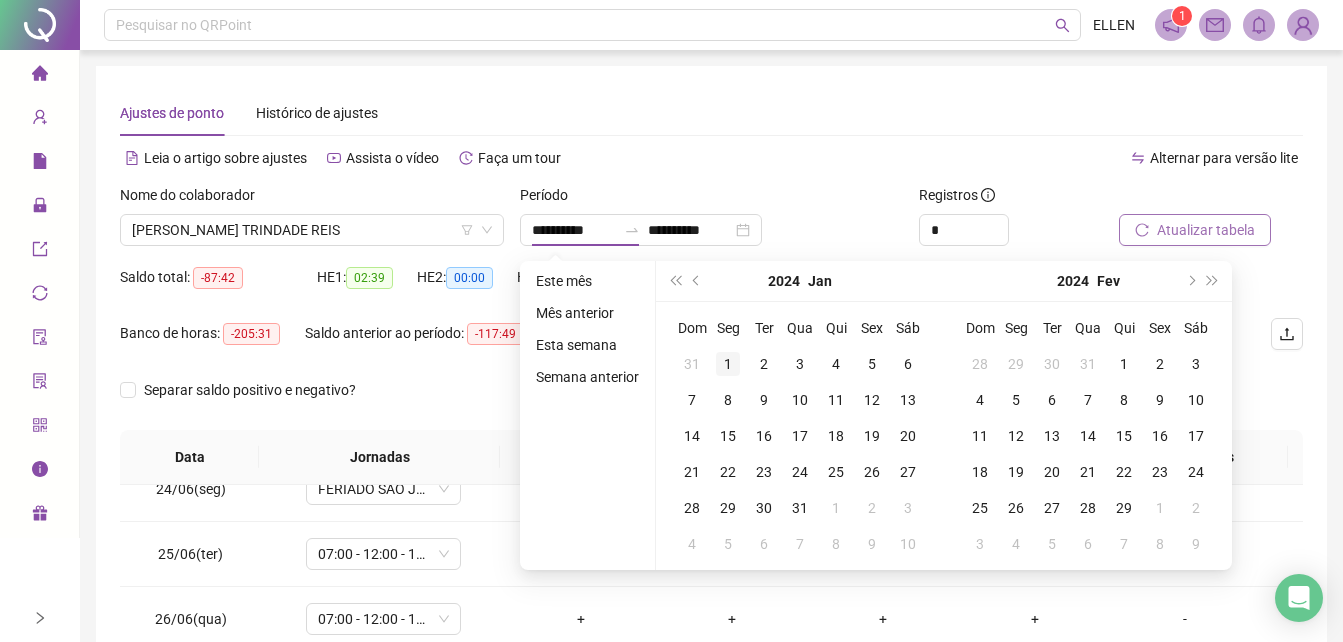 type on "**********" 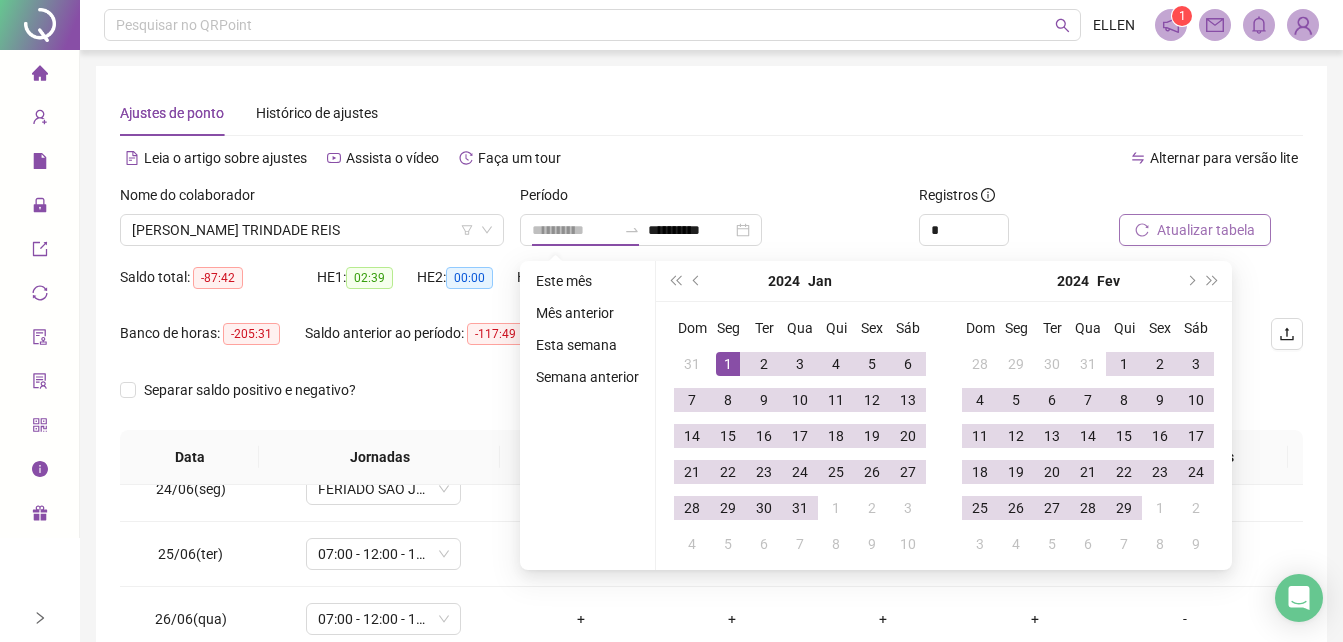 click on "1" at bounding box center [728, 364] 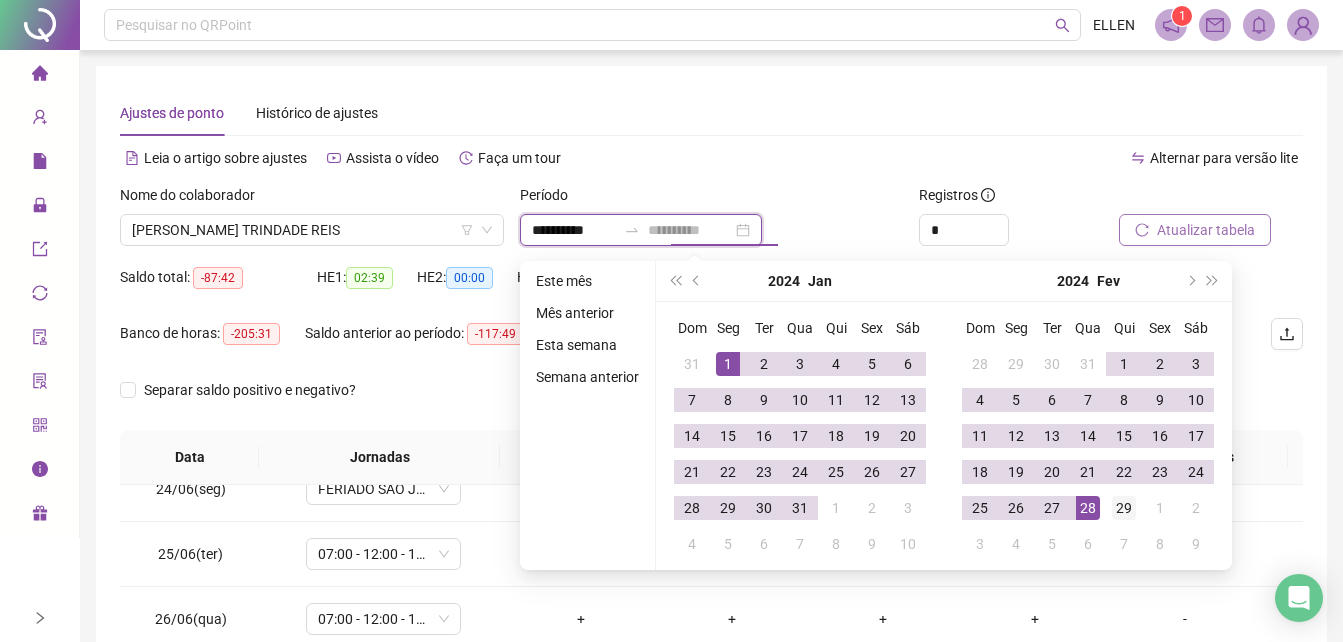 type on "**********" 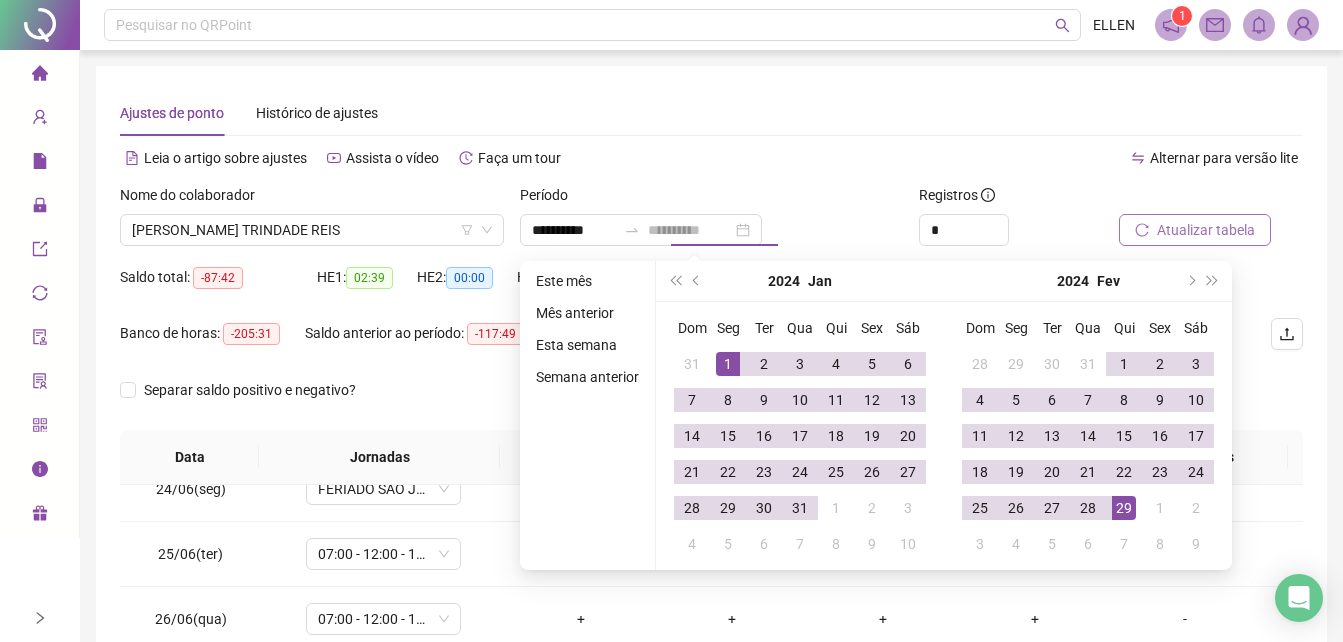 click on "29" at bounding box center [1124, 508] 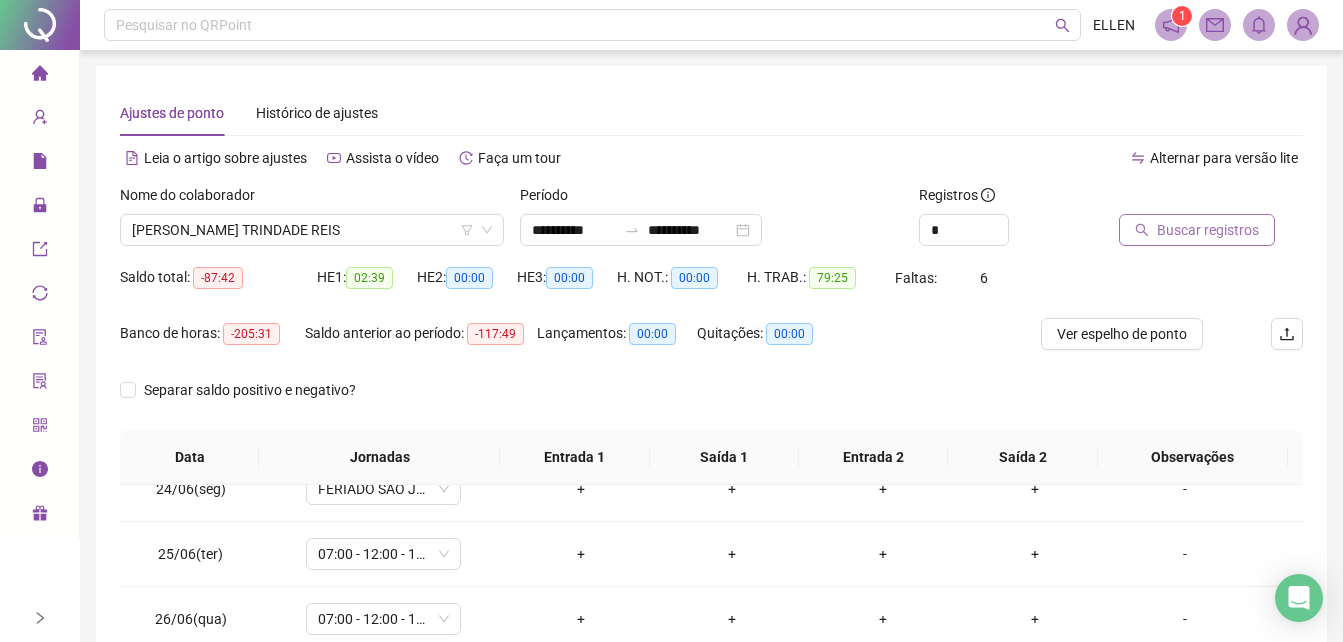 click on "Buscar registros" at bounding box center (1208, 230) 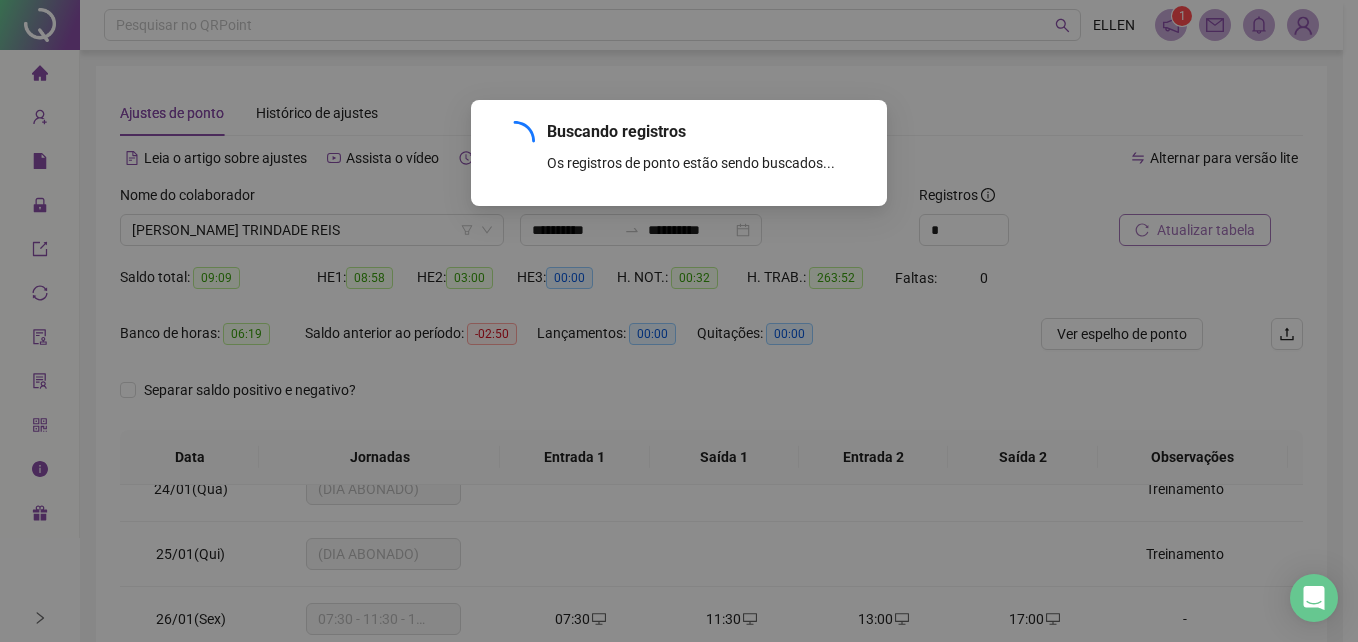 scroll, scrollTop: 2257, scrollLeft: 0, axis: vertical 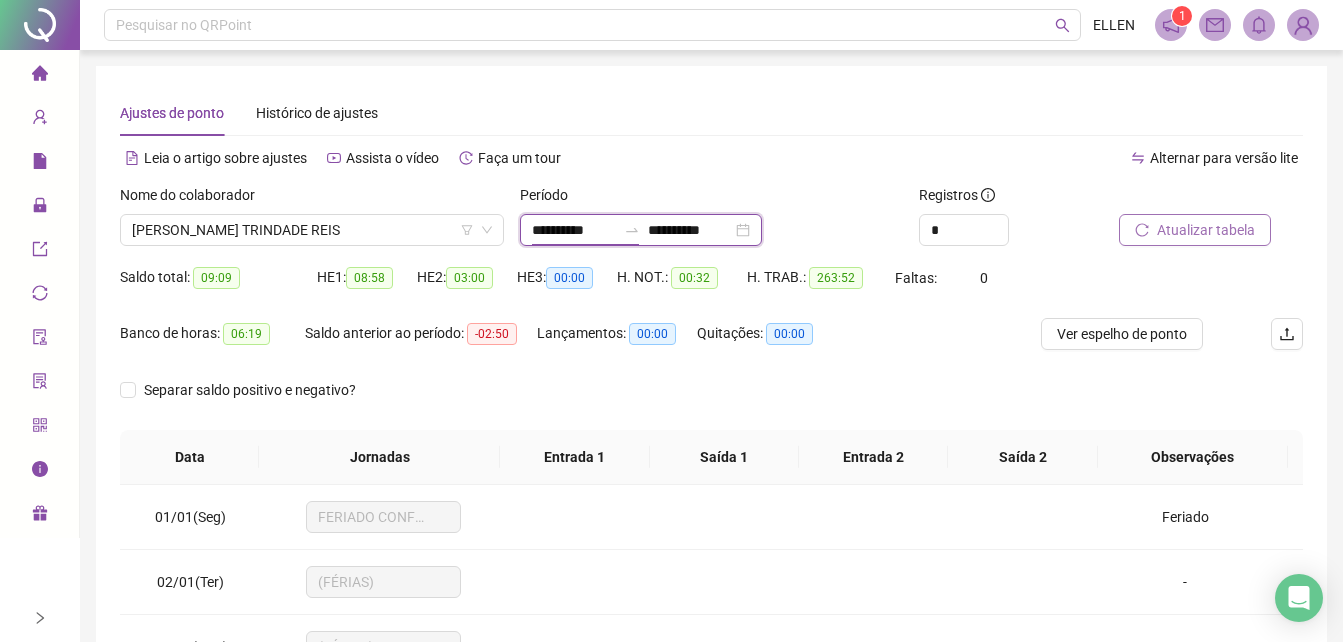 click on "**********" at bounding box center (574, 230) 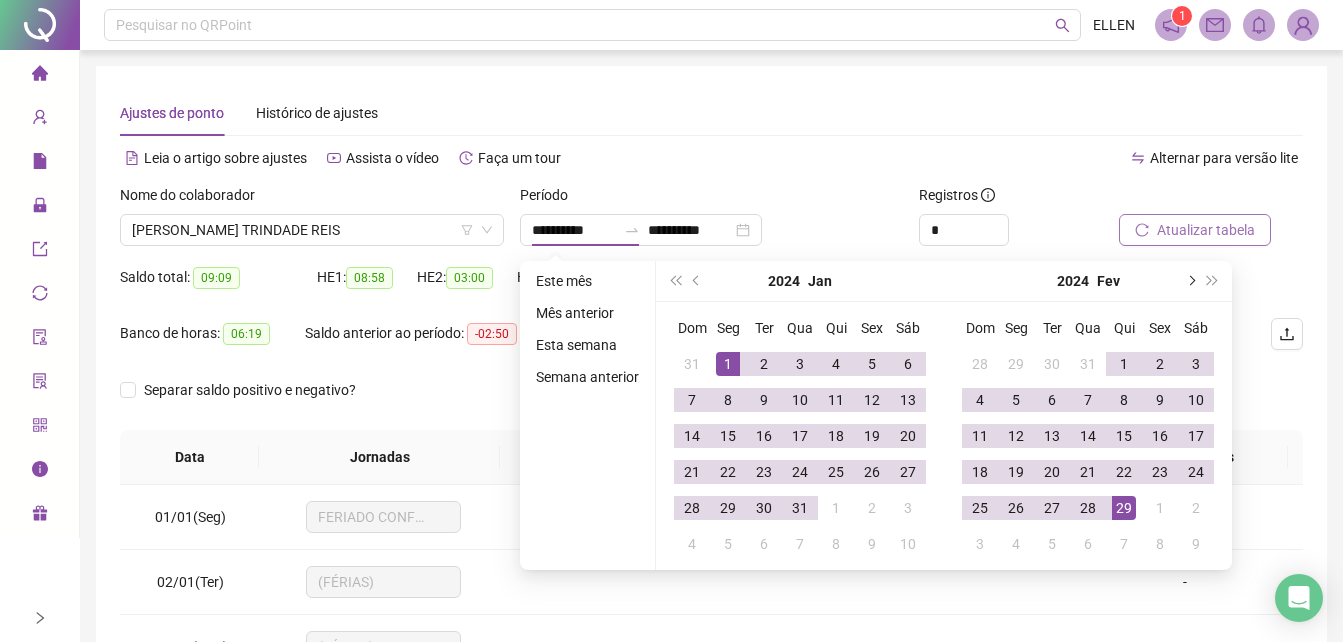 click at bounding box center [1190, 281] 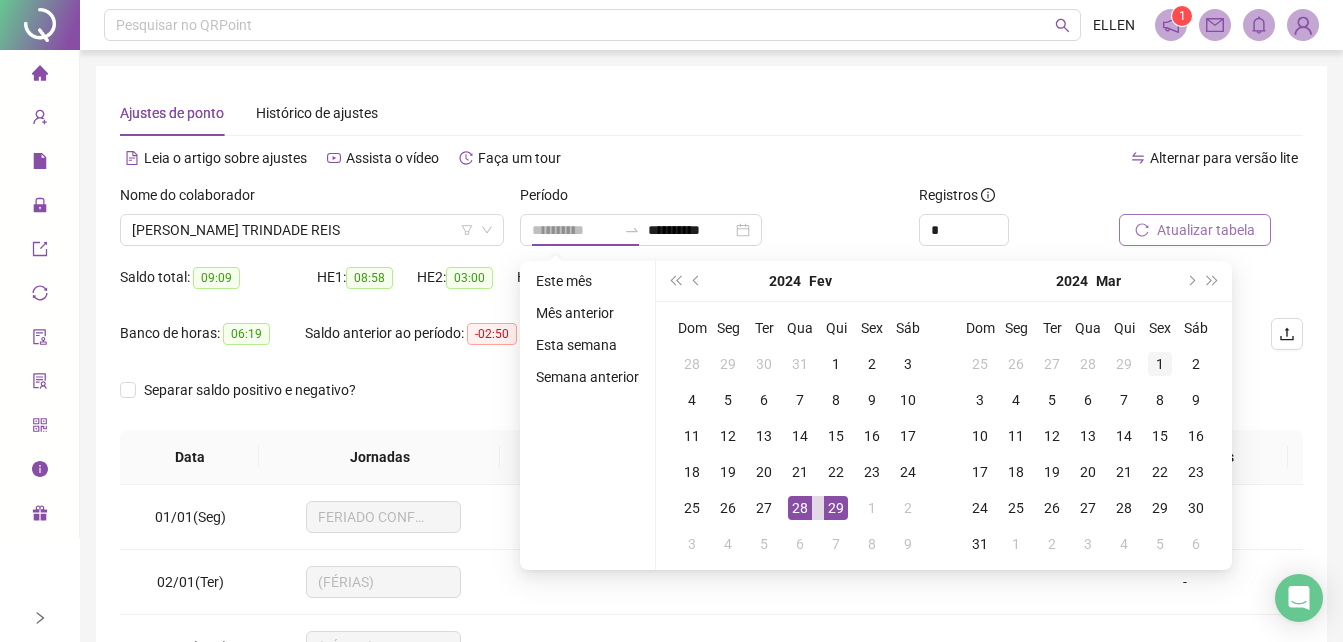 type on "**********" 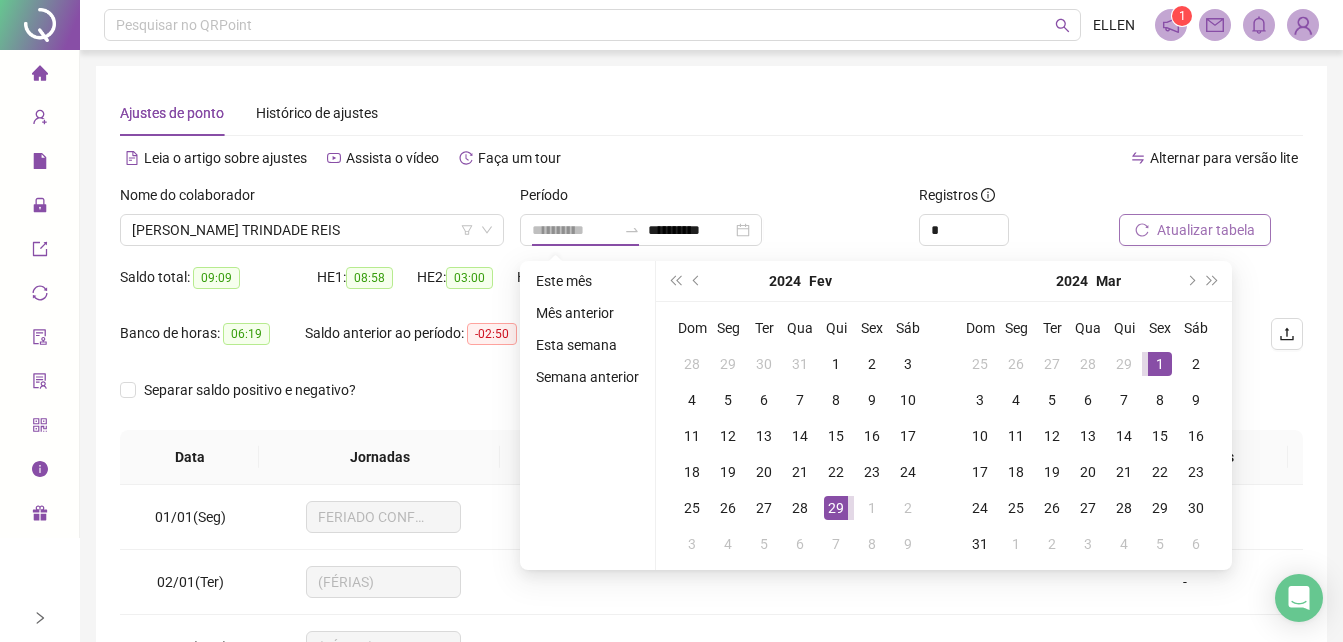 click on "1" at bounding box center [1160, 364] 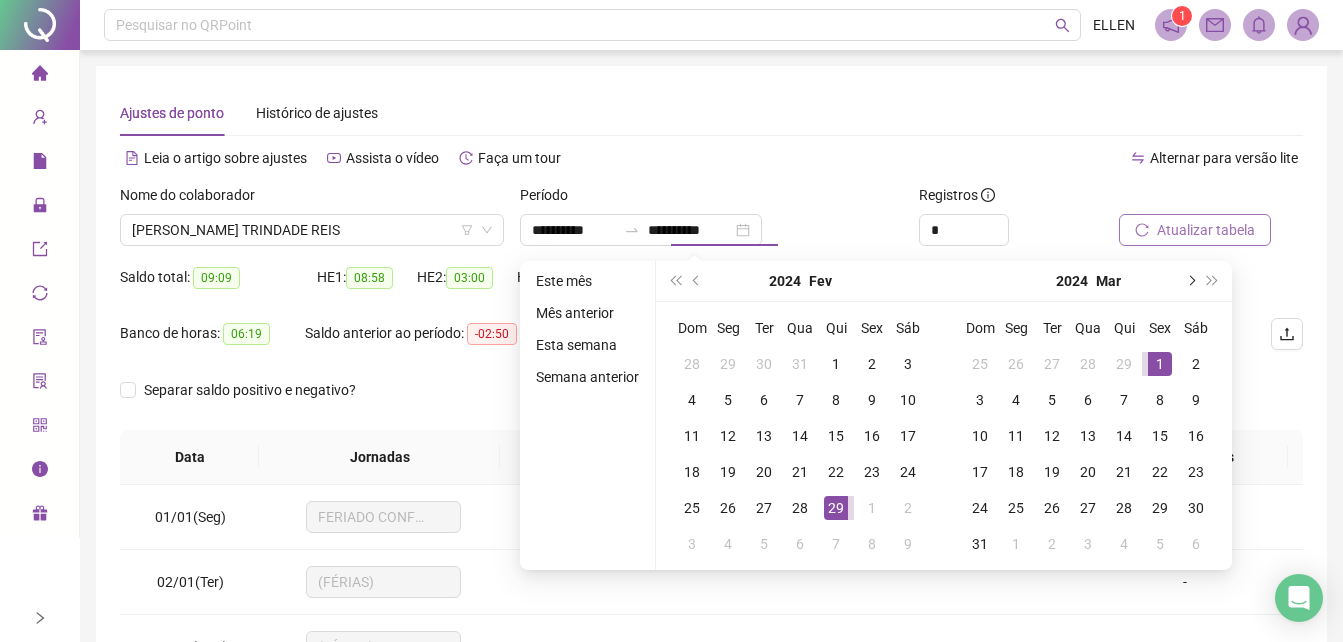 click at bounding box center [1190, 281] 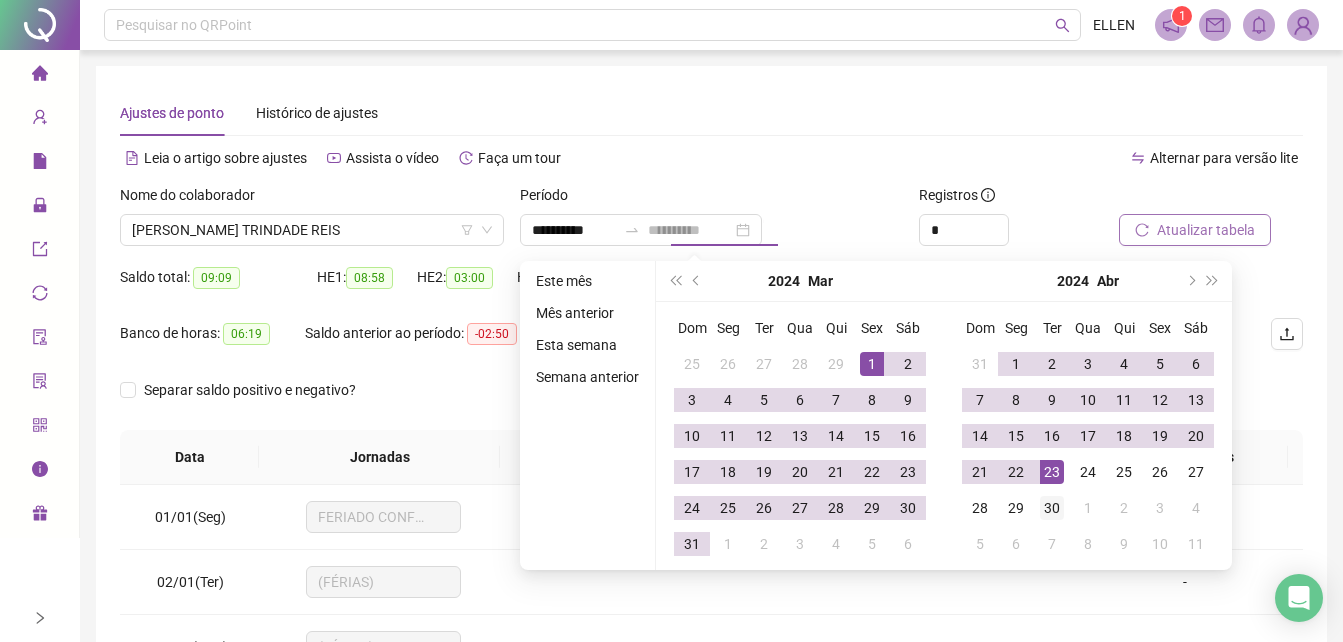 type on "**********" 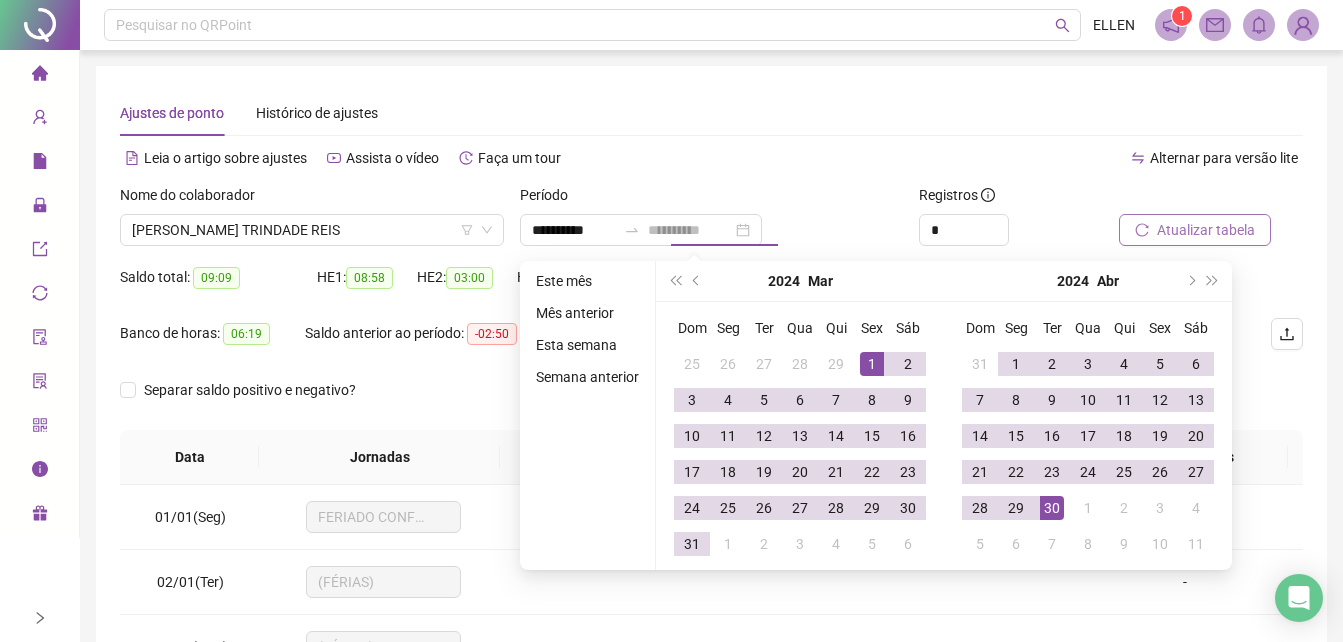 click on "30" at bounding box center (1052, 508) 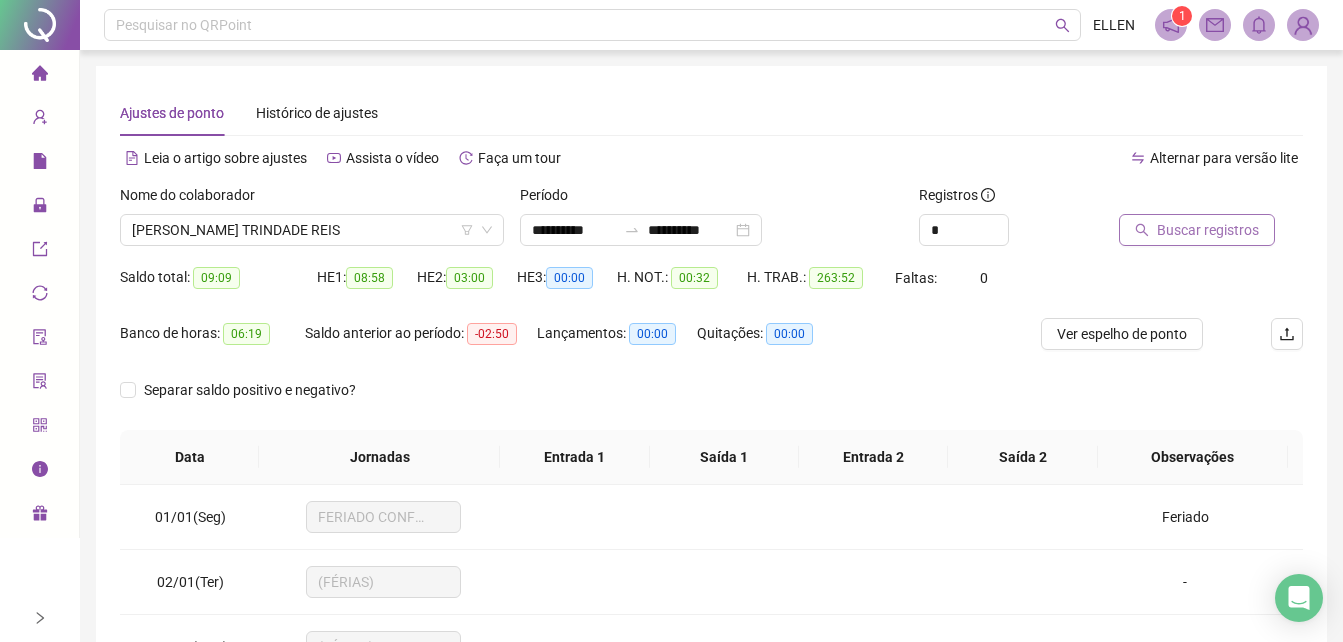 click on "Buscar registros" at bounding box center (1197, 230) 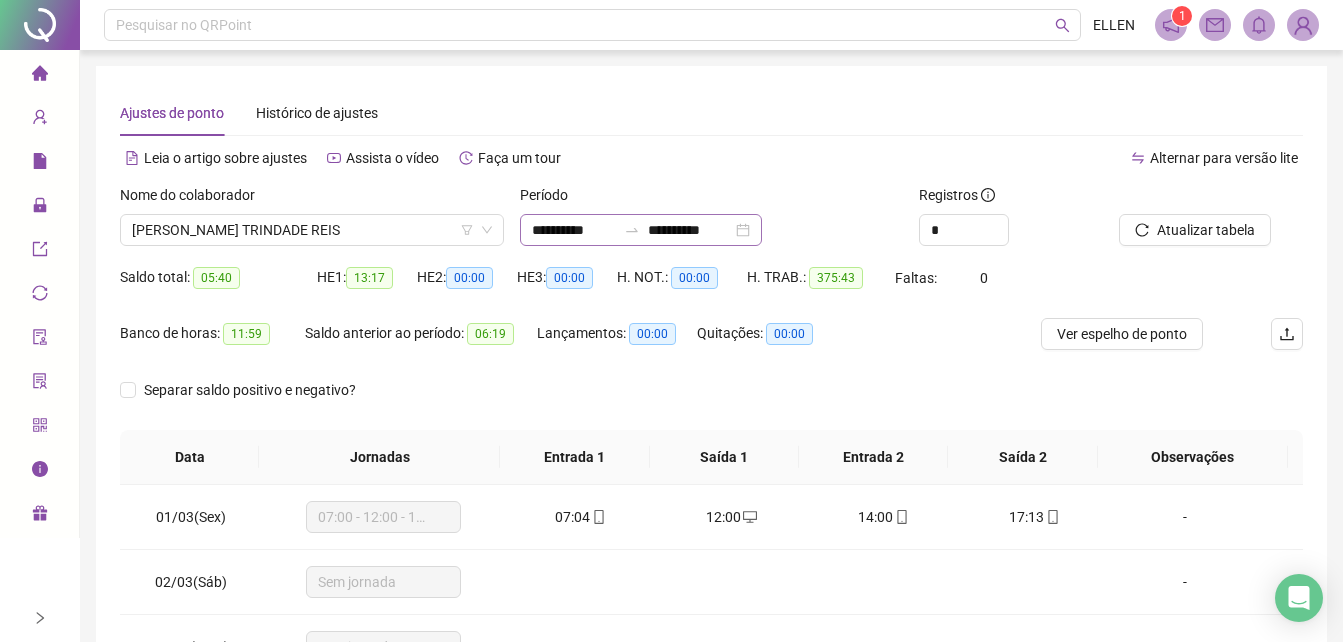 click on "**********" at bounding box center (641, 230) 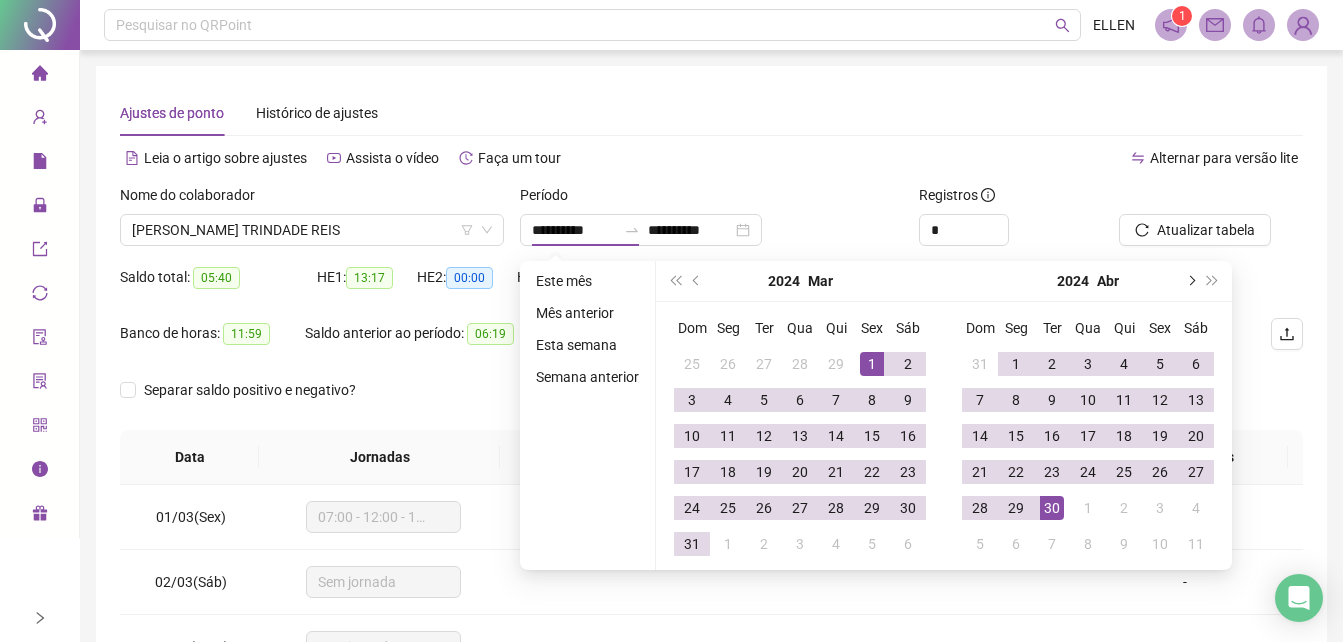 click at bounding box center (1190, 281) 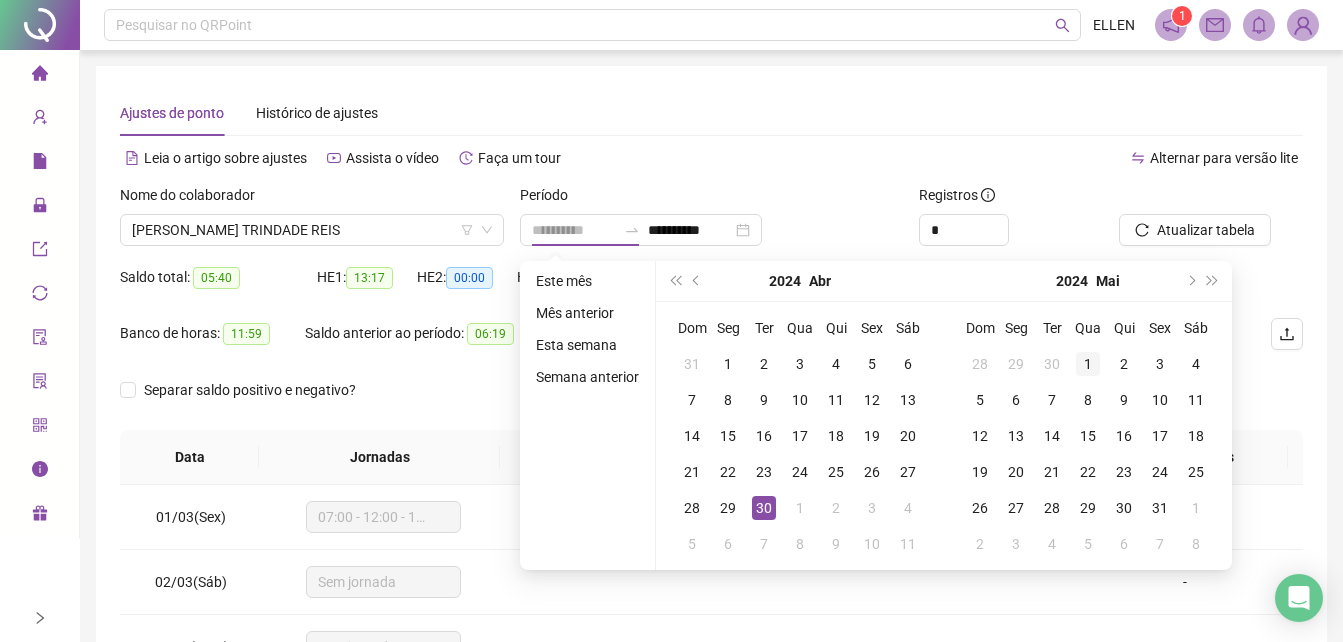 type on "**********" 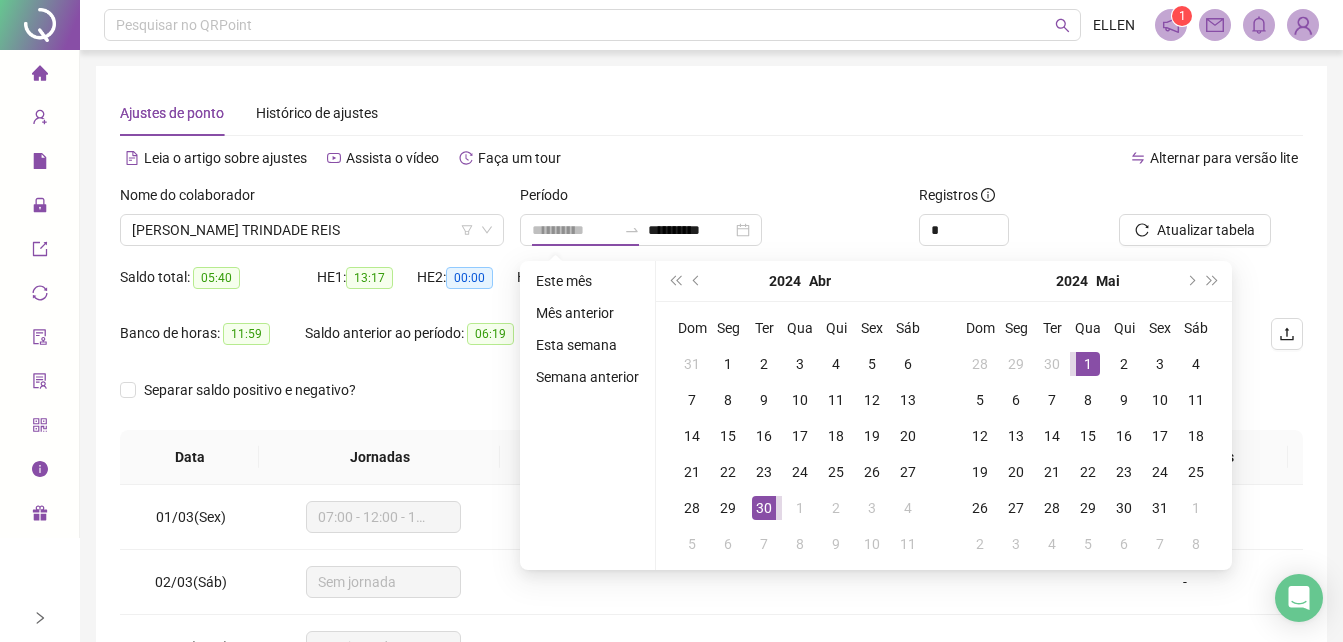 click on "1" at bounding box center [1088, 364] 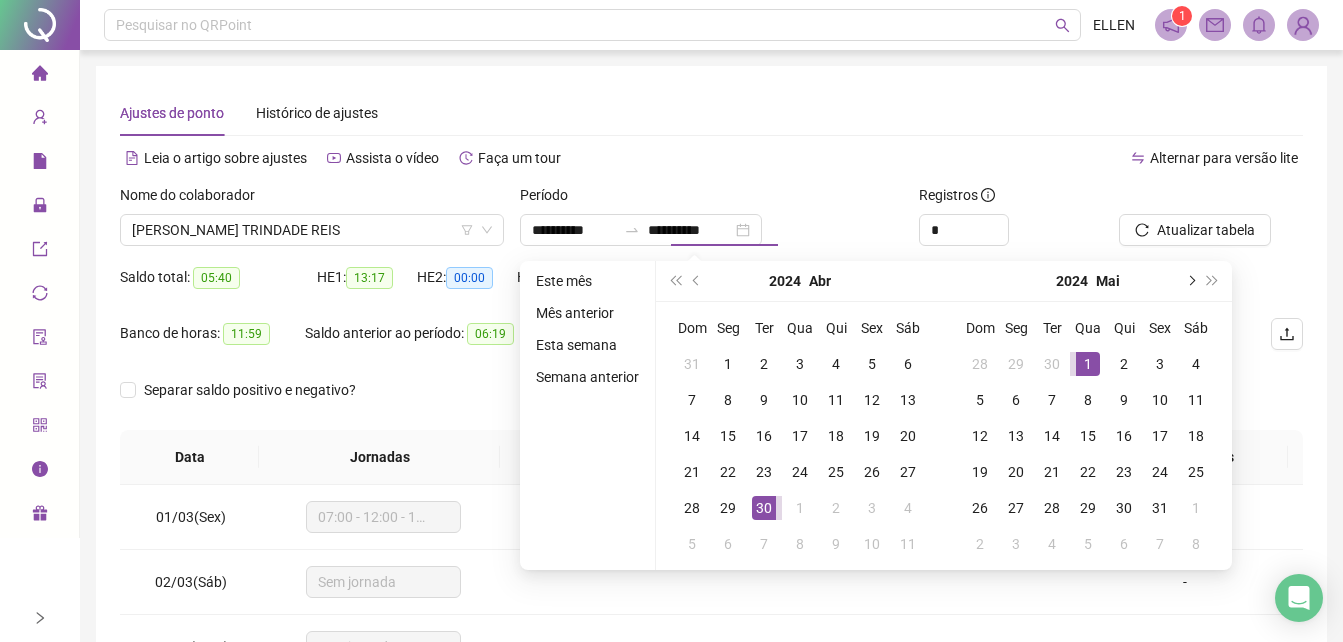 click at bounding box center (1190, 281) 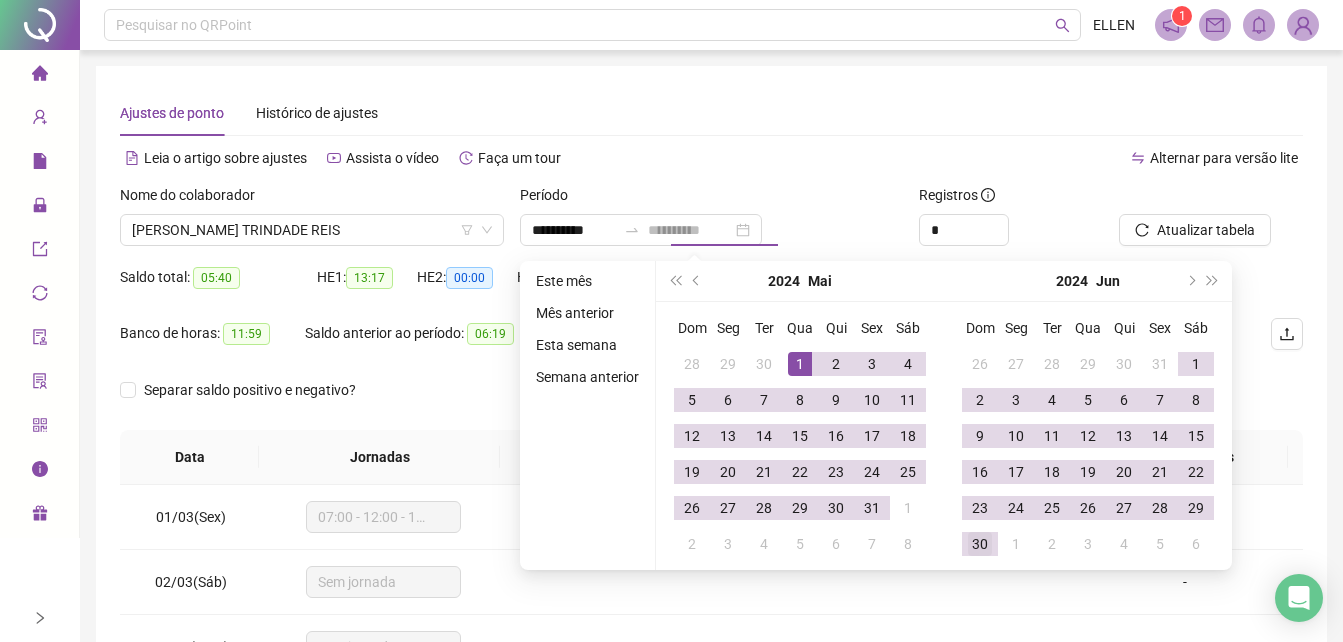 type on "**********" 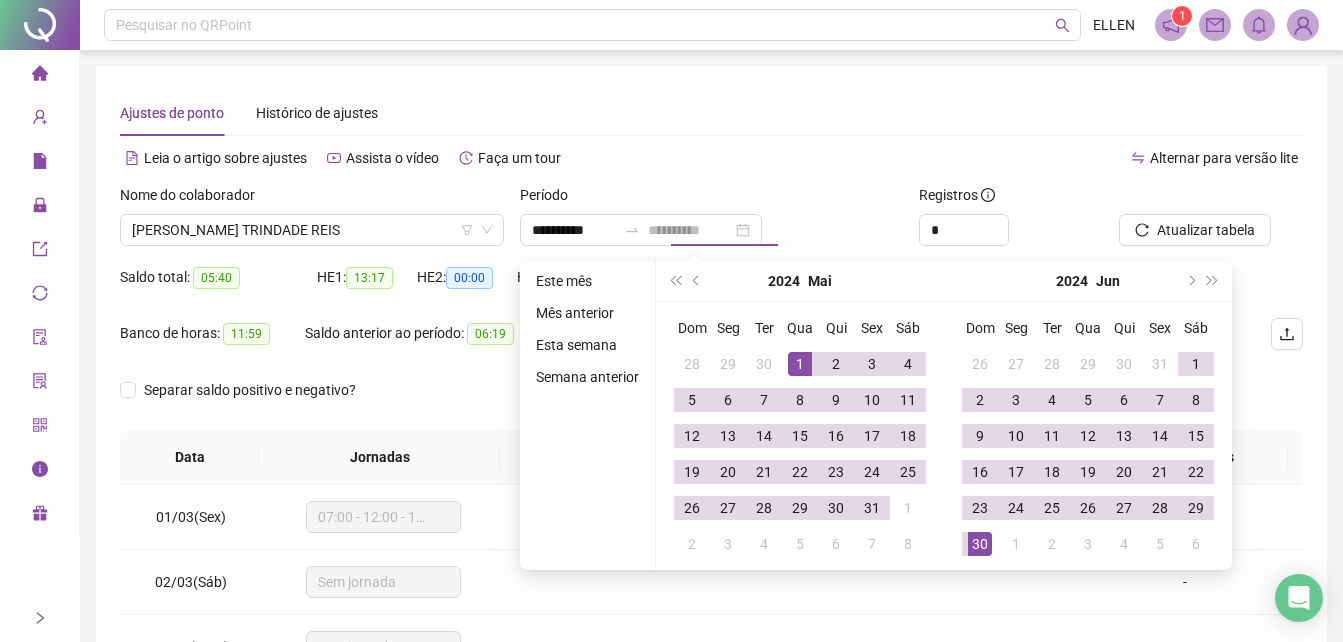 click on "30" at bounding box center (980, 544) 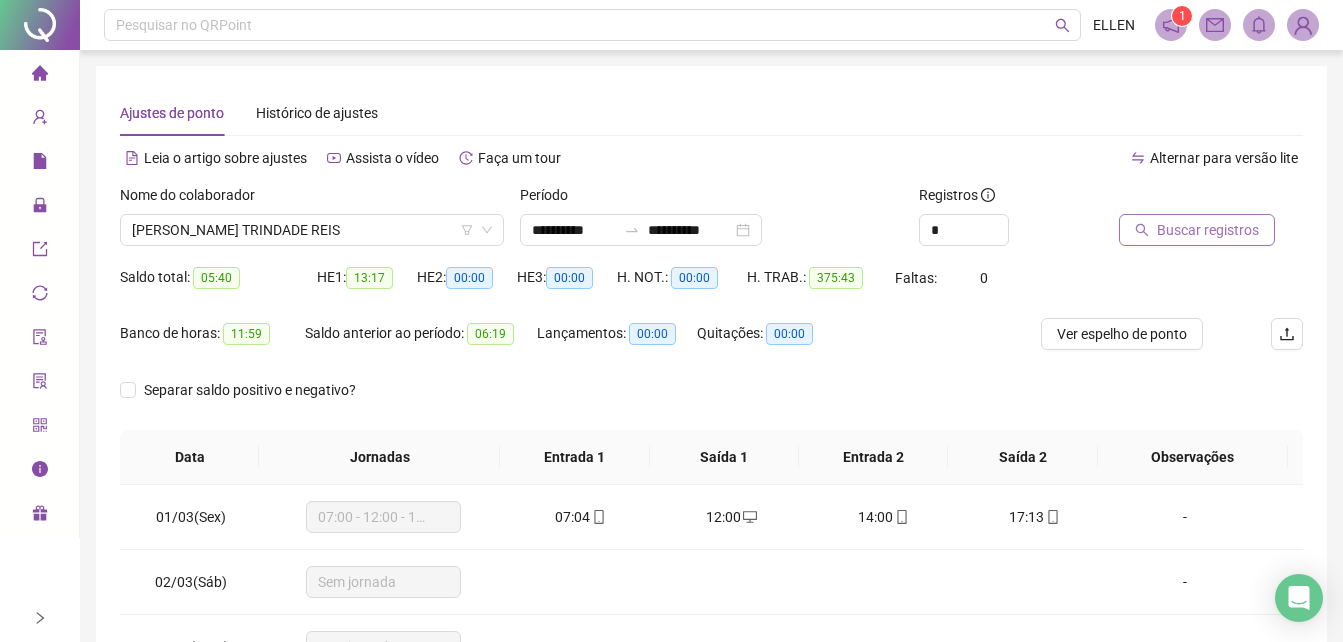 click on "Buscar registros" at bounding box center (1197, 230) 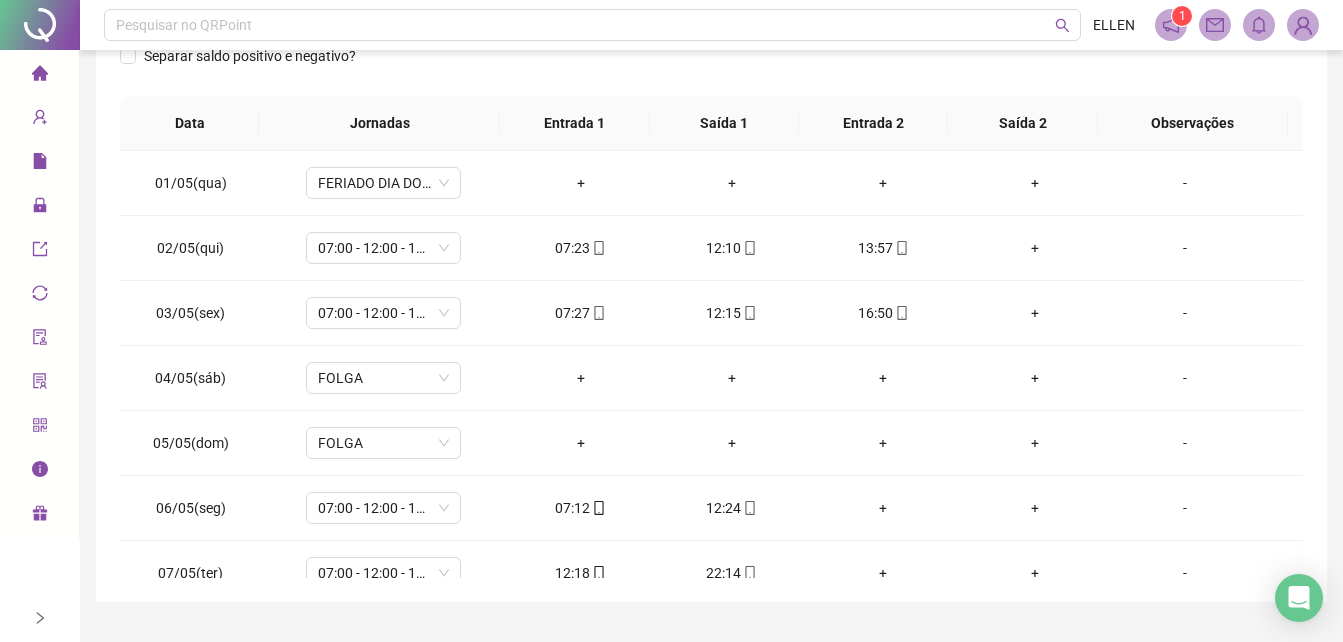 scroll, scrollTop: 0, scrollLeft: 0, axis: both 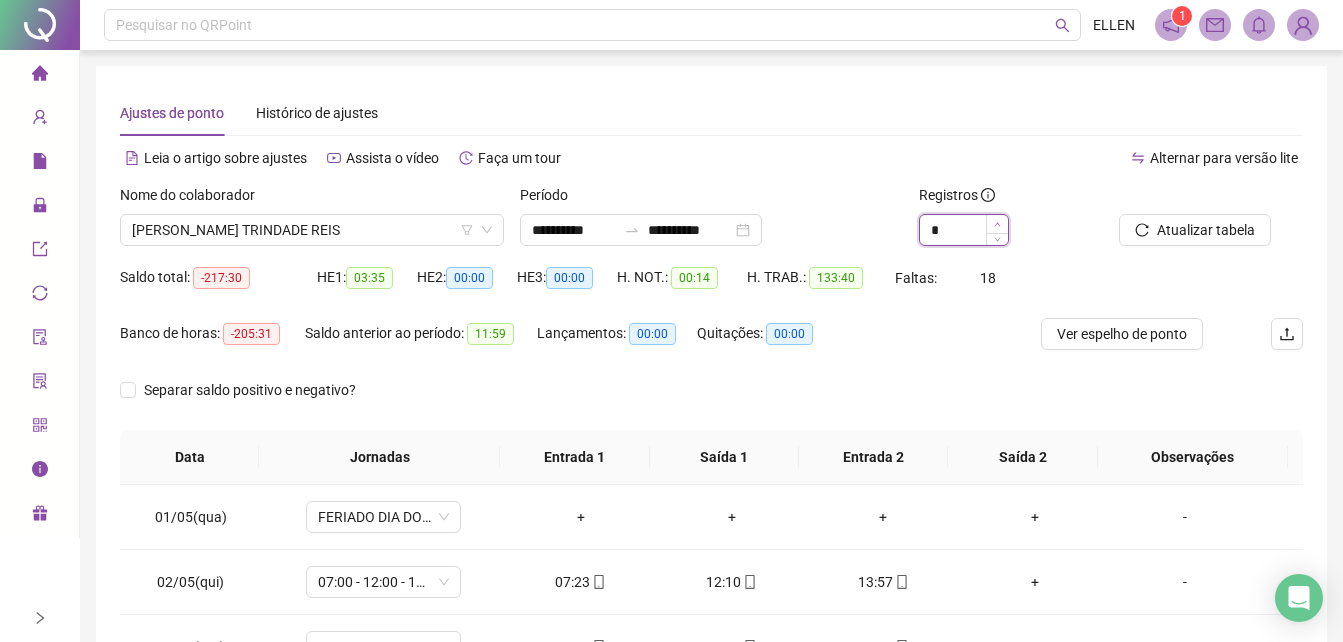click 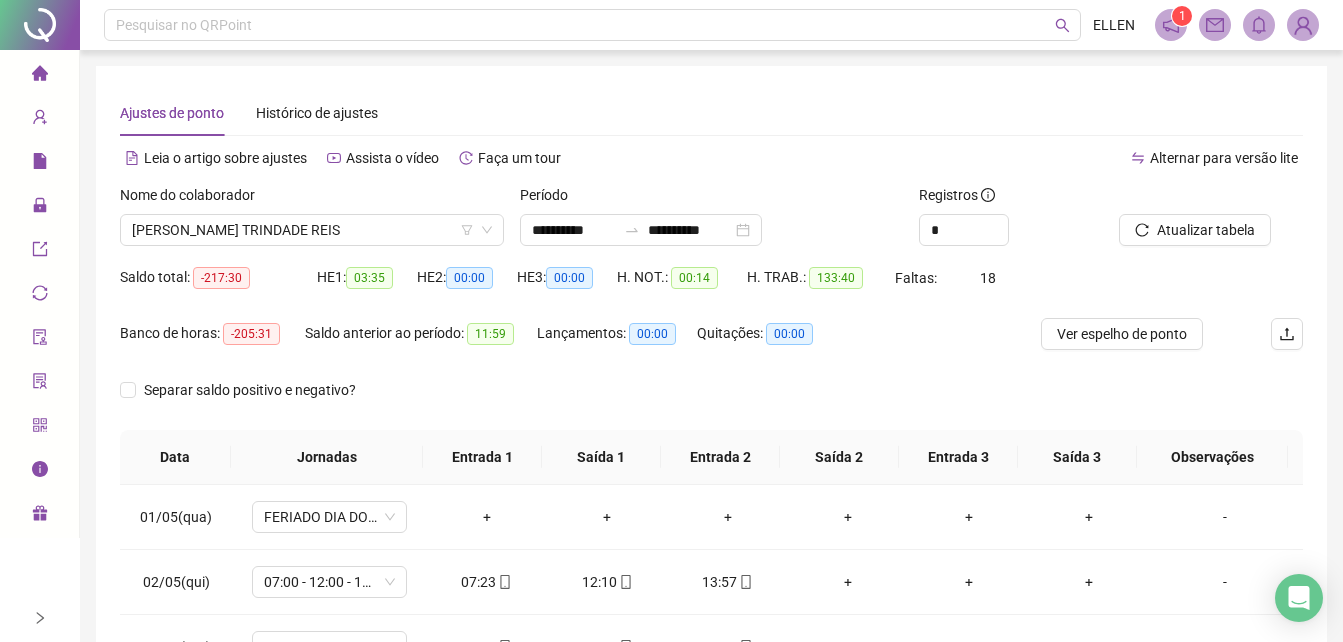 click on "Separar saldo positivo e negativo?" at bounding box center [711, 402] 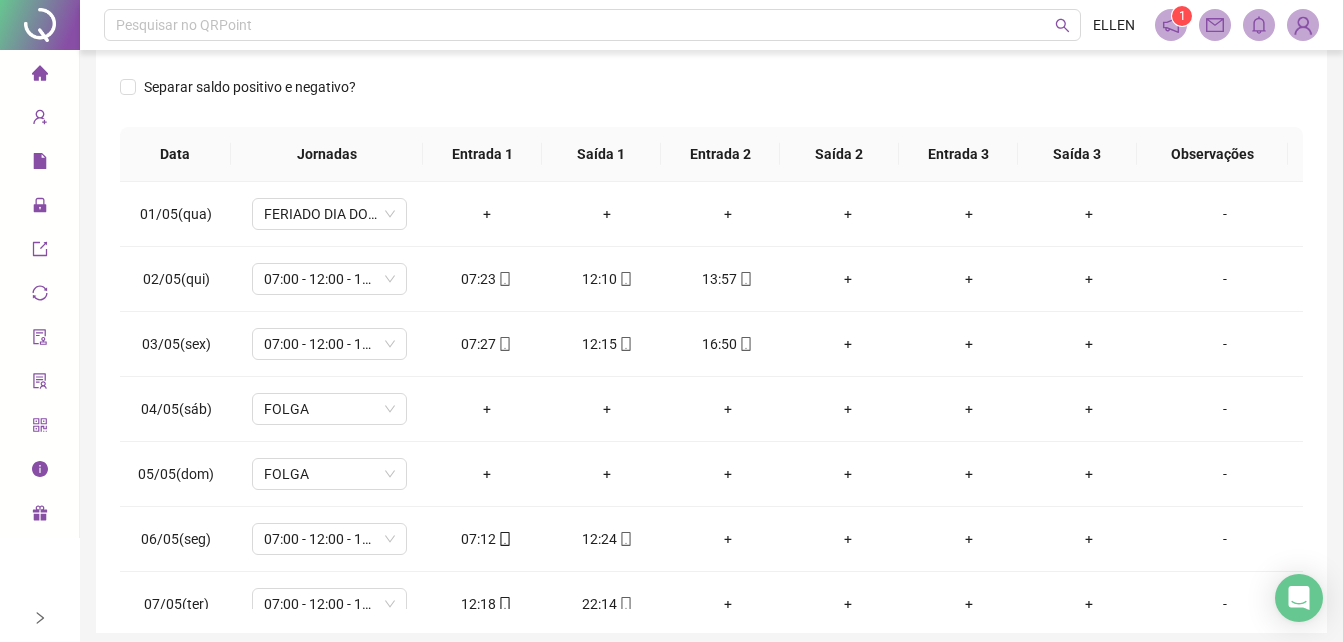 scroll, scrollTop: 305, scrollLeft: 0, axis: vertical 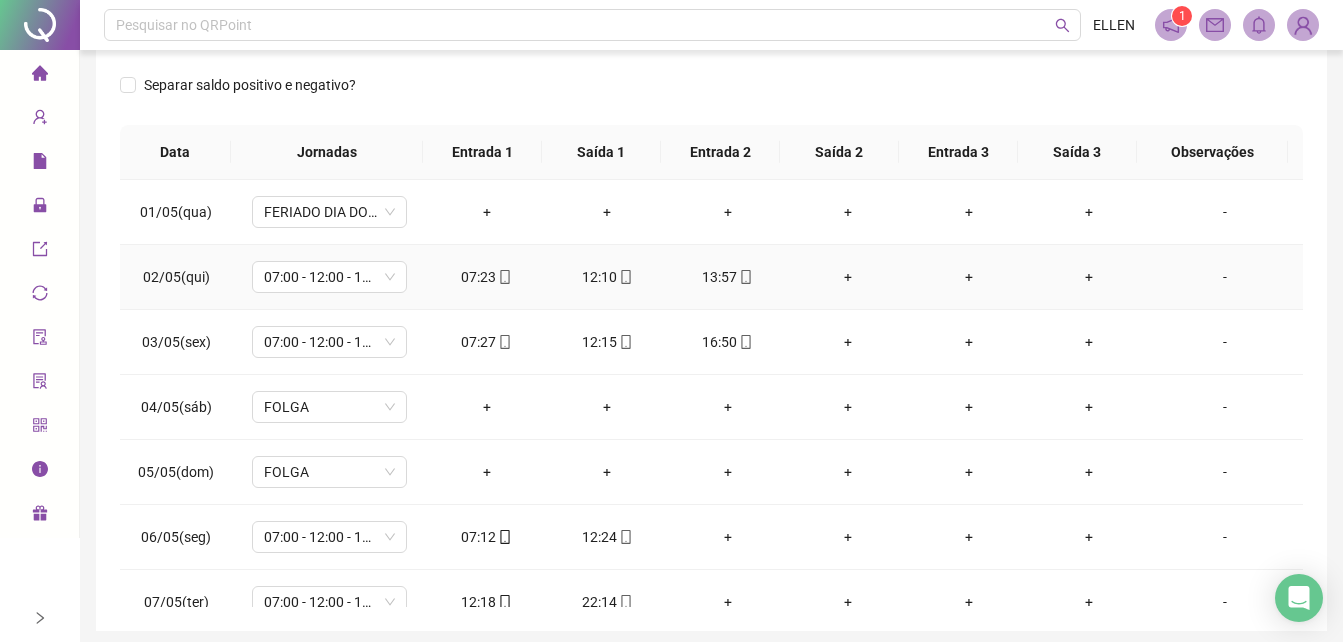click on "+" at bounding box center [848, 277] 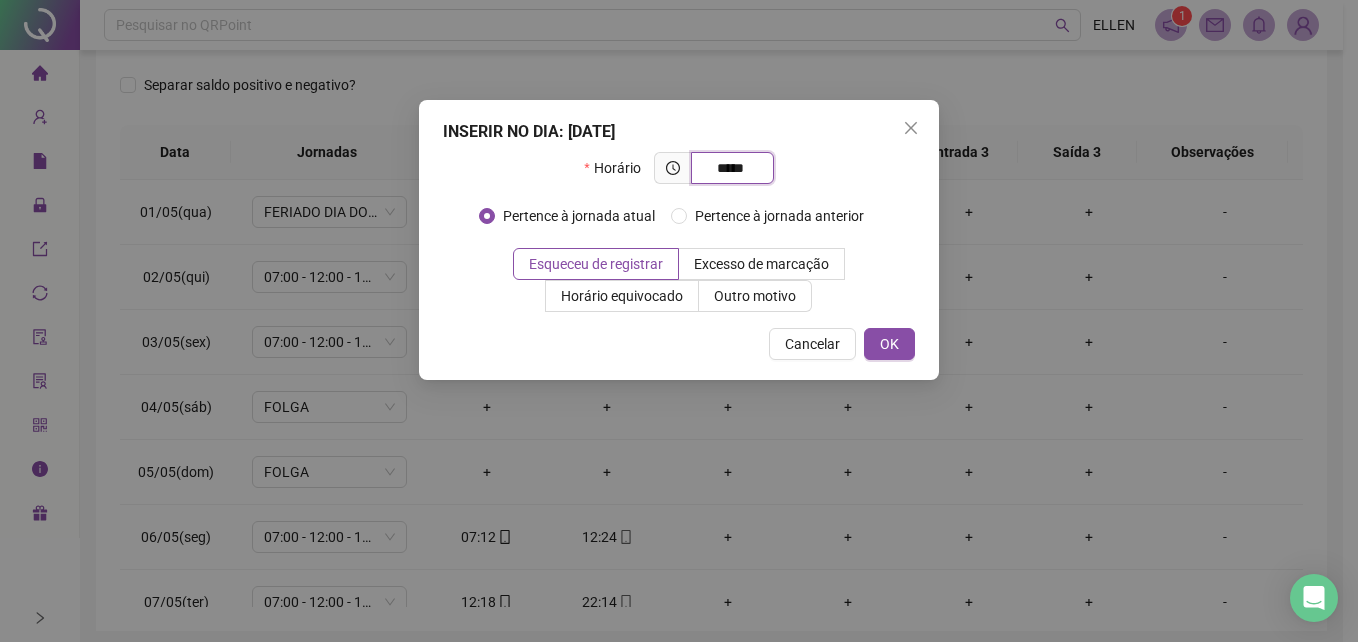 type on "*****" 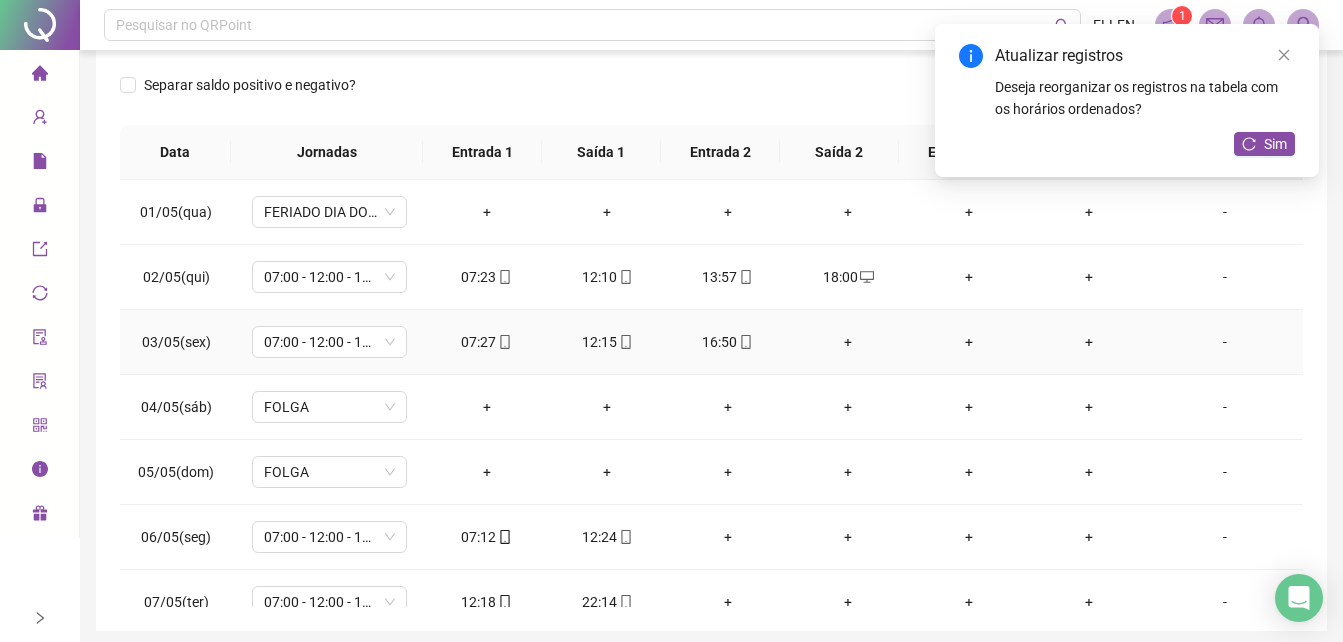 click on "+" at bounding box center (848, 342) 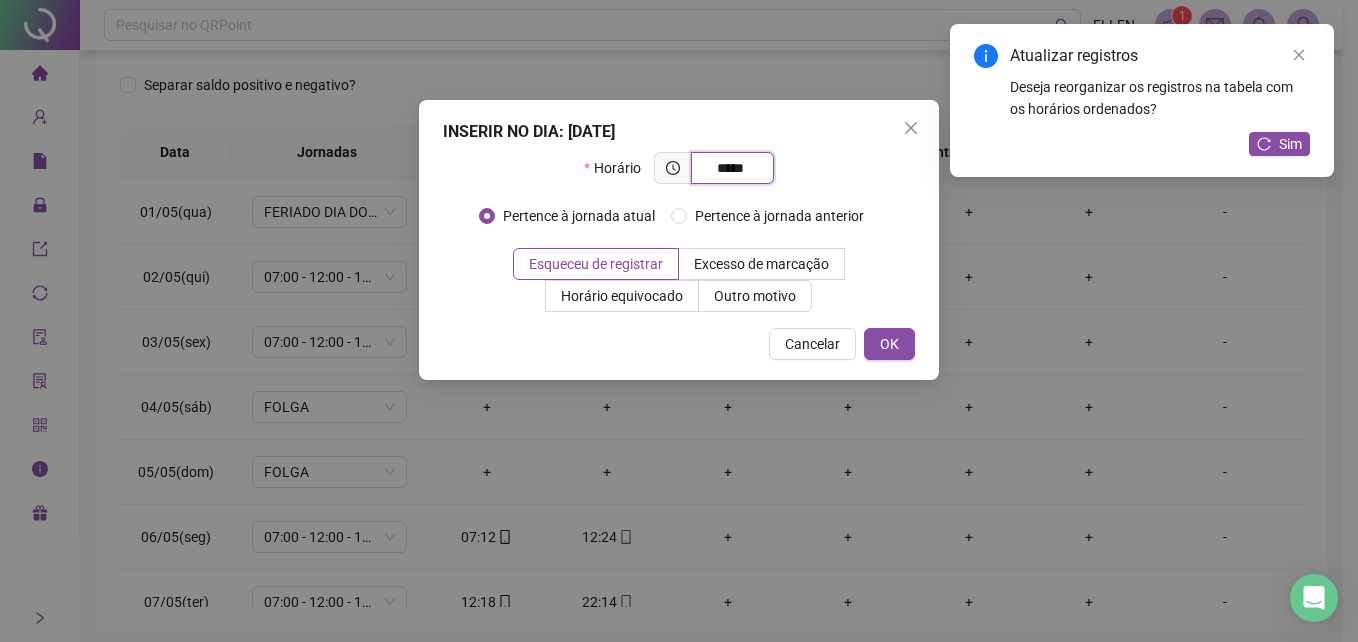 type on "*****" 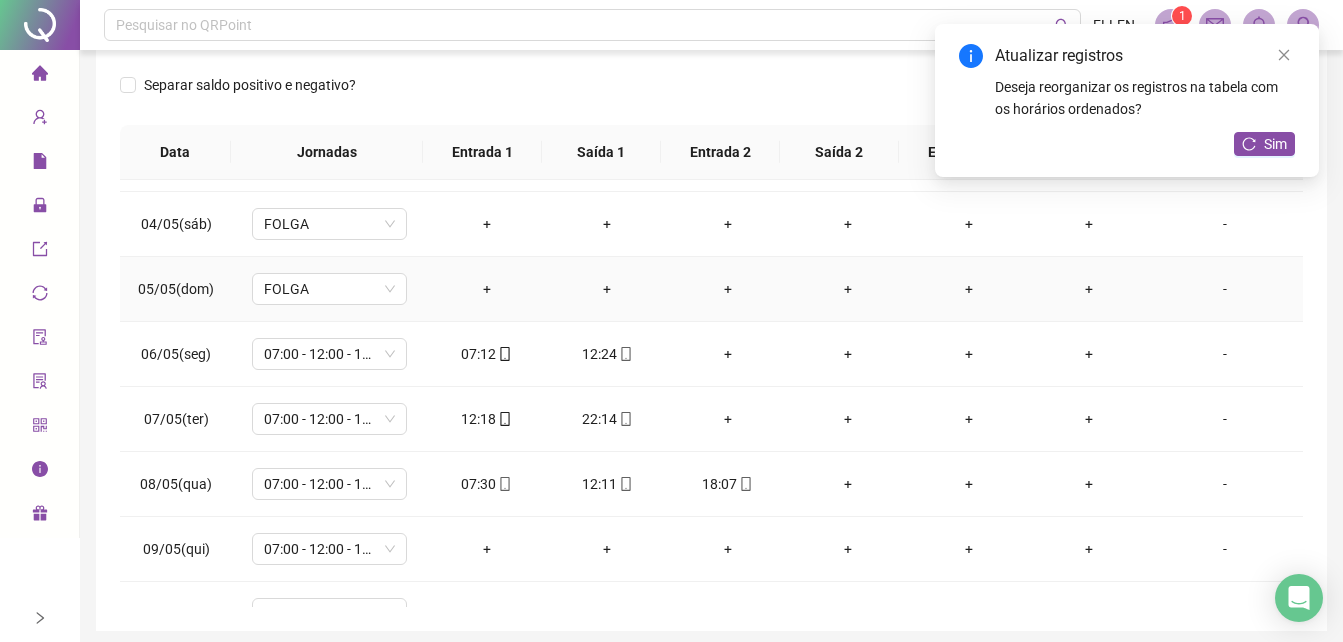 scroll, scrollTop: 184, scrollLeft: 0, axis: vertical 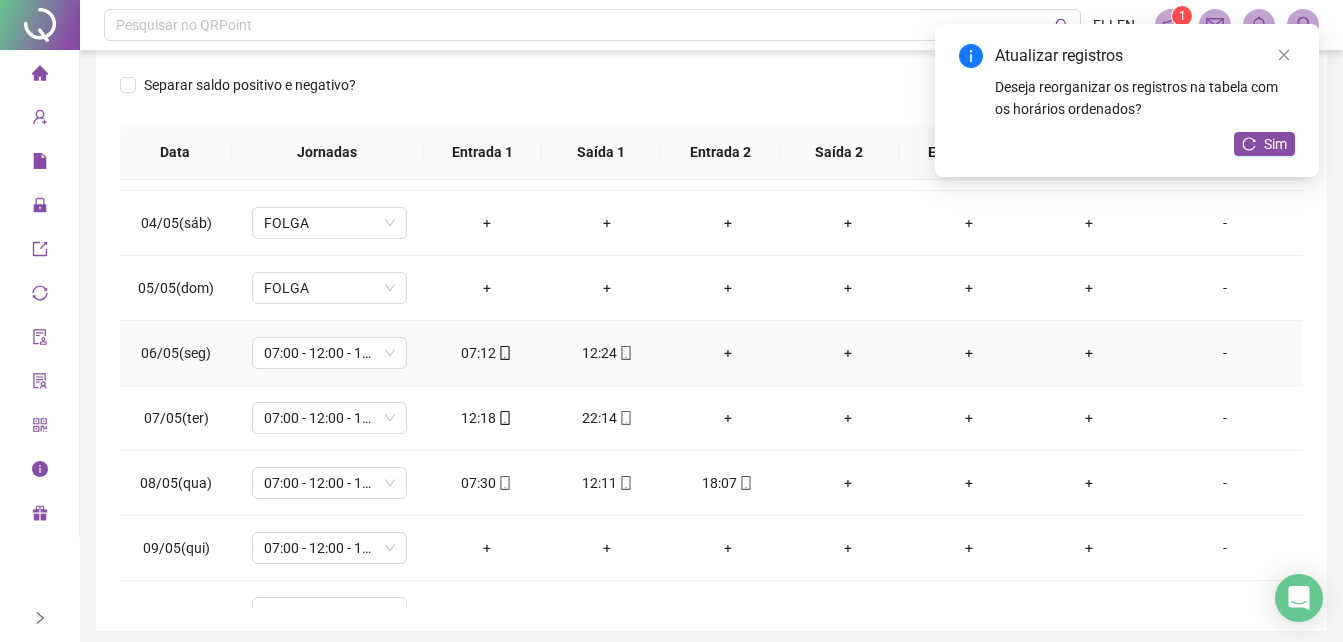 click on "+" at bounding box center (728, 353) 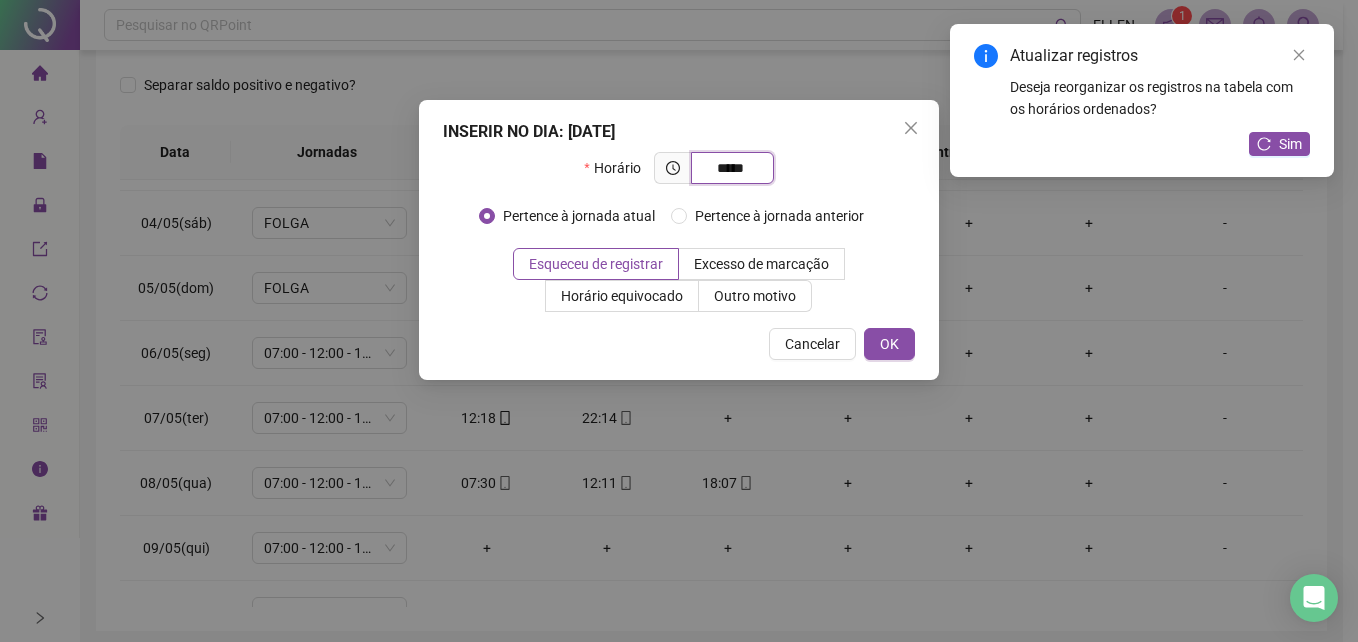 type on "*****" 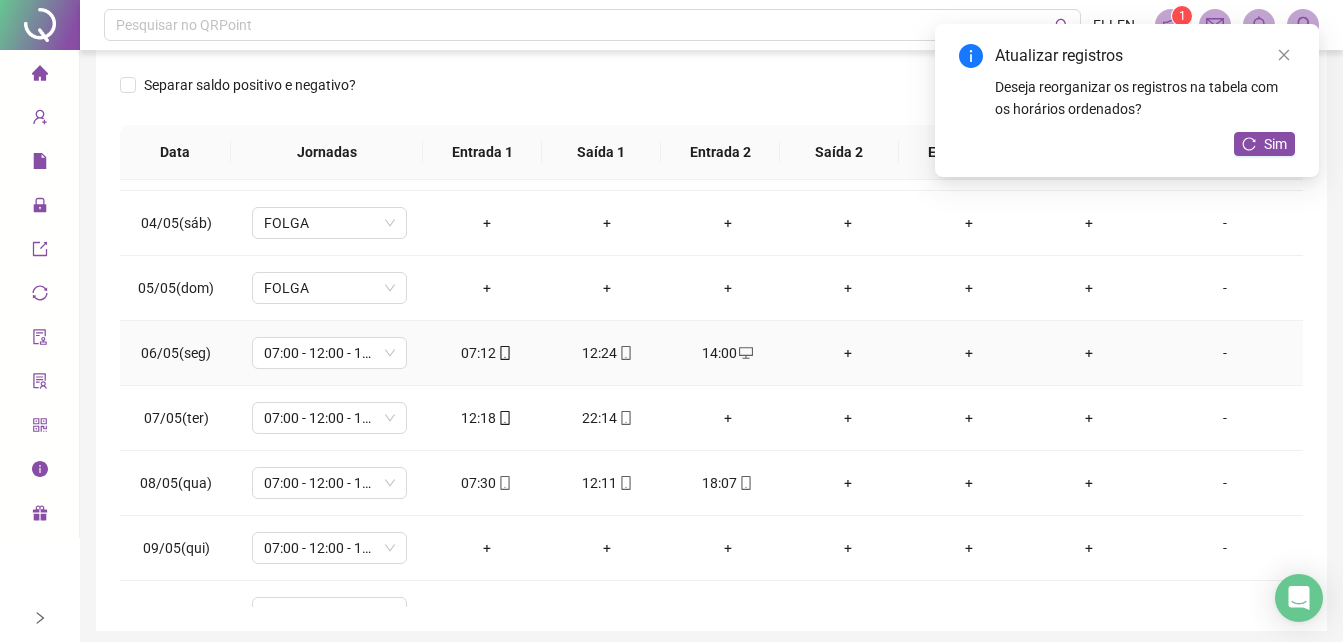 click on "+" at bounding box center (848, 353) 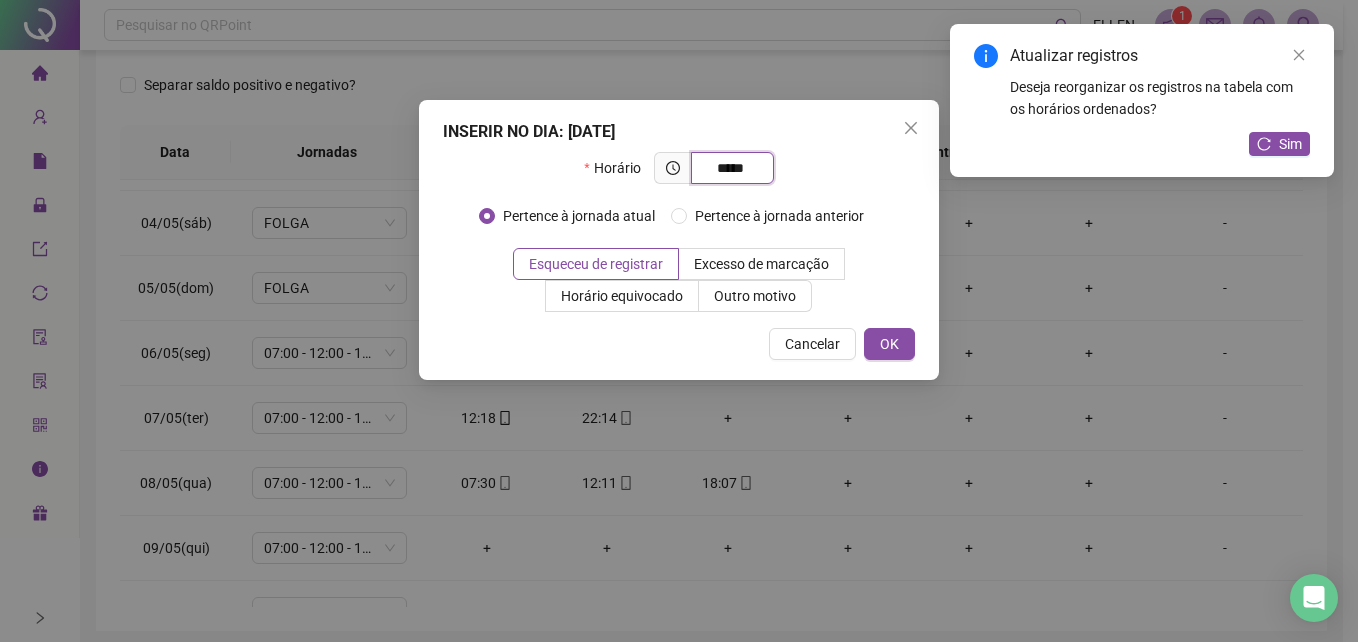 type on "*****" 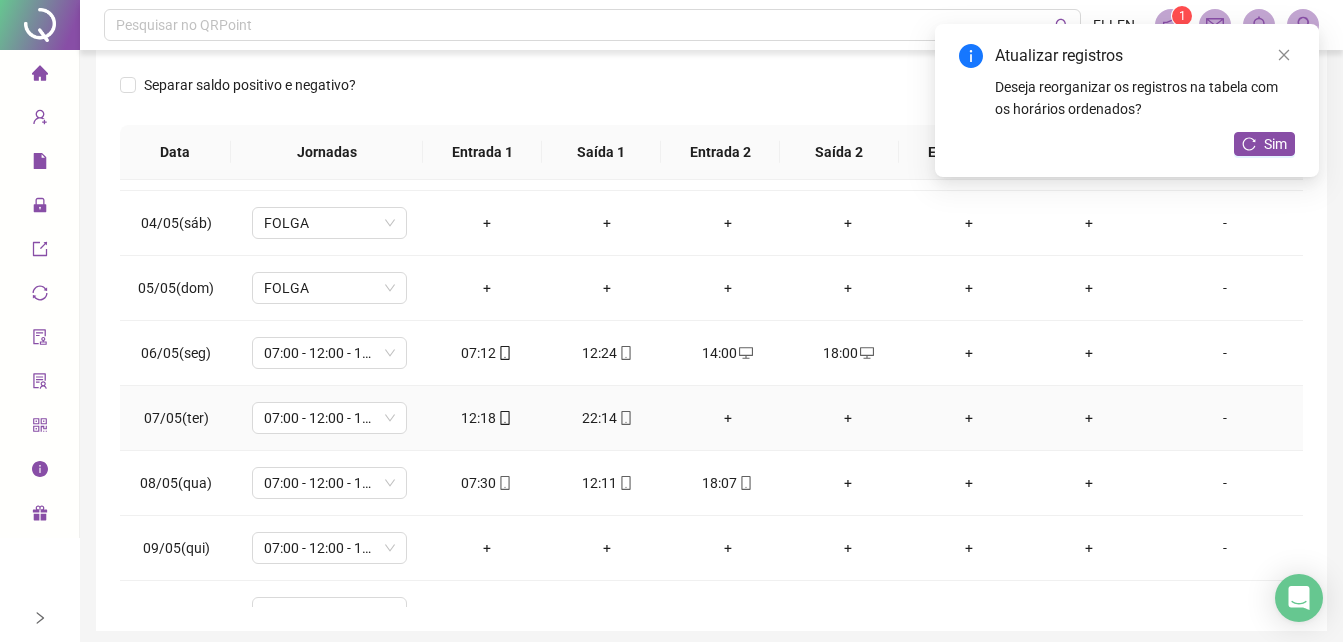 click on "+" at bounding box center [728, 418] 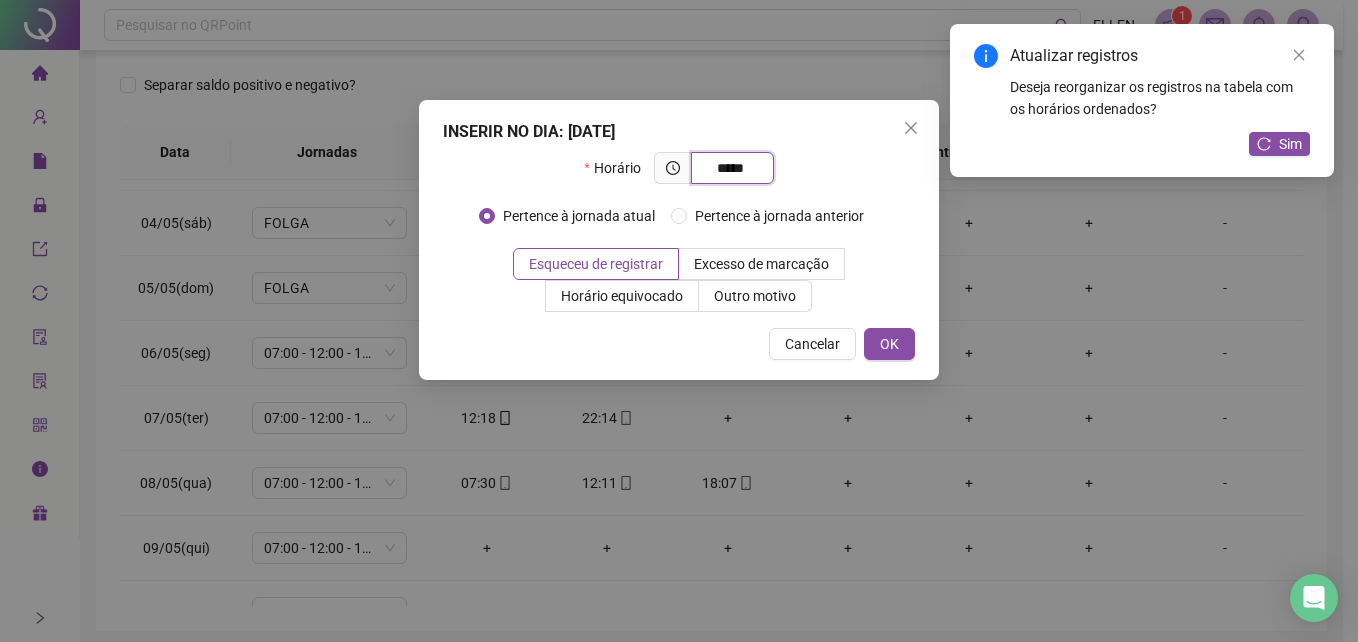 type on "*****" 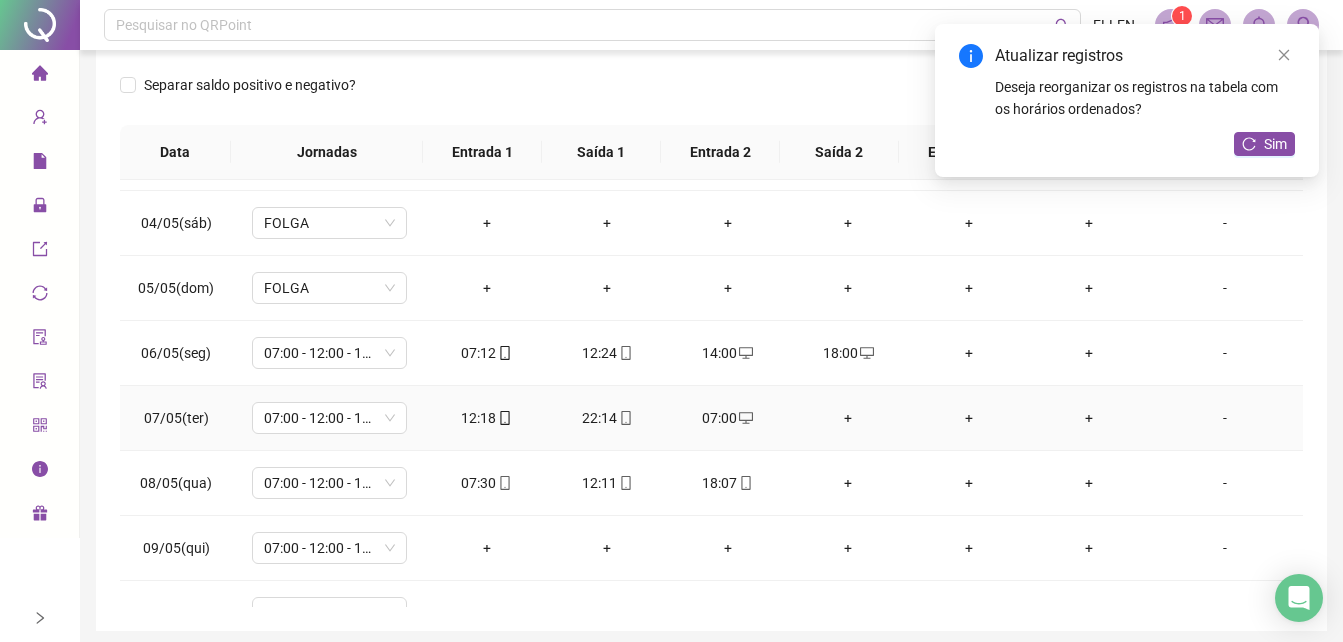 click on "+" at bounding box center (848, 418) 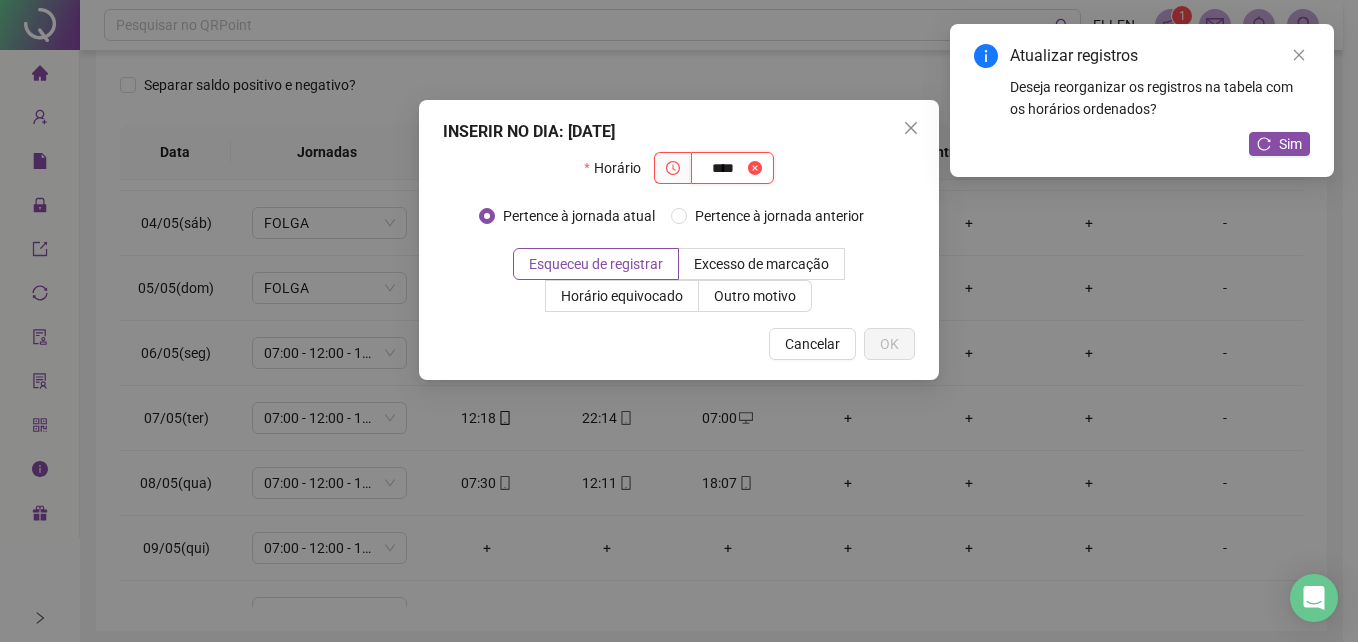 type on "****" 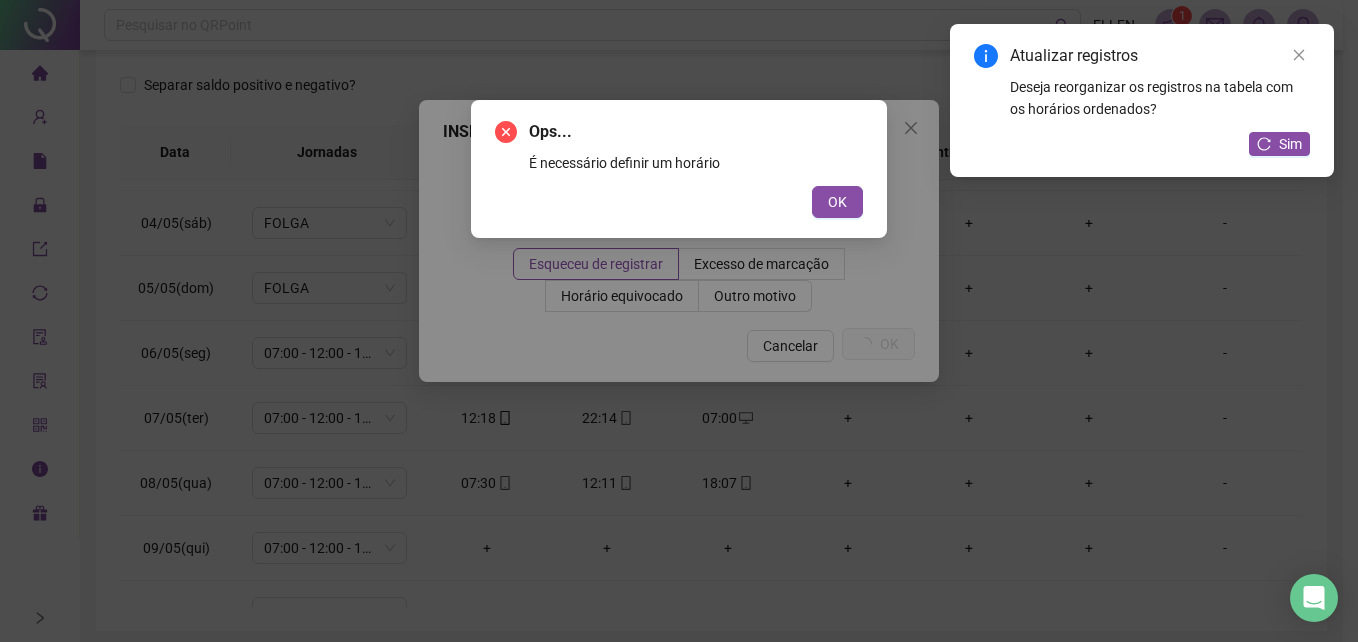 type 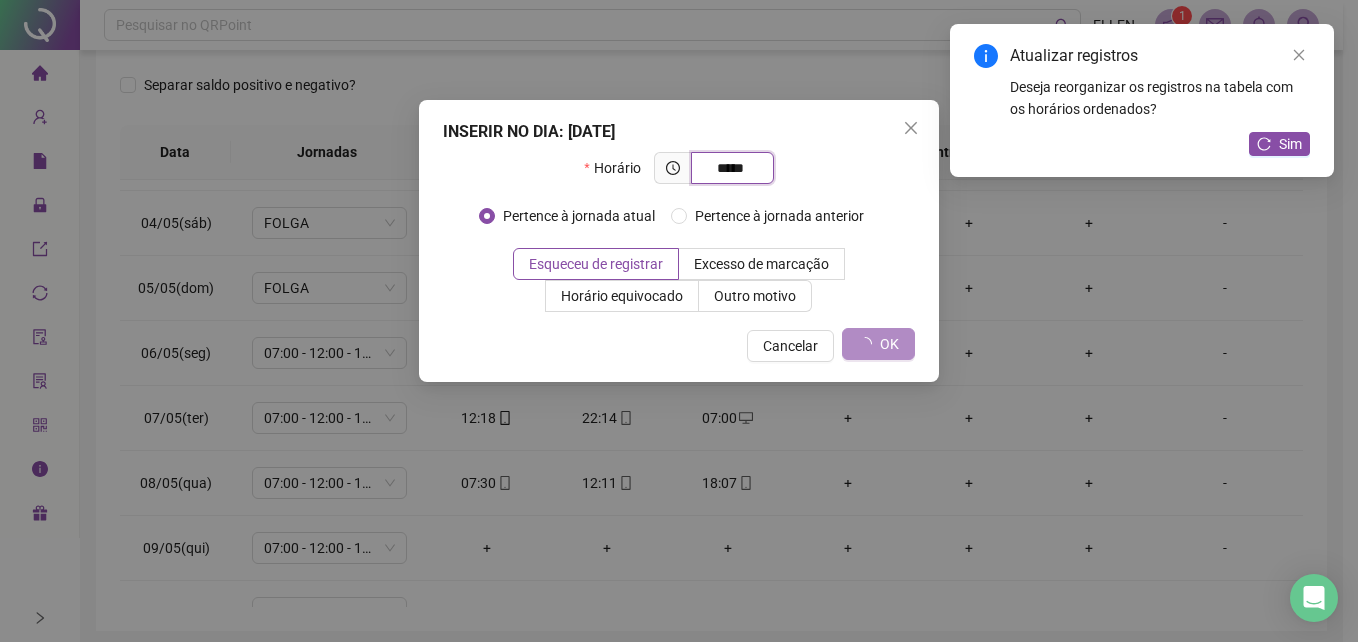 type on "*****" 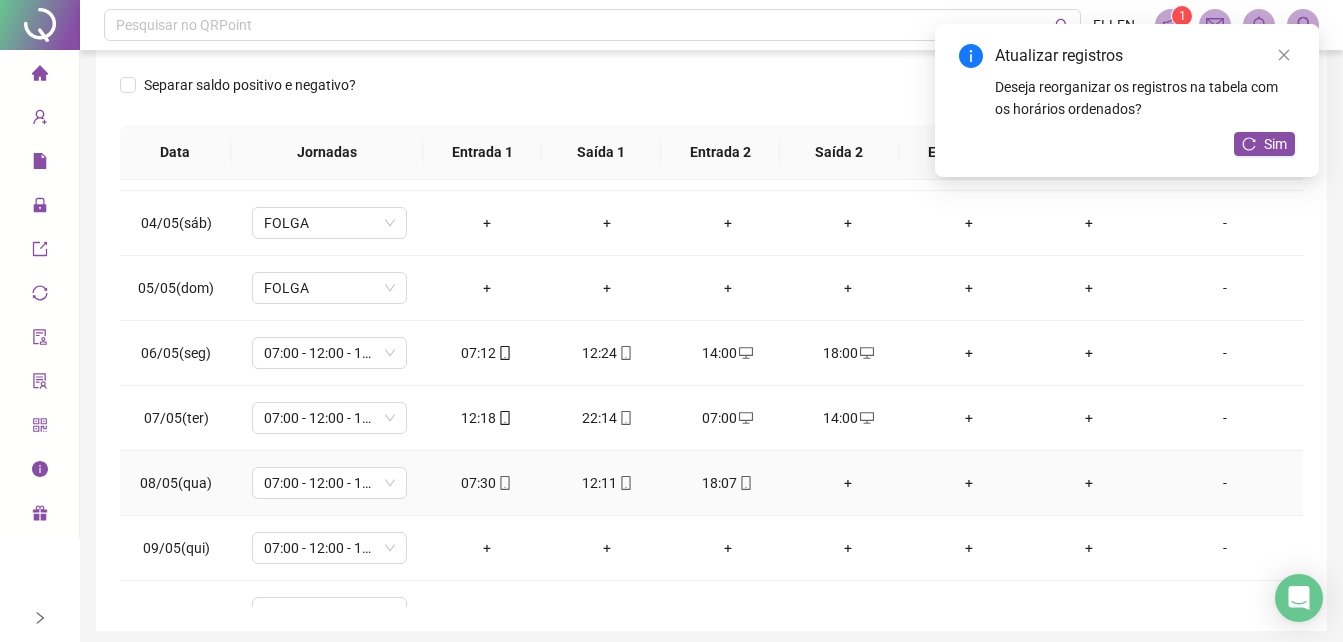 click on "+" at bounding box center (848, 483) 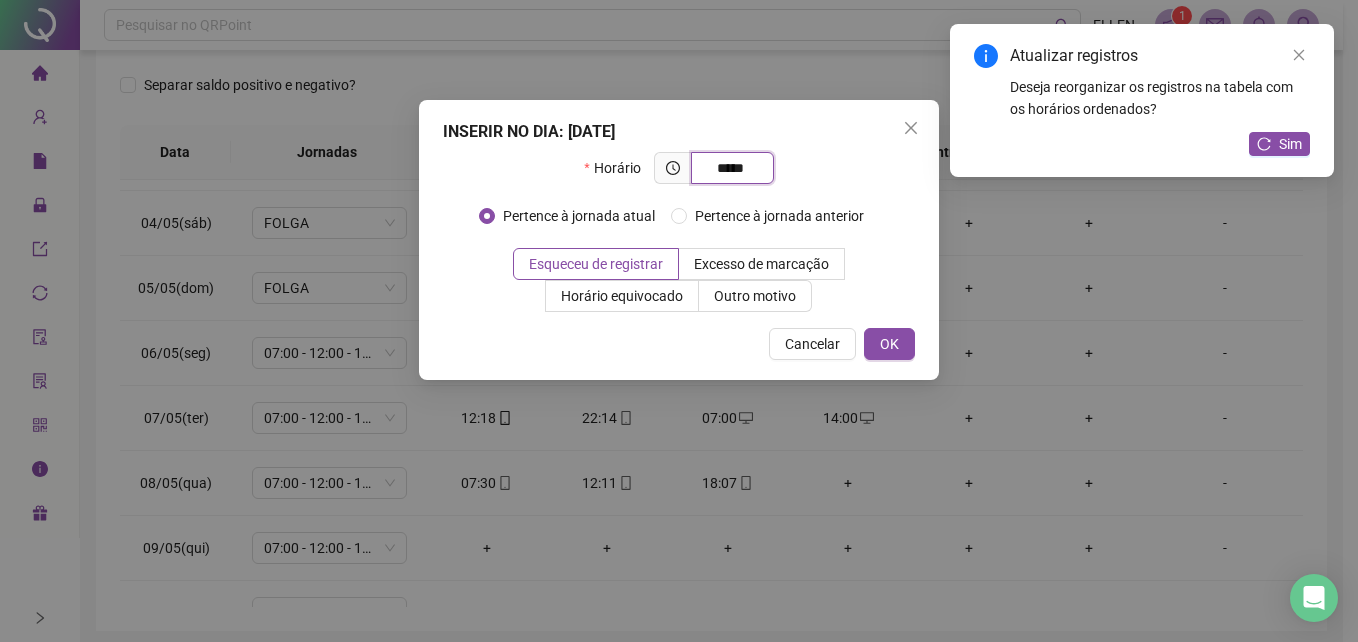 type on "*****" 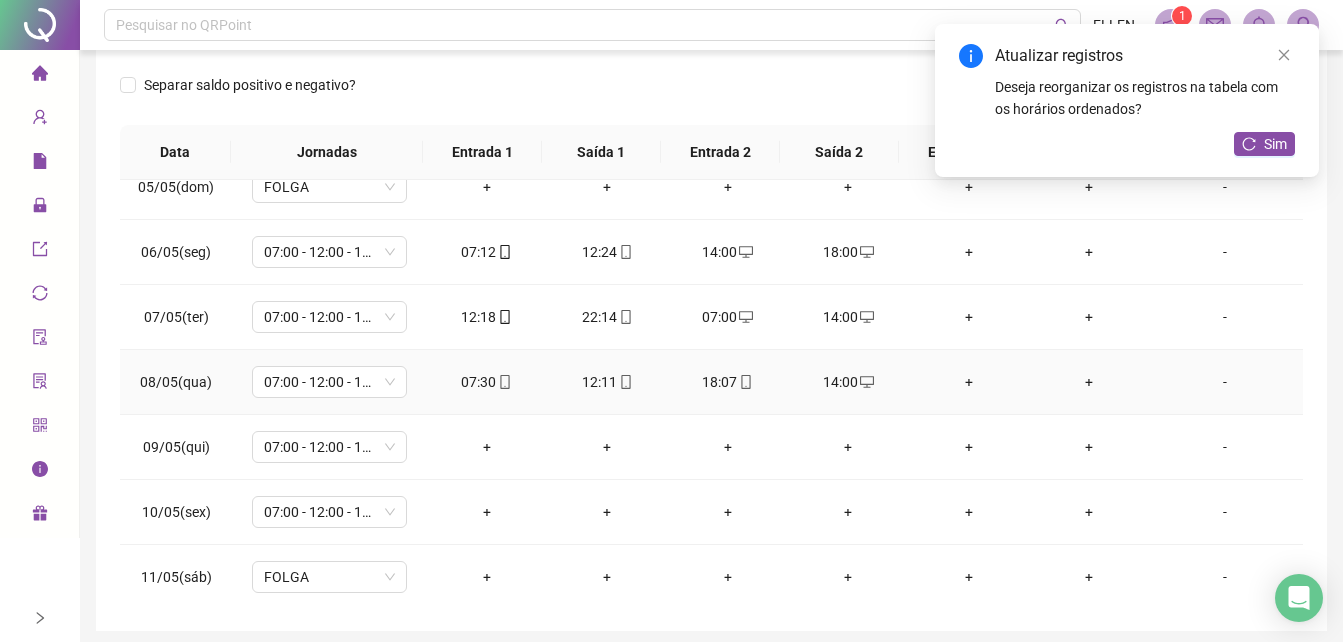 scroll, scrollTop: 289, scrollLeft: 0, axis: vertical 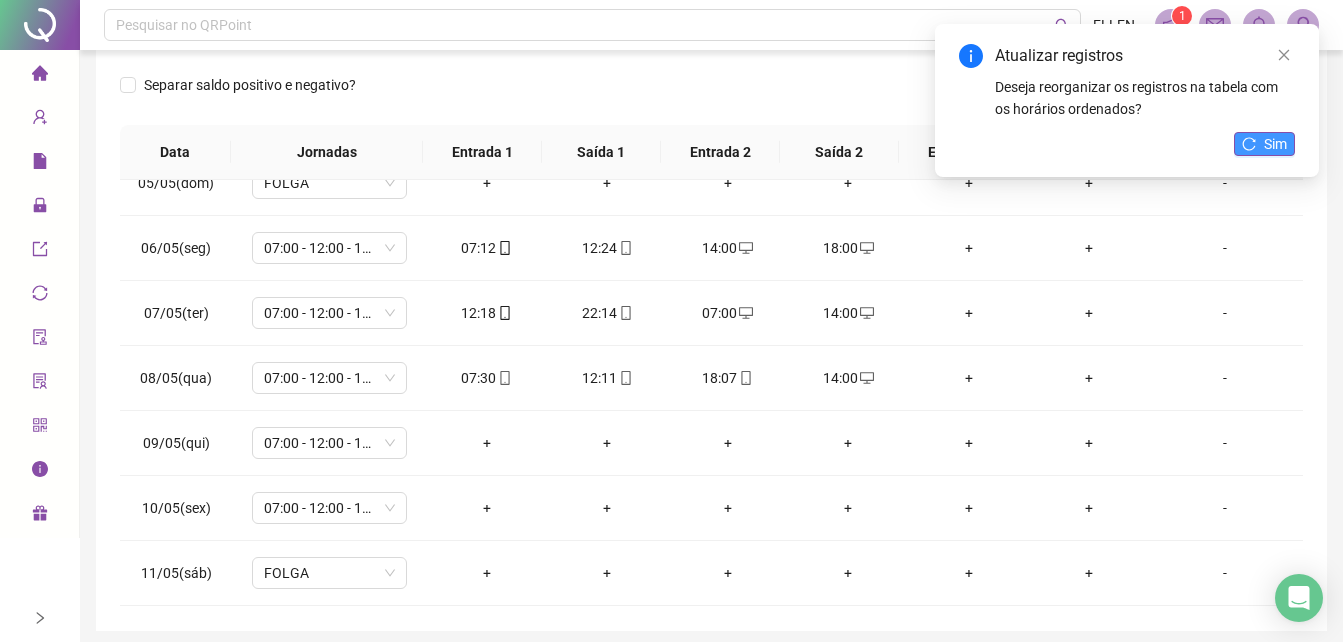 click on "Sim" at bounding box center (1275, 144) 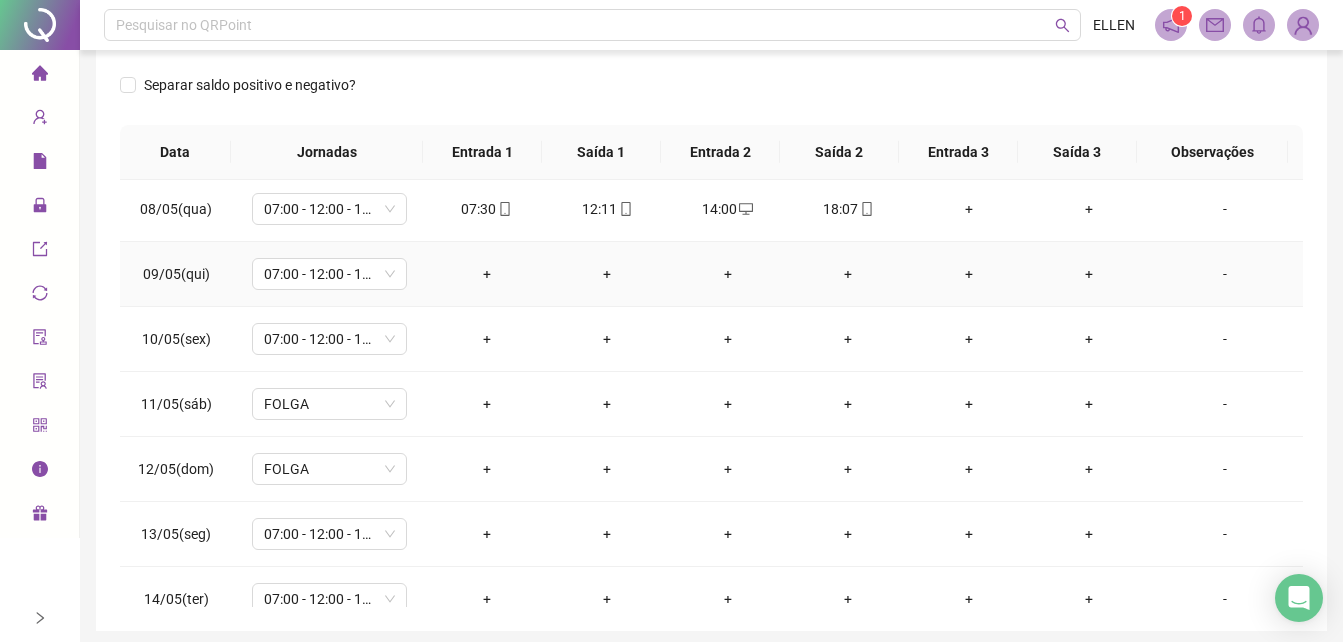 scroll, scrollTop: 464, scrollLeft: 0, axis: vertical 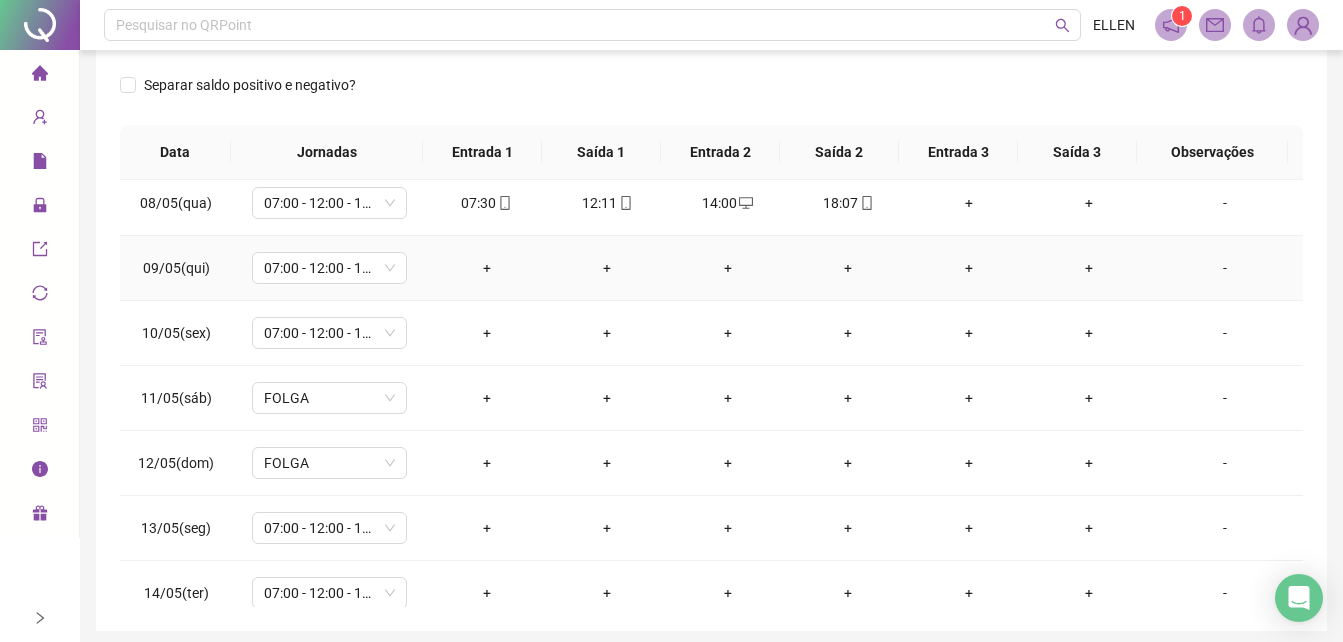 click on "+" at bounding box center (486, 268) 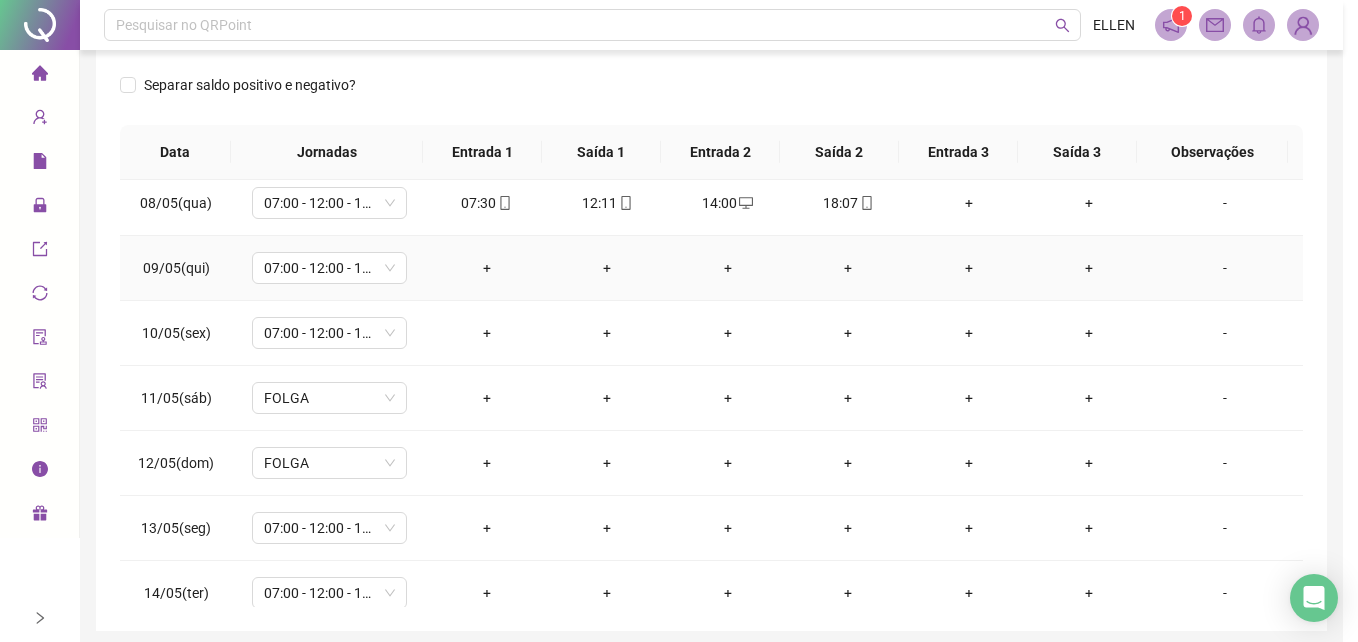 click on "Esqueceu de registrar Excesso de marcação Horário equivocado Outro motivo" at bounding box center (679, 280) 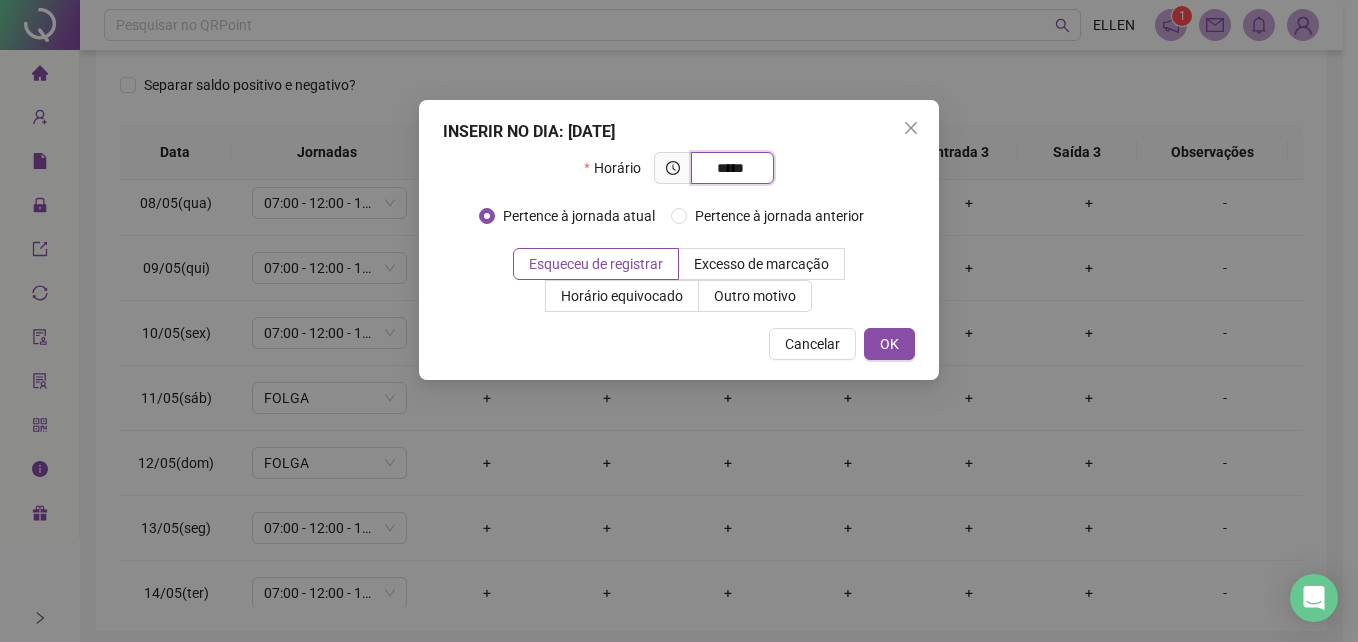 type on "*****" 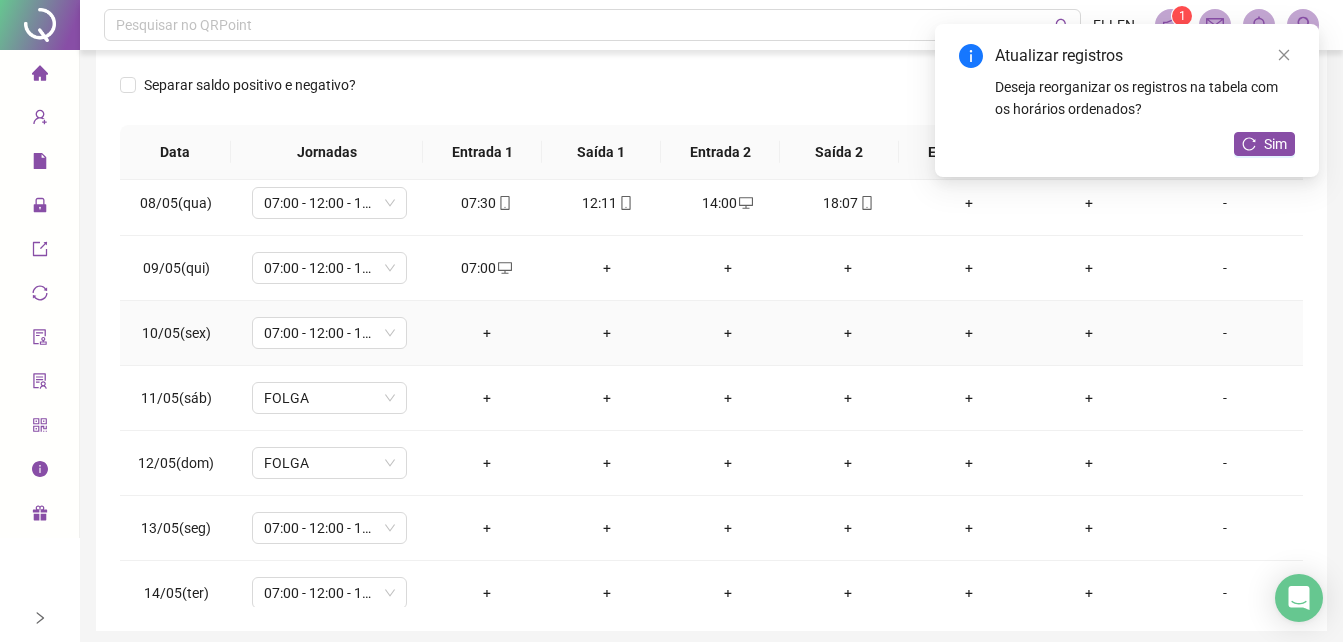 click on "+" at bounding box center (486, 333) 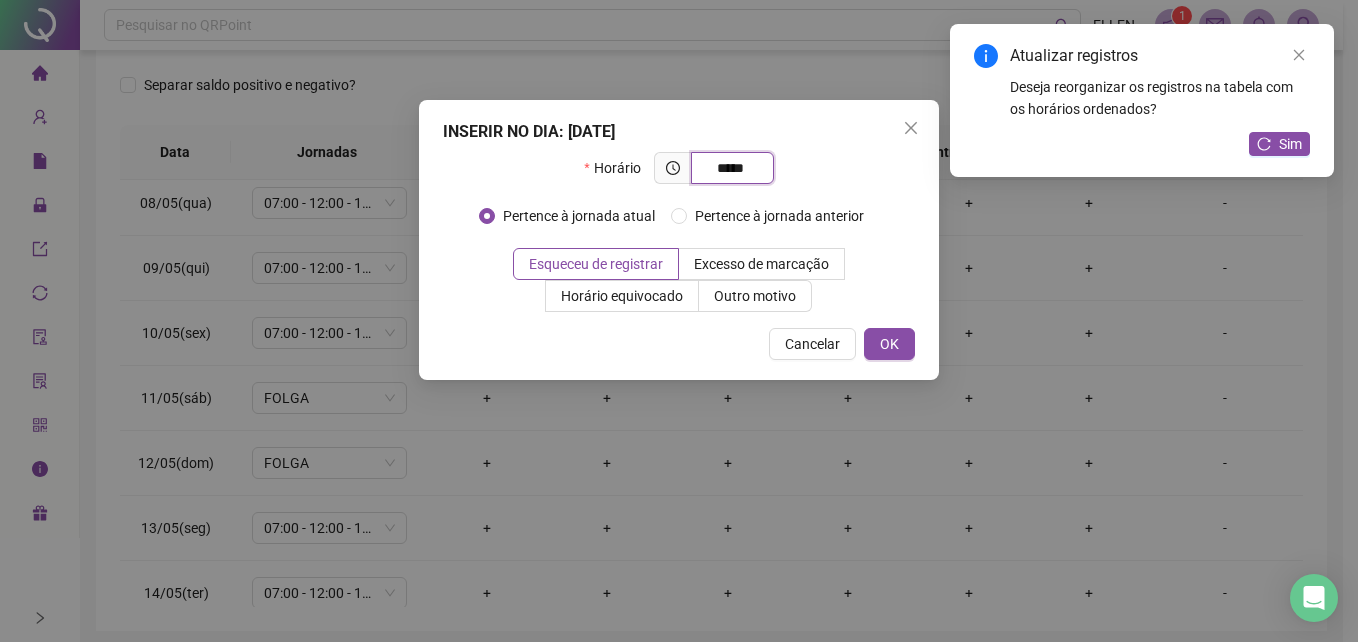 type on "*****" 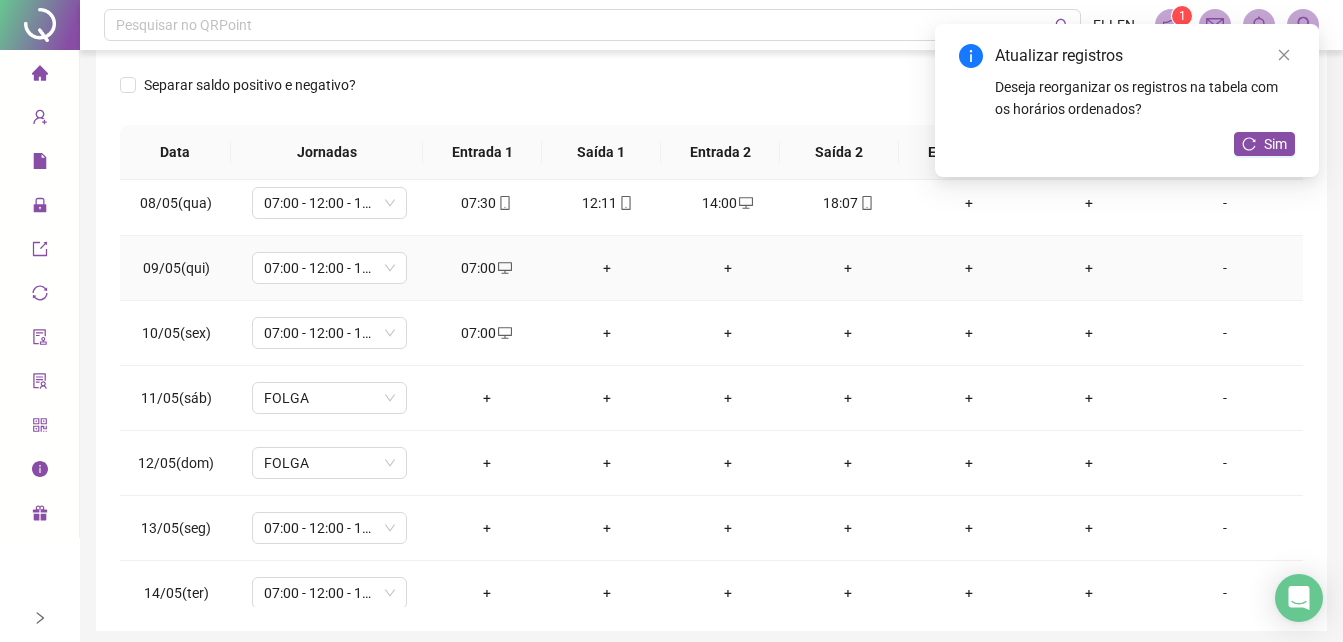 click on "+" at bounding box center [607, 268] 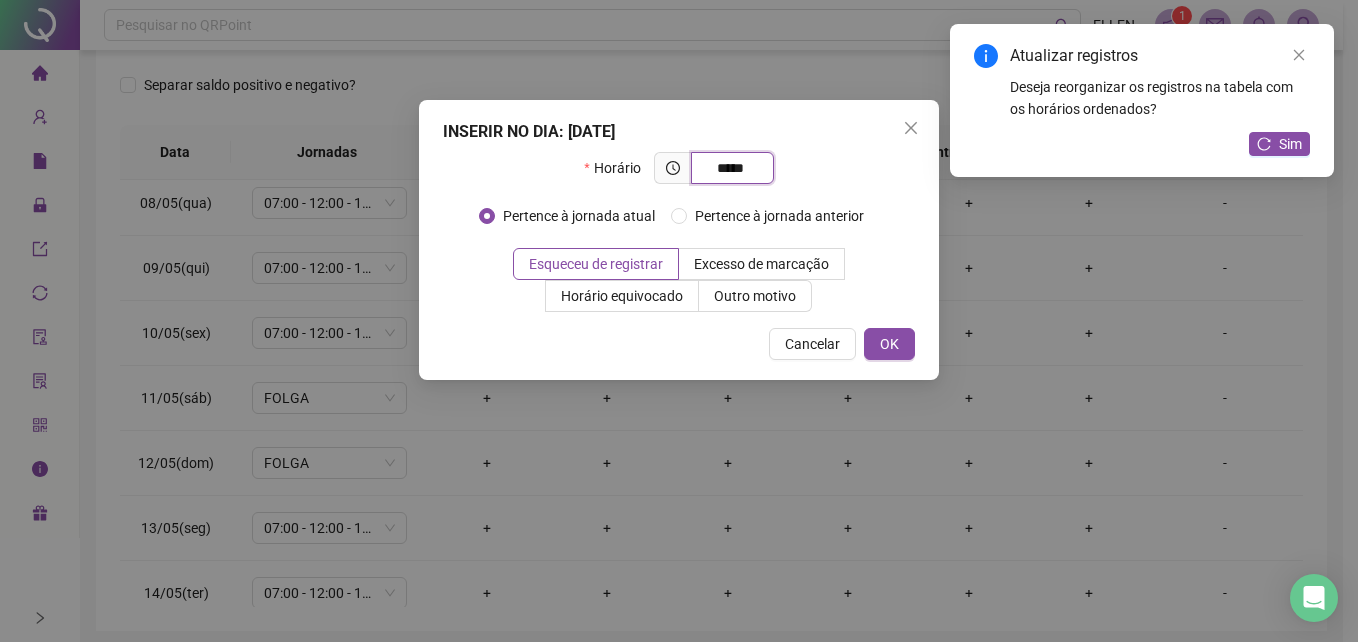 type on "*****" 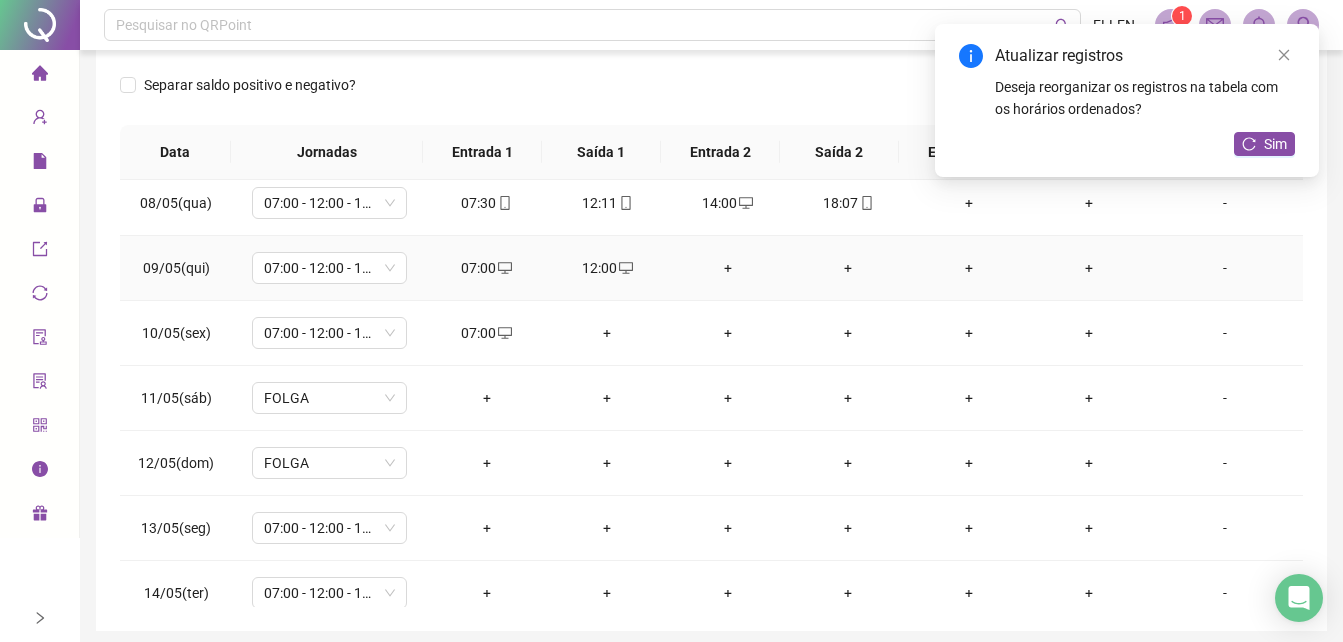 click on "+" at bounding box center (728, 268) 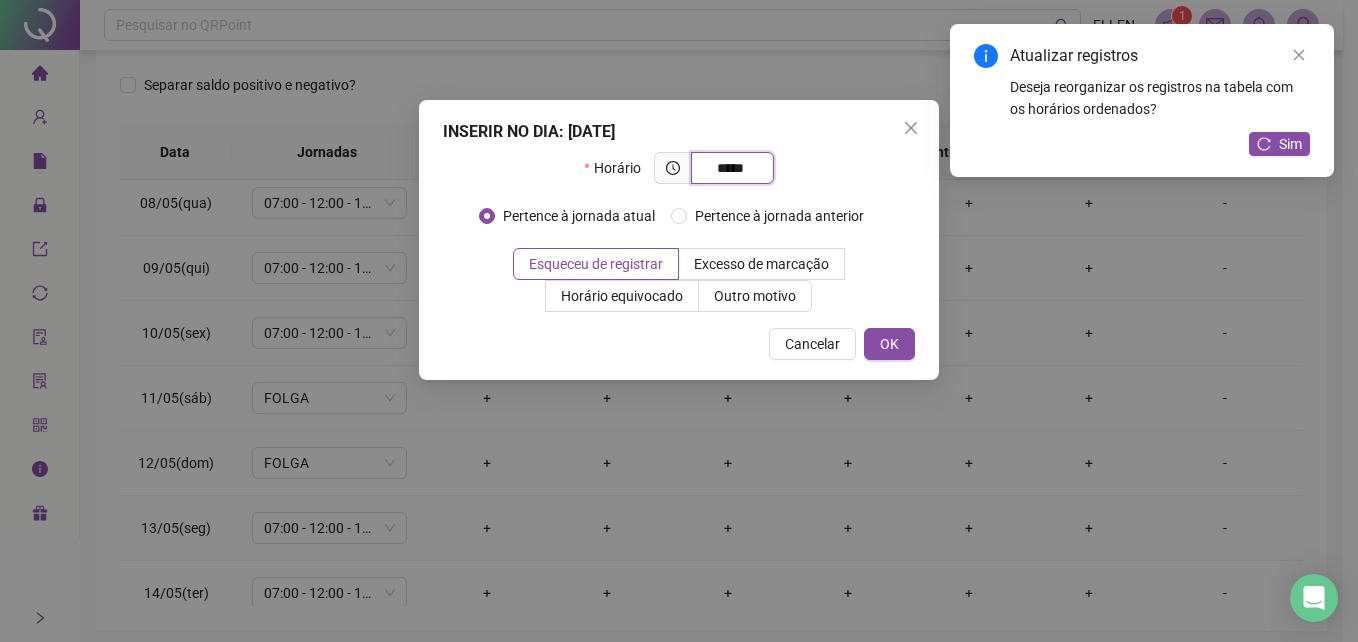 type on "*****" 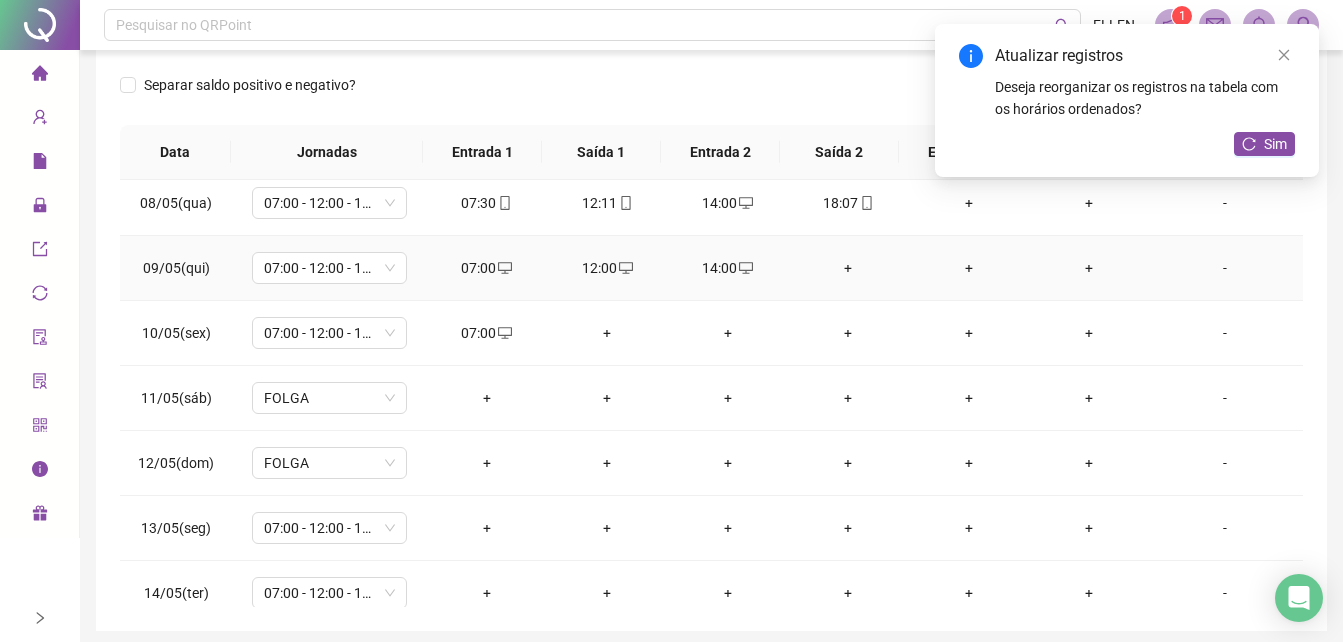 click on "+" at bounding box center (848, 268) 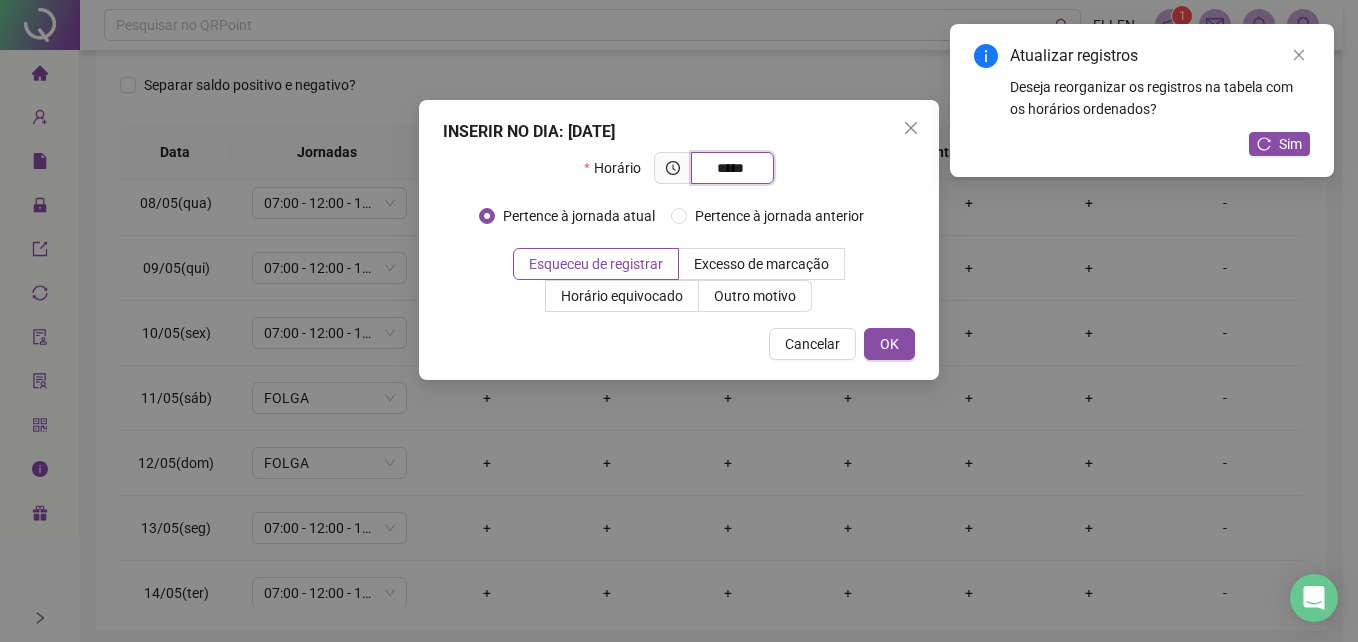 type on "*****" 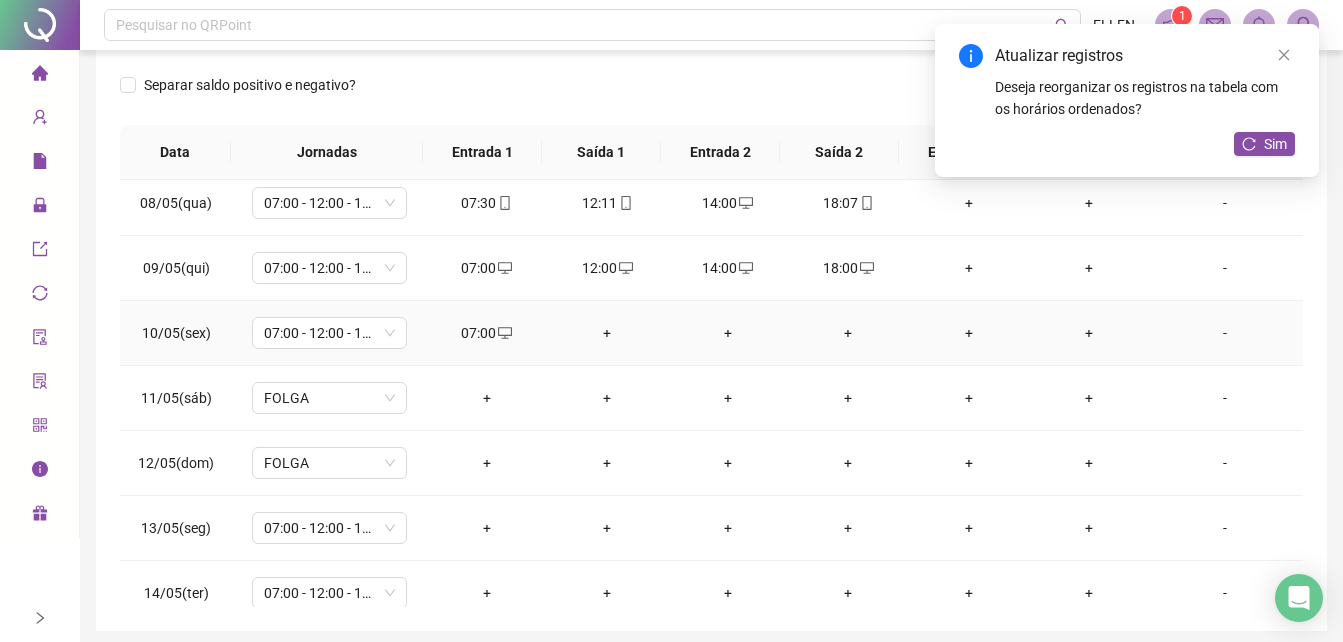 click on "+" at bounding box center (607, 333) 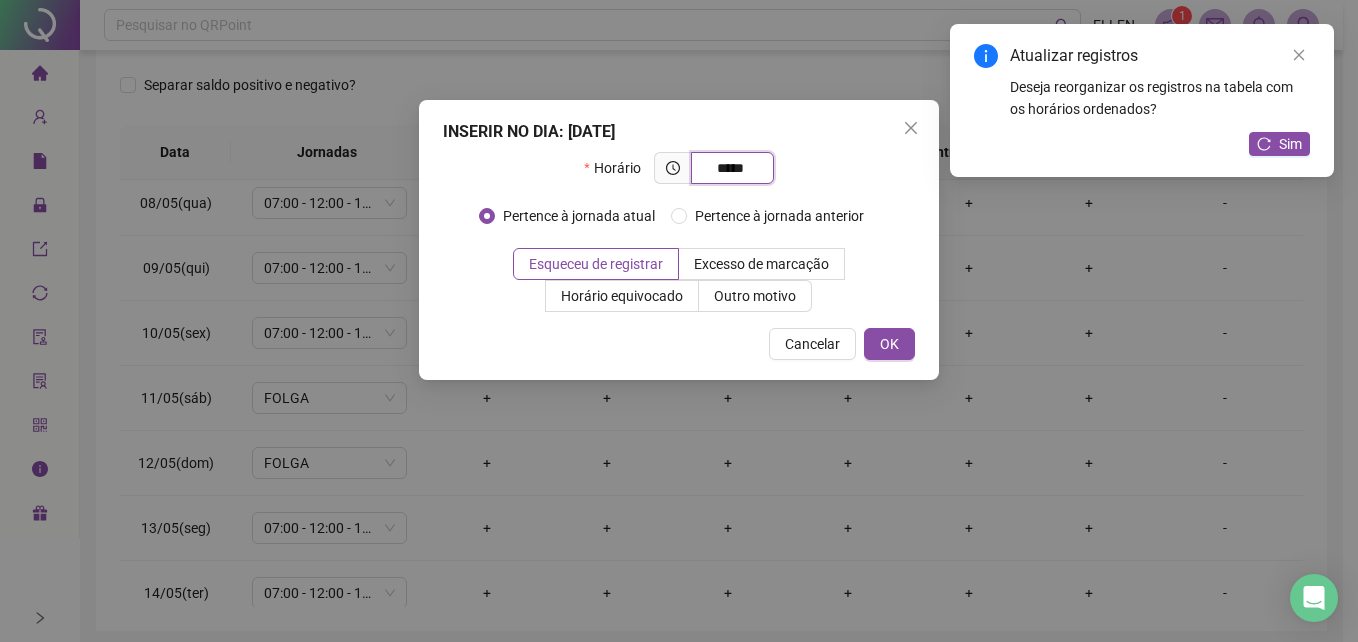 type on "*****" 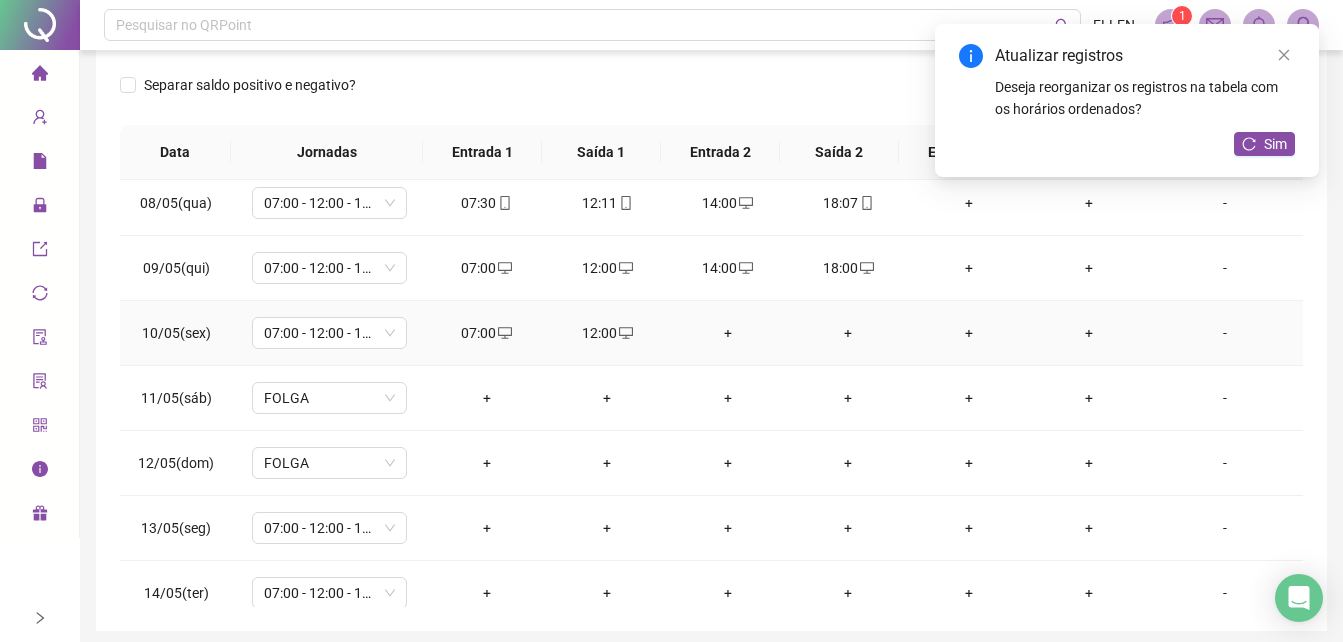 click on "+" at bounding box center (728, 333) 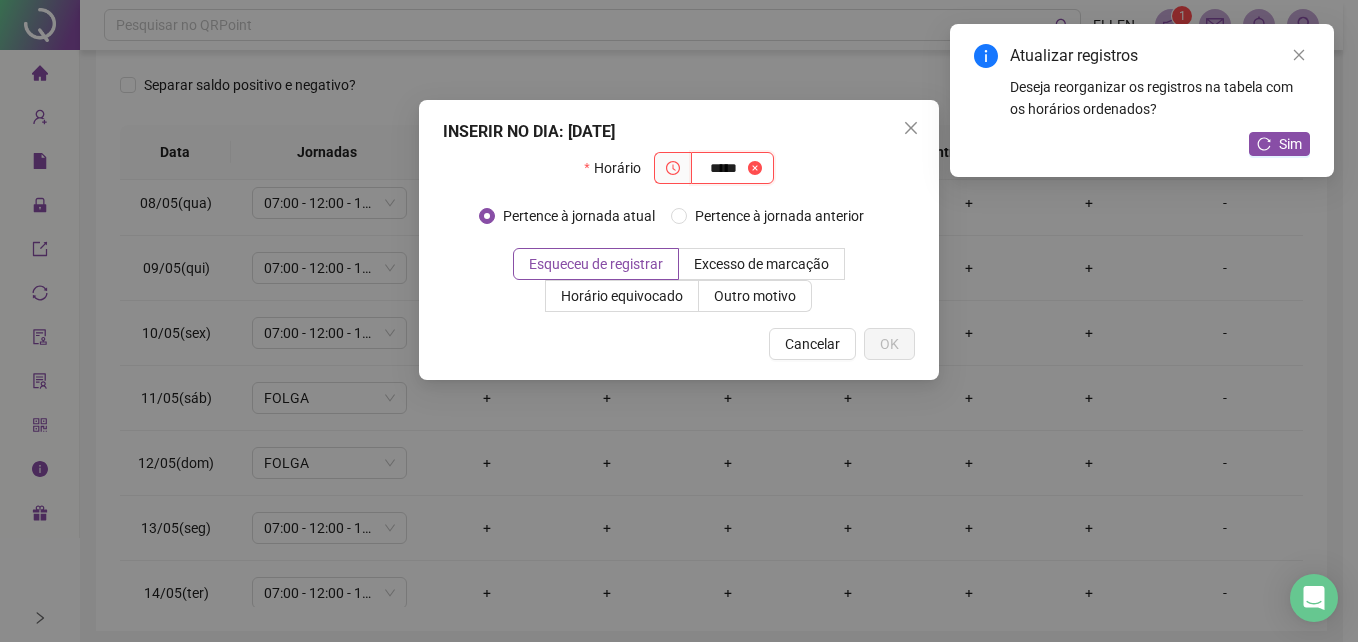 type on "*****" 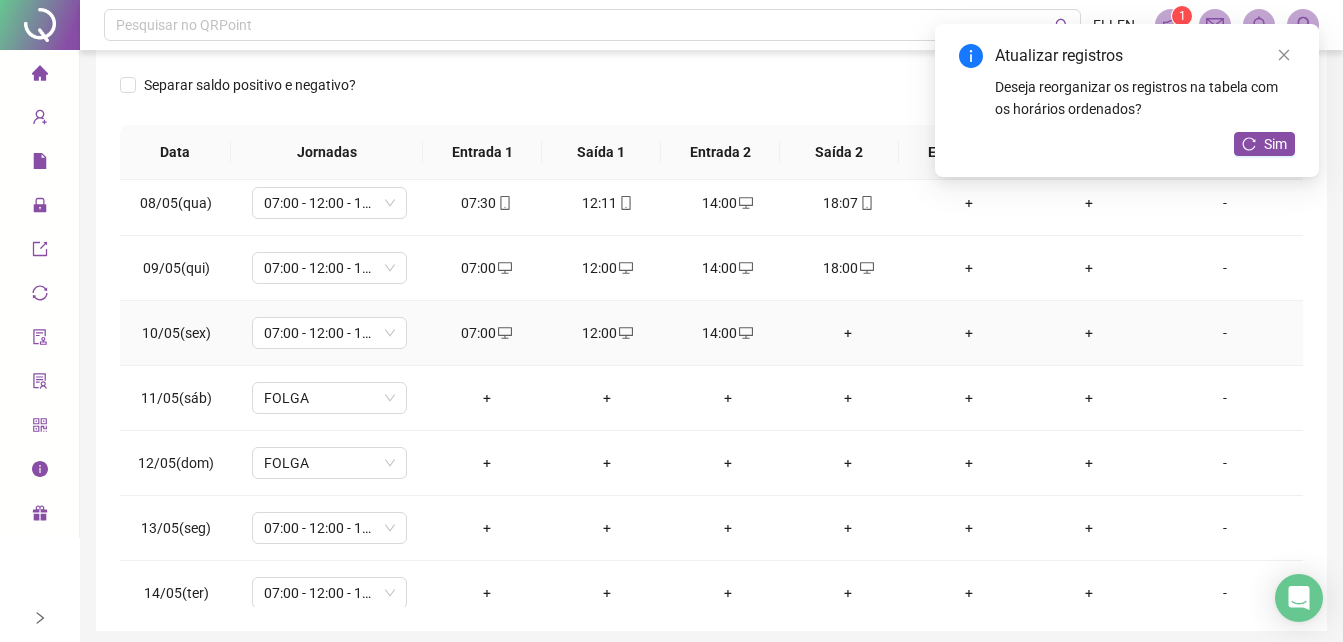 click on "+" at bounding box center (848, 333) 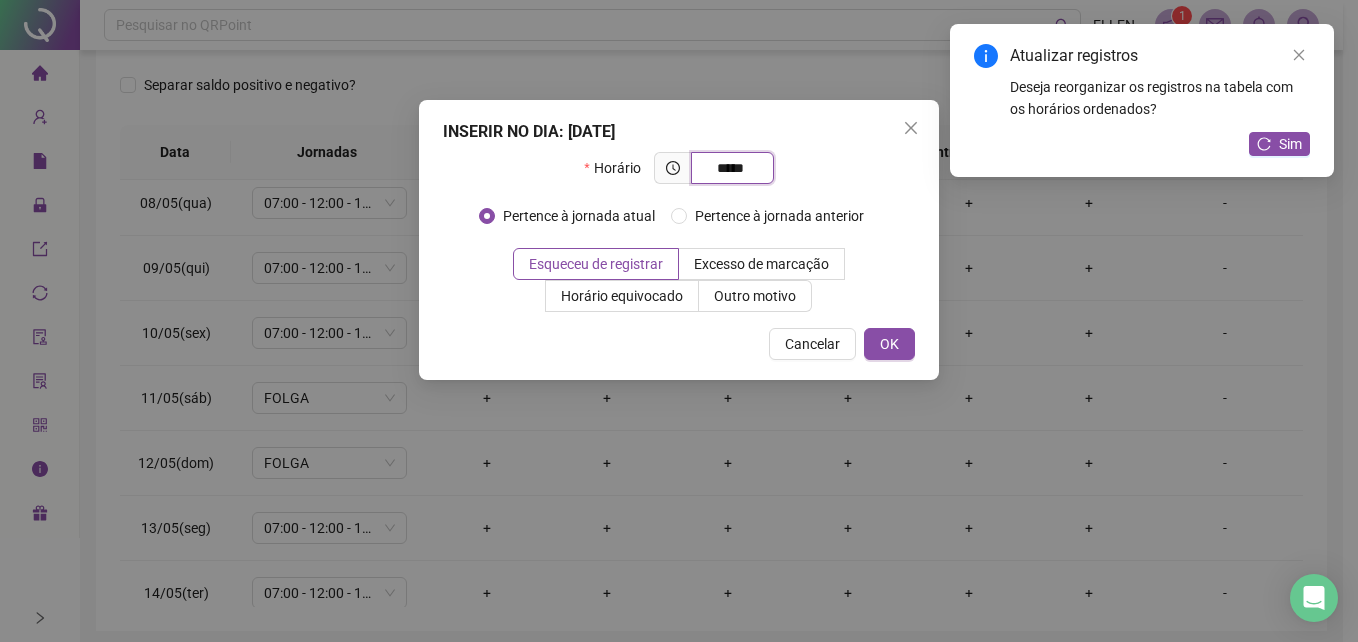 type on "*****" 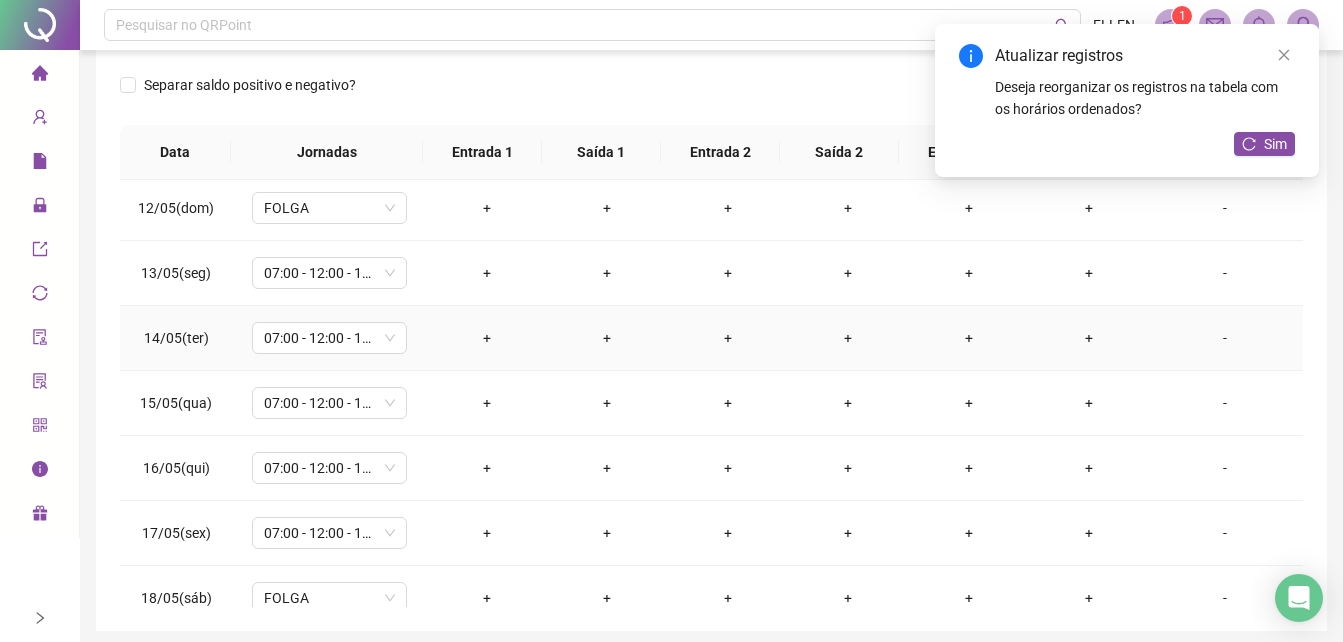 scroll, scrollTop: 720, scrollLeft: 0, axis: vertical 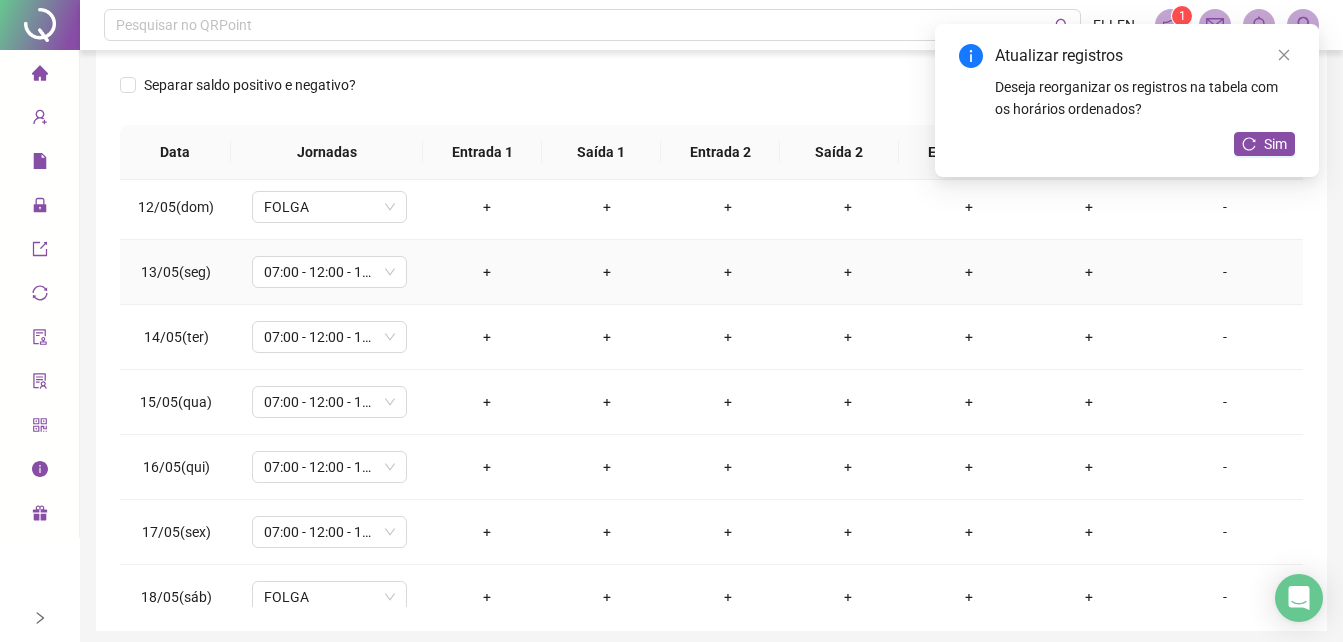 click on "+" at bounding box center [486, 272] 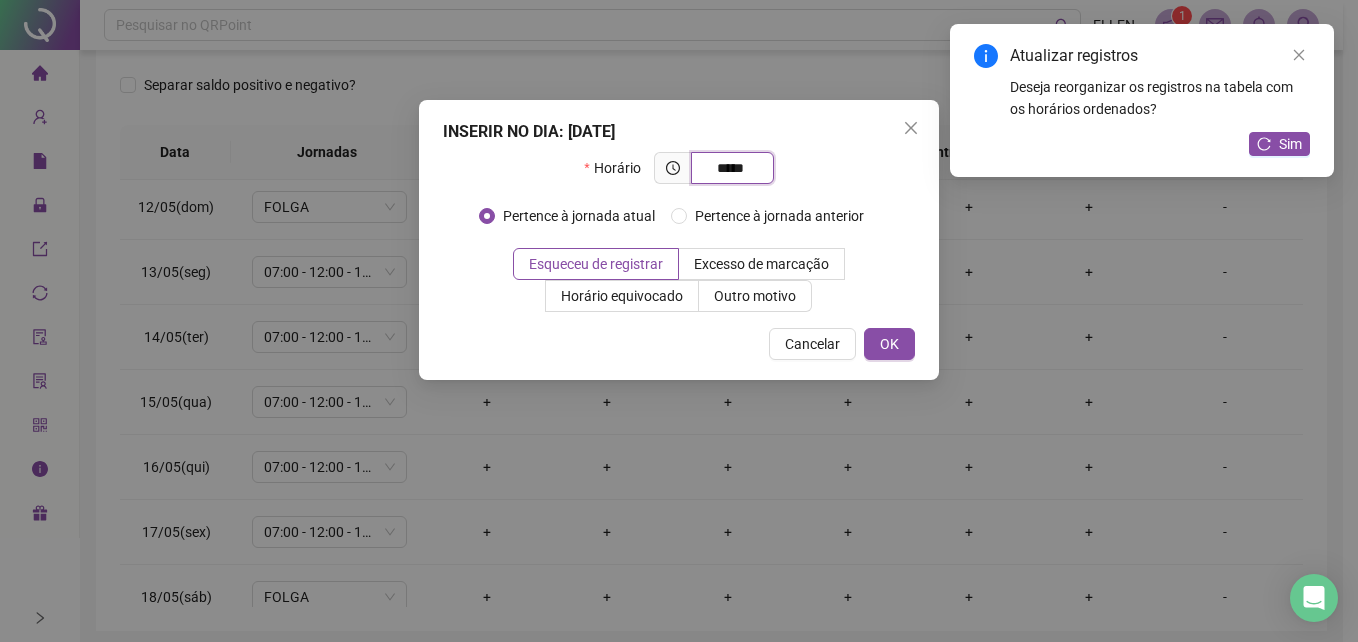 type on "*****" 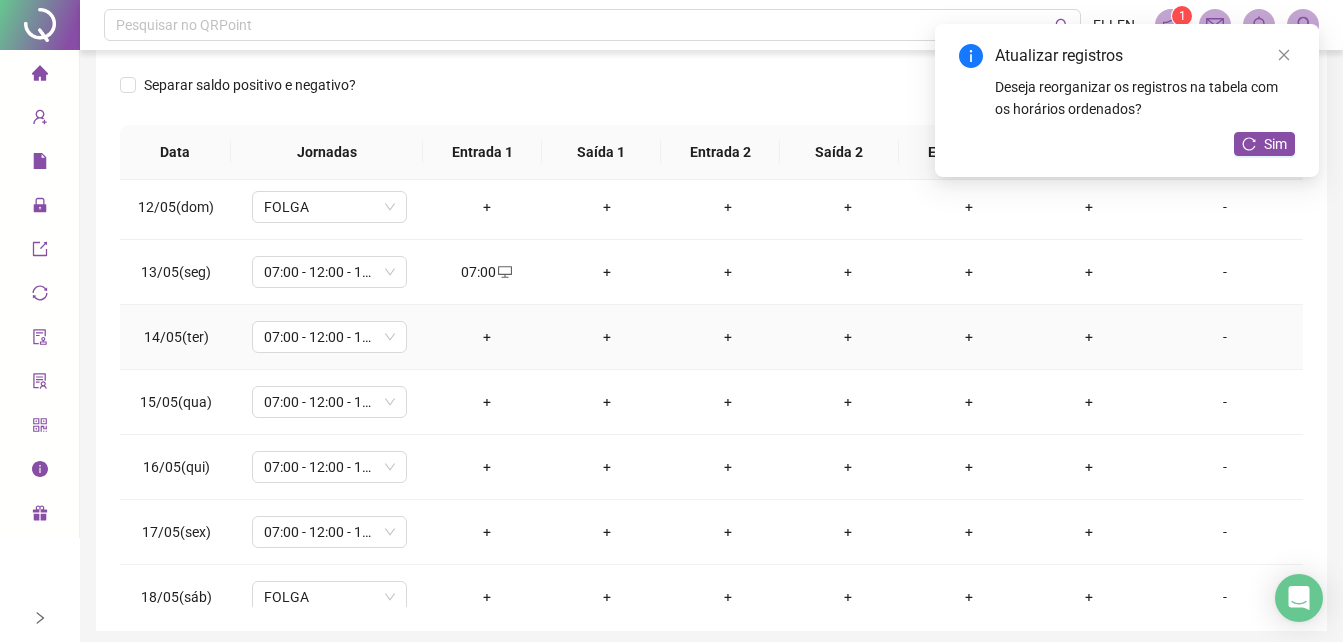 click on "+" at bounding box center (486, 337) 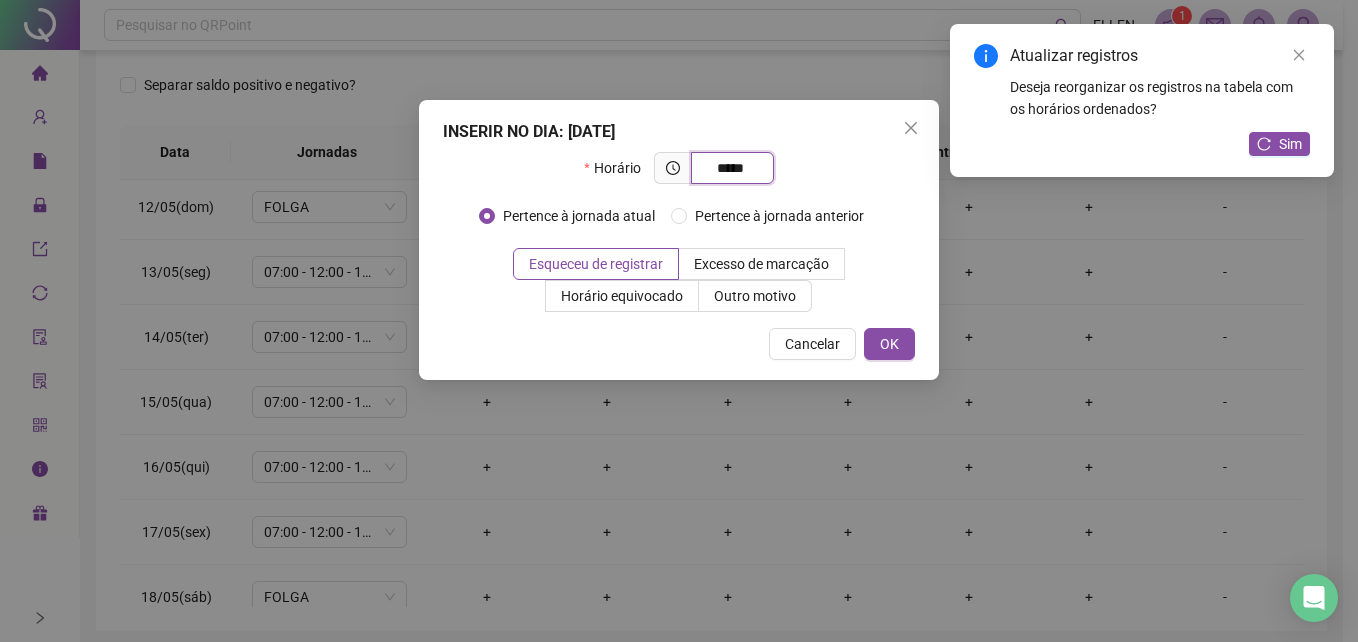 type on "*****" 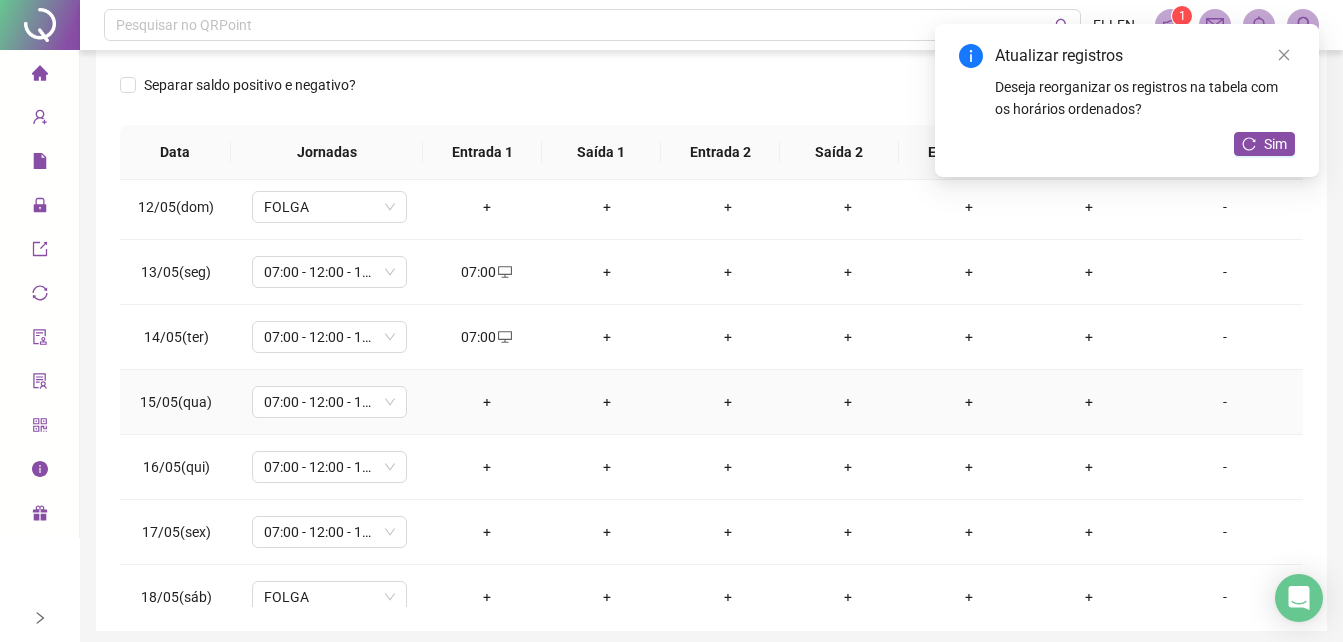 click on "+" at bounding box center (486, 402) 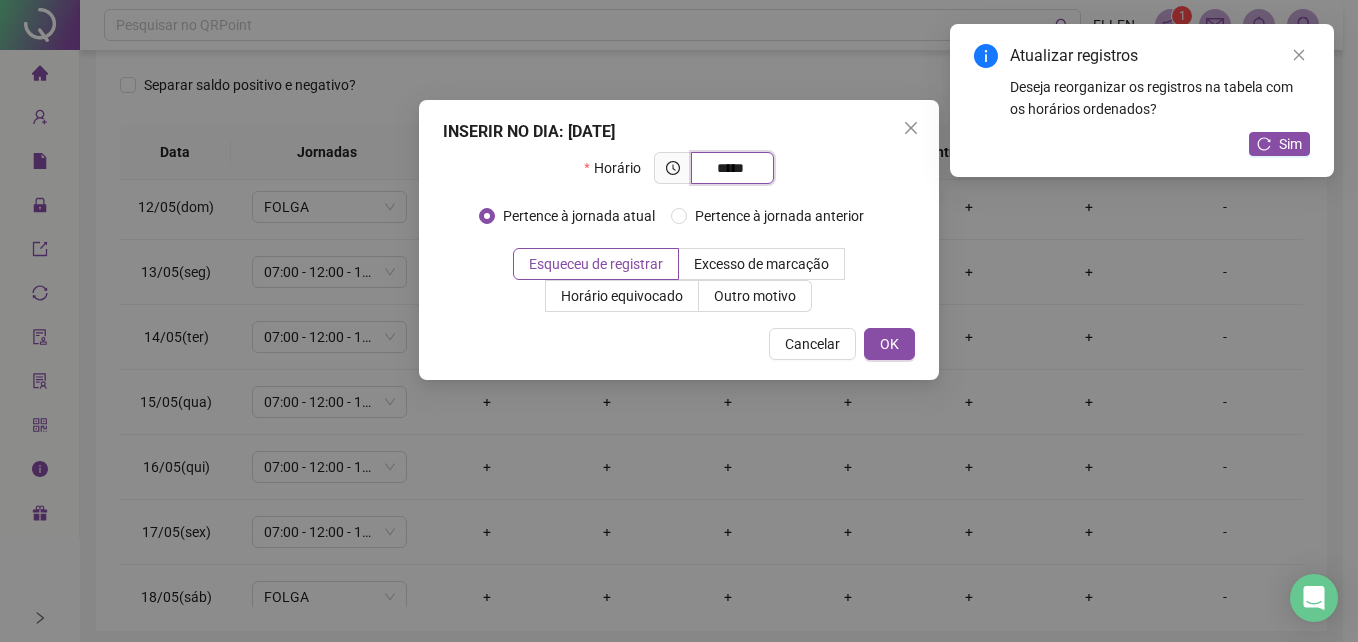 type on "*****" 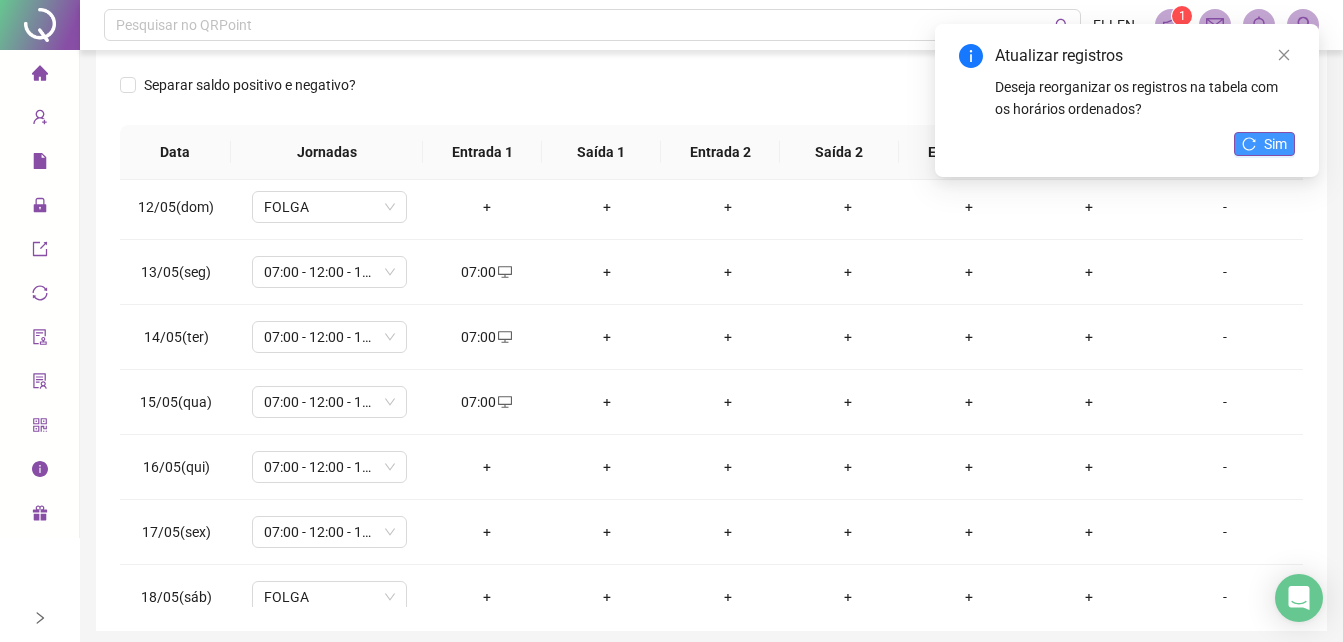 click 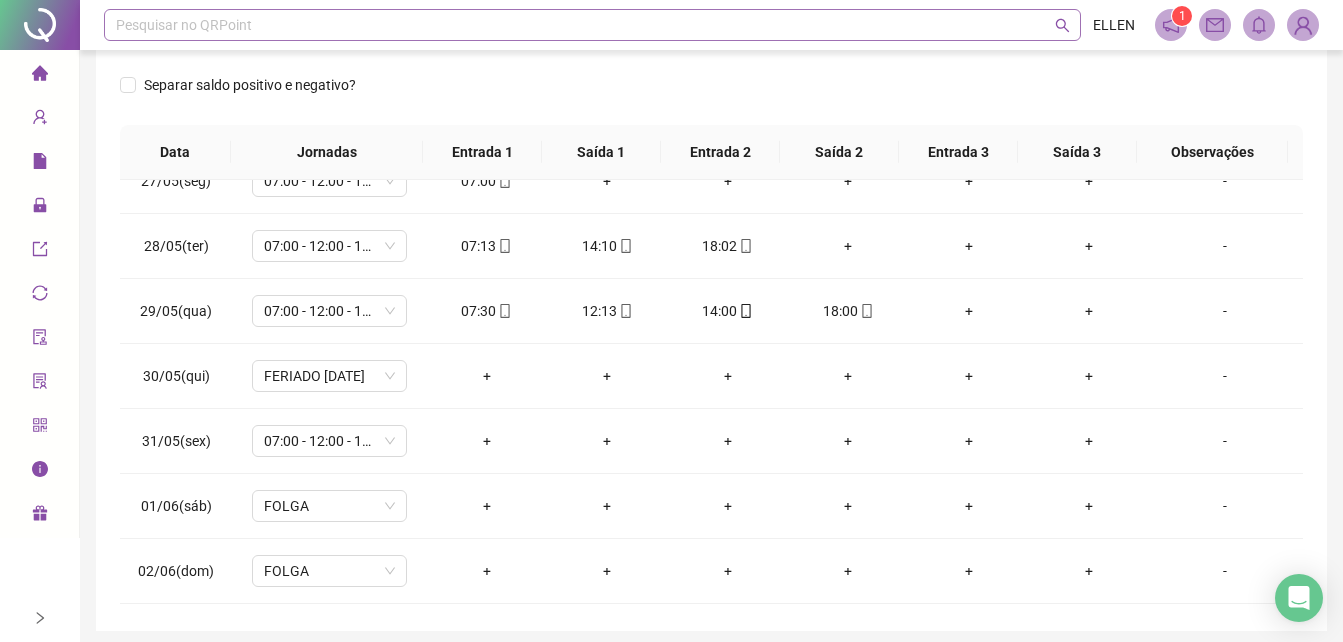 scroll, scrollTop: 1701, scrollLeft: 0, axis: vertical 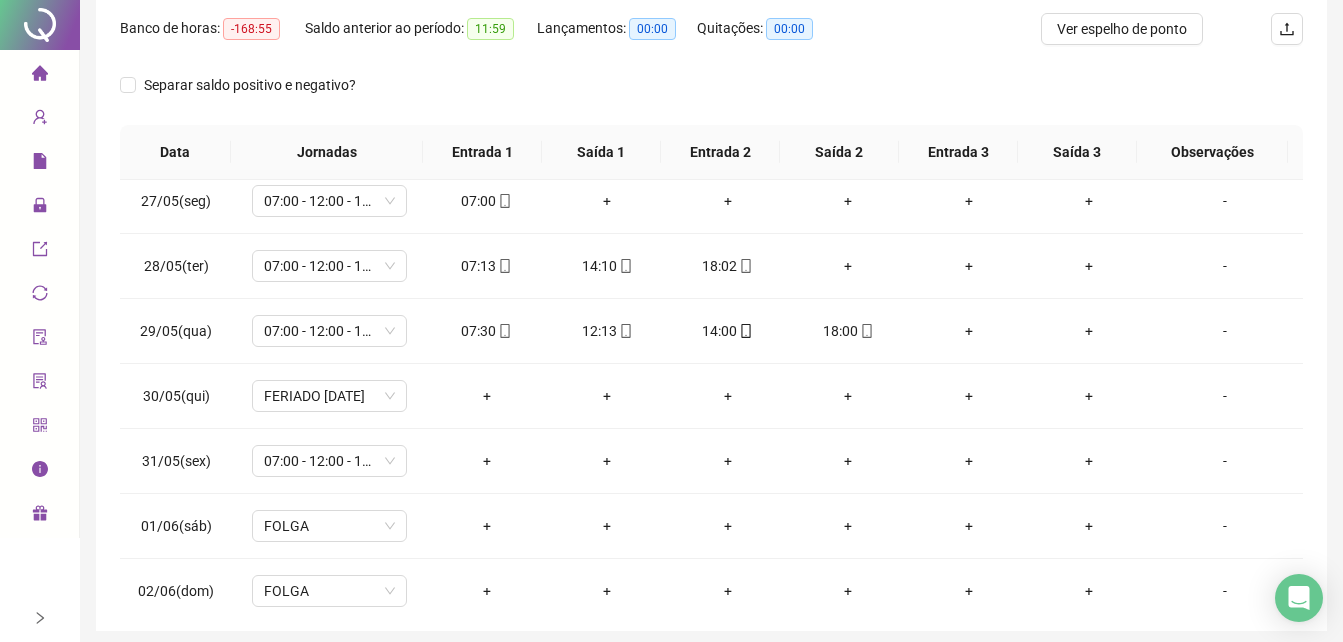 click on "[PERSON_NAME] TRINDADE REIS" at bounding box center (312, -75) 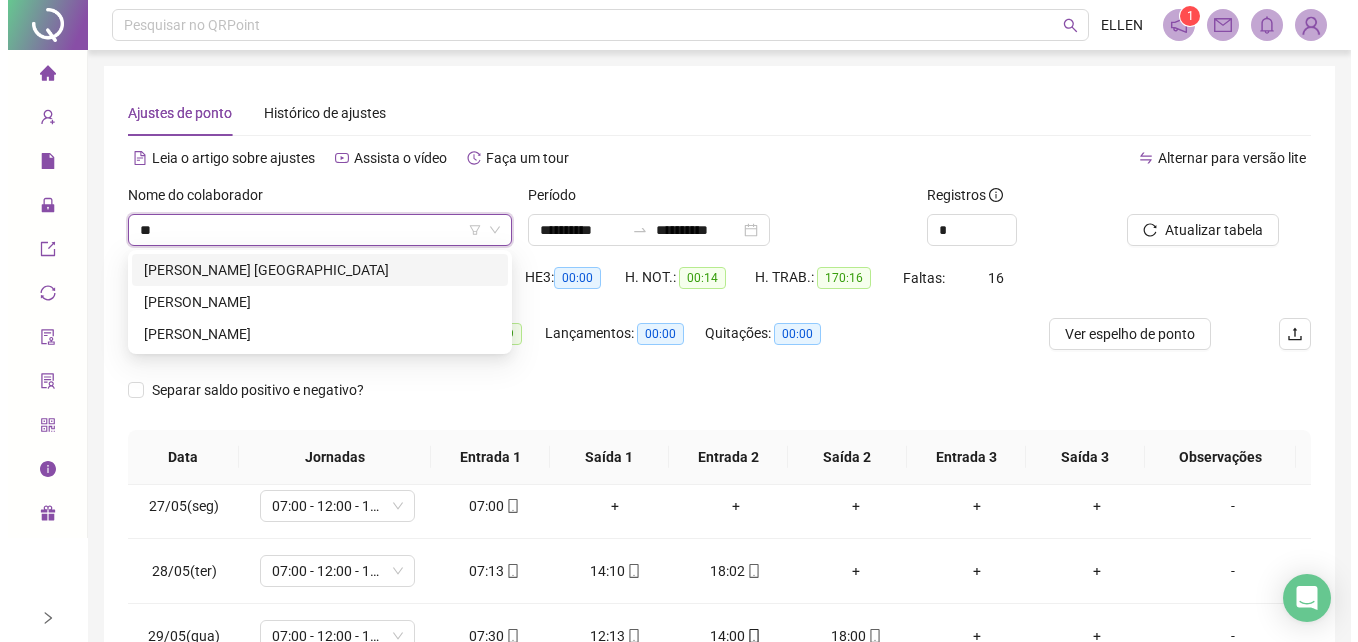 scroll, scrollTop: 0, scrollLeft: 0, axis: both 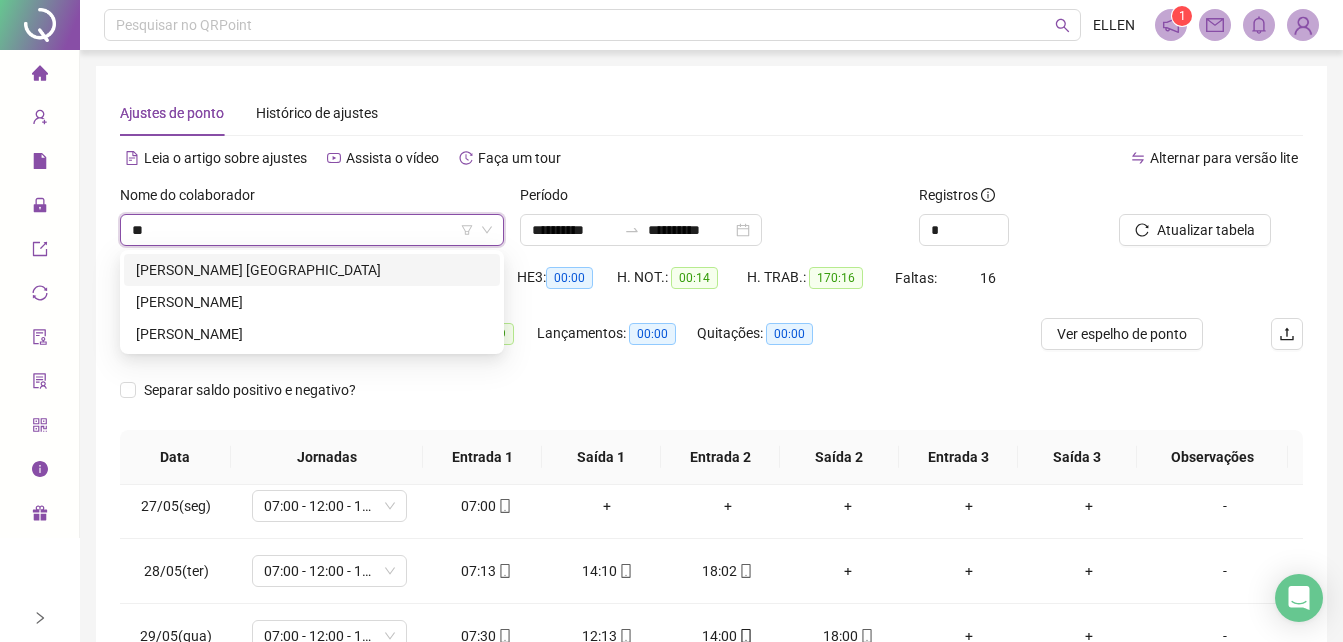 type on "***" 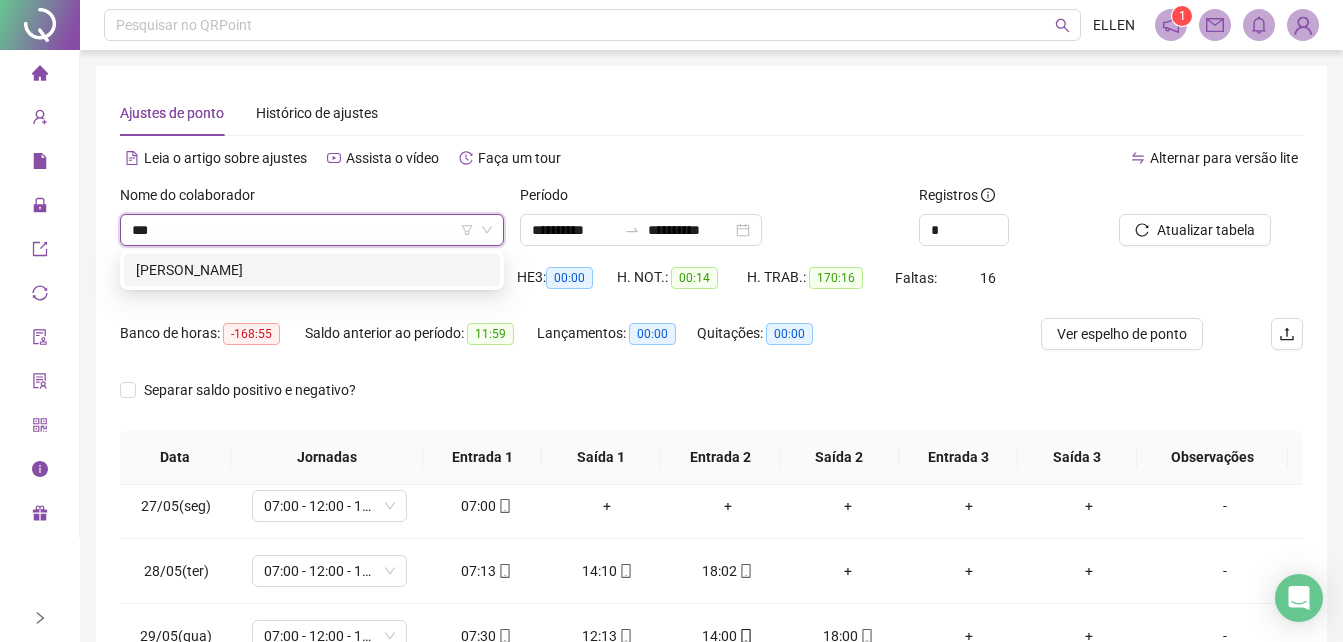 type 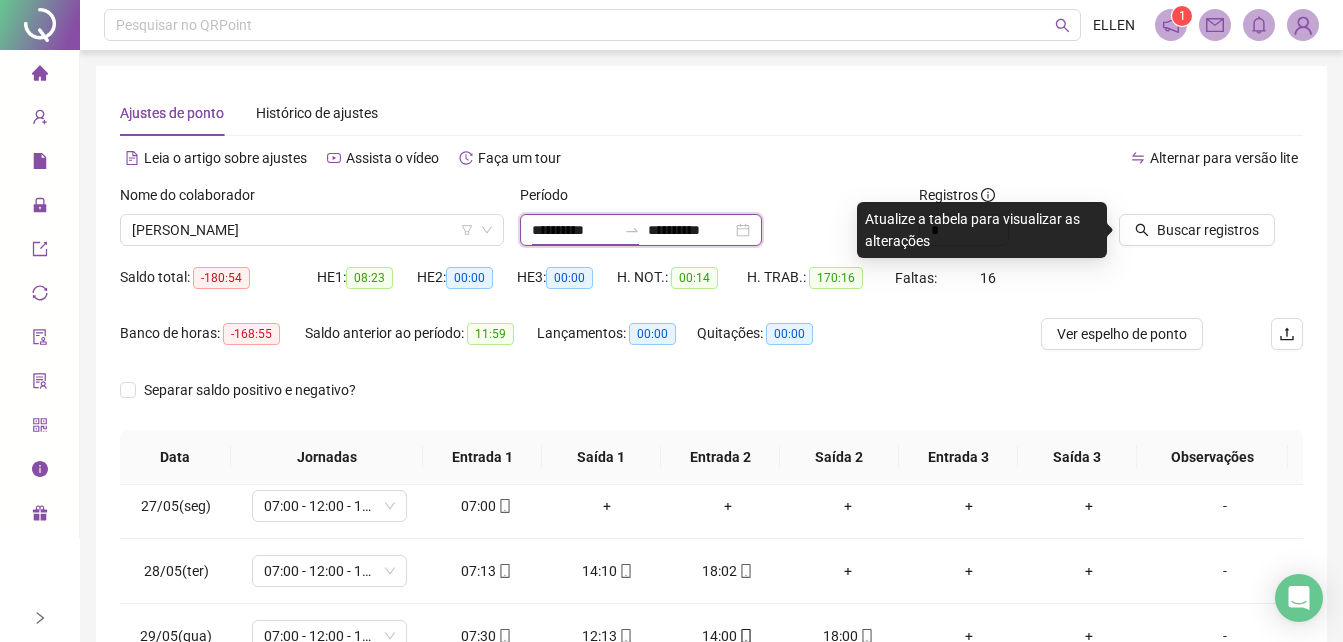 click on "**********" at bounding box center [574, 230] 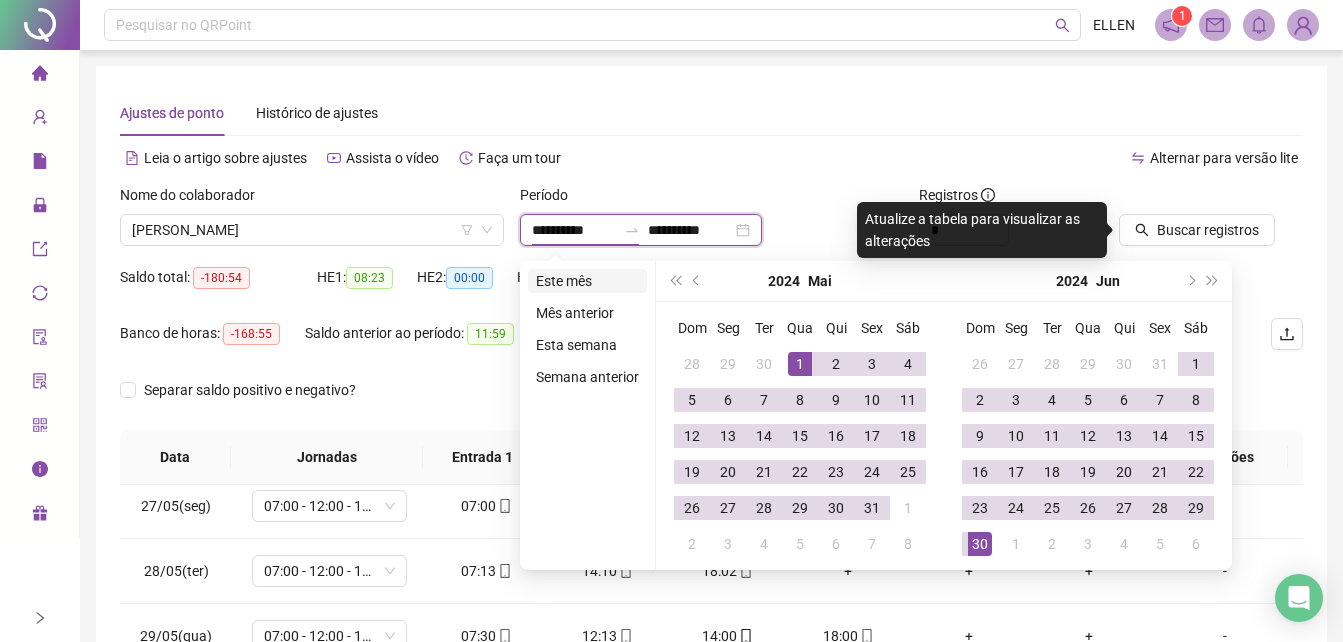 type on "**********" 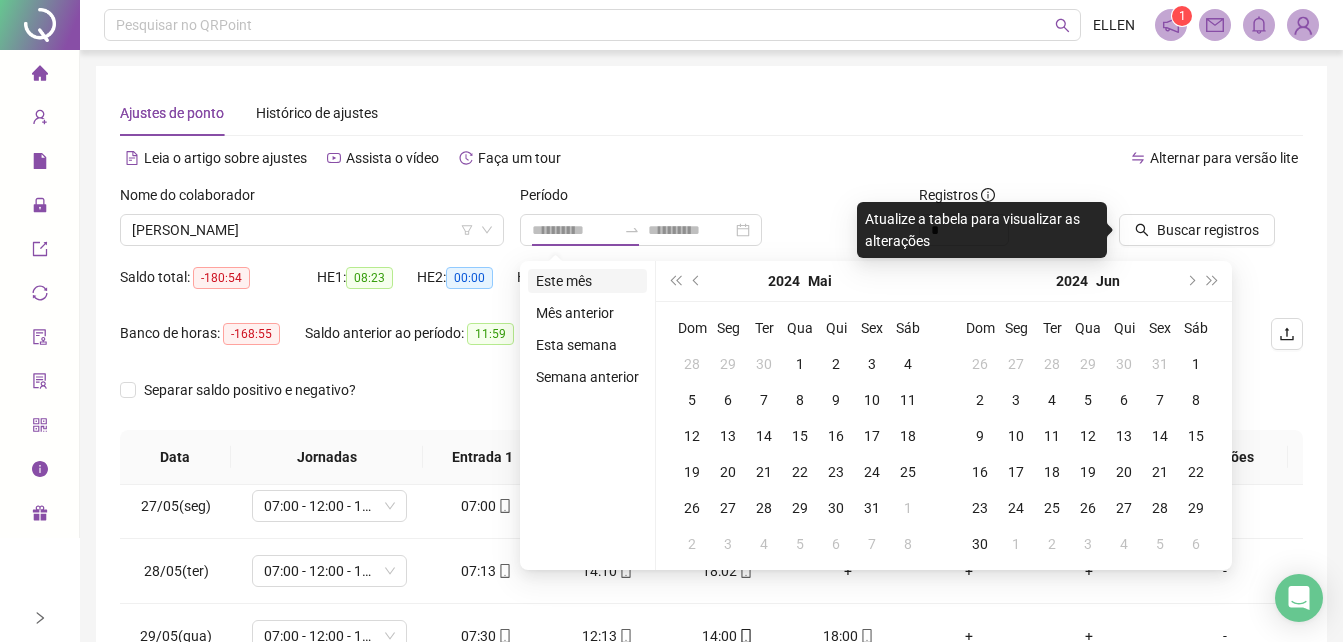 click on "Este mês" at bounding box center (587, 281) 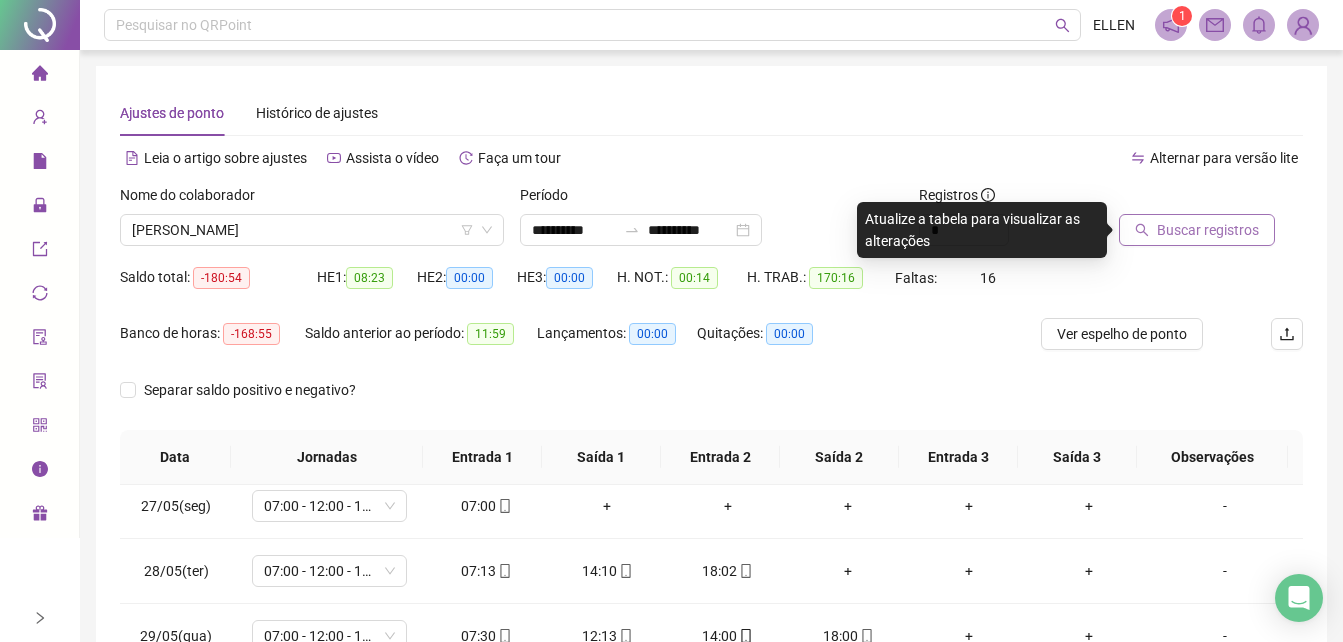 click on "Buscar registros" at bounding box center (1208, 230) 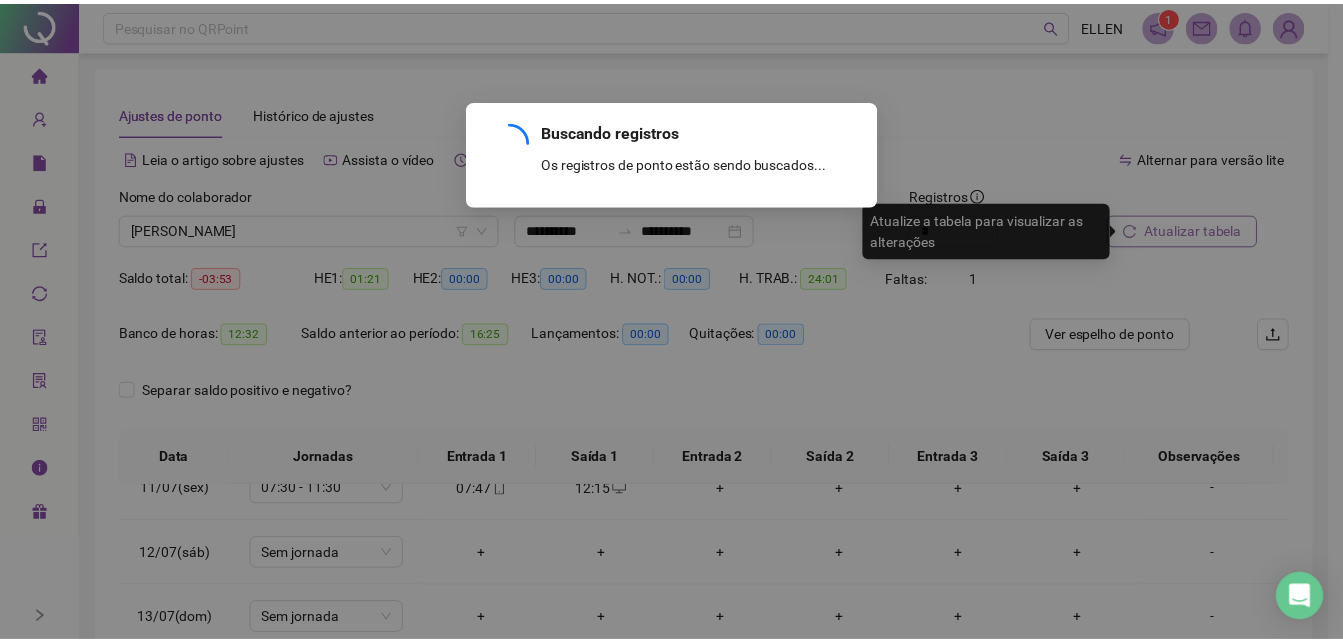 scroll, scrollTop: 678, scrollLeft: 0, axis: vertical 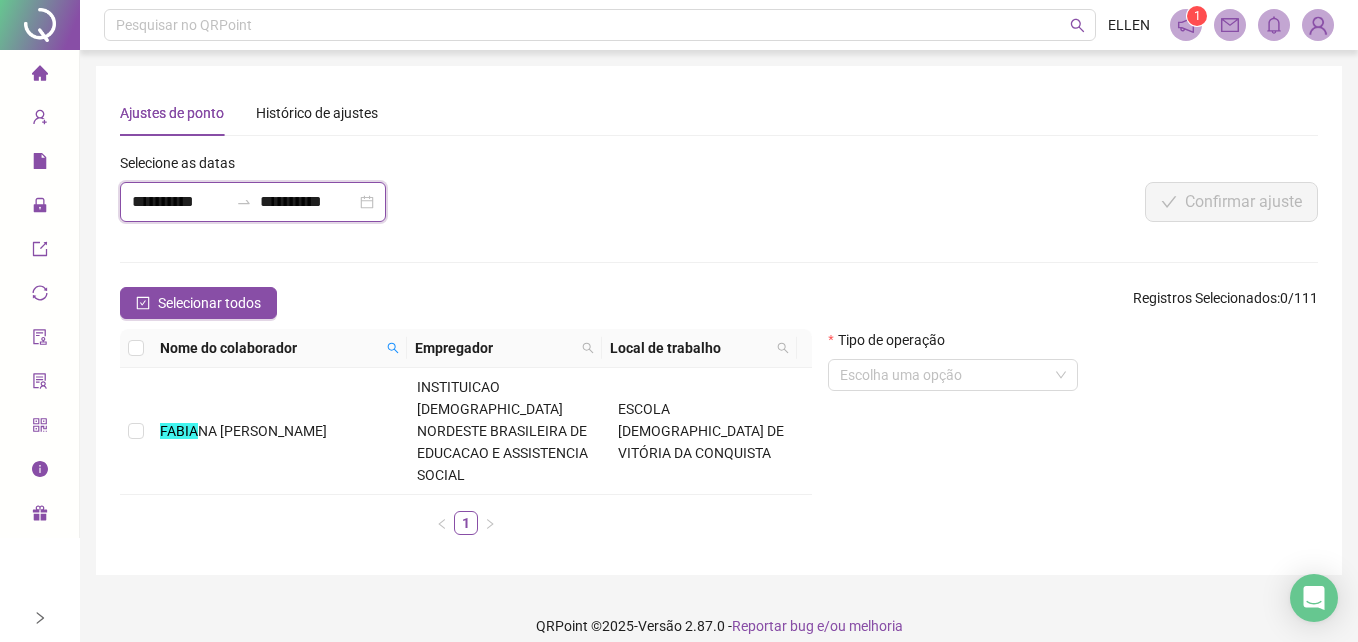 click on "**********" at bounding box center [180, 202] 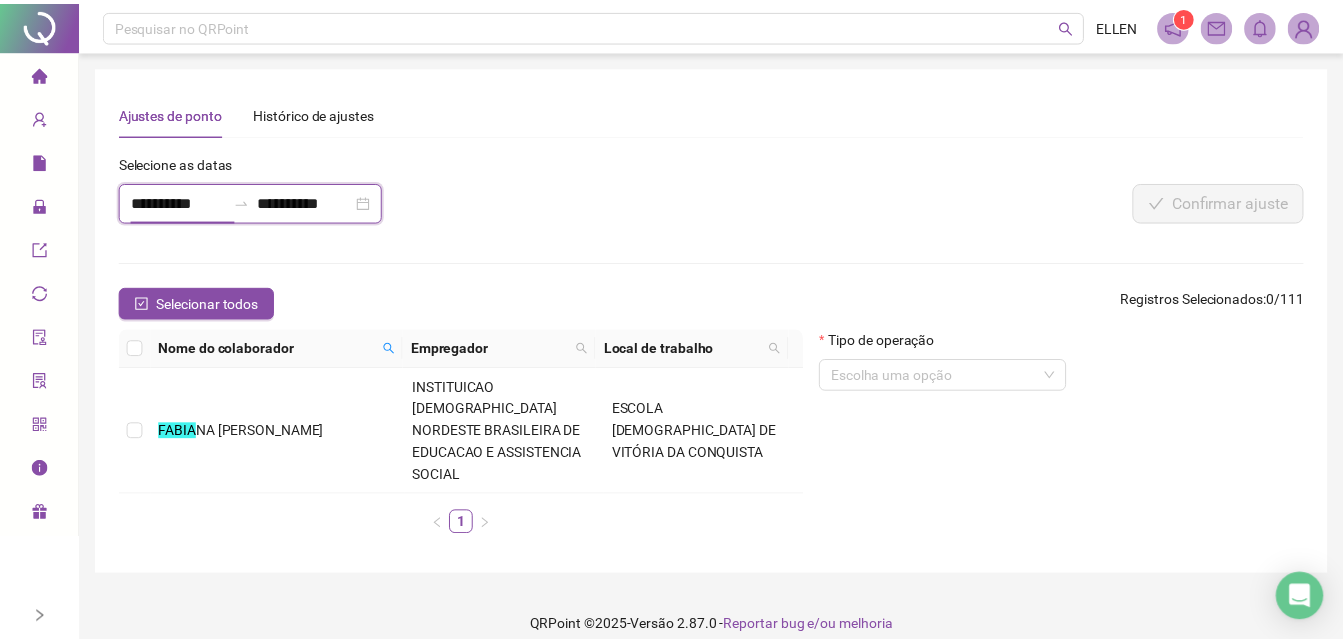 scroll, scrollTop: 0, scrollLeft: 0, axis: both 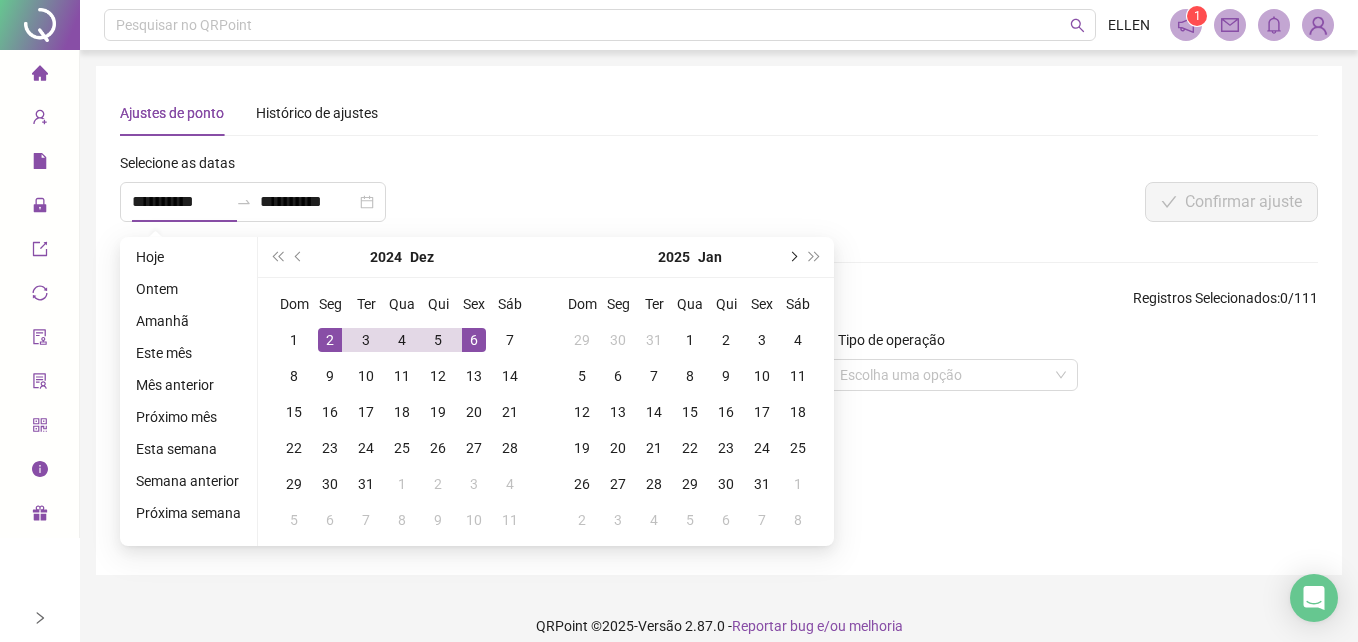 click at bounding box center [792, 257] 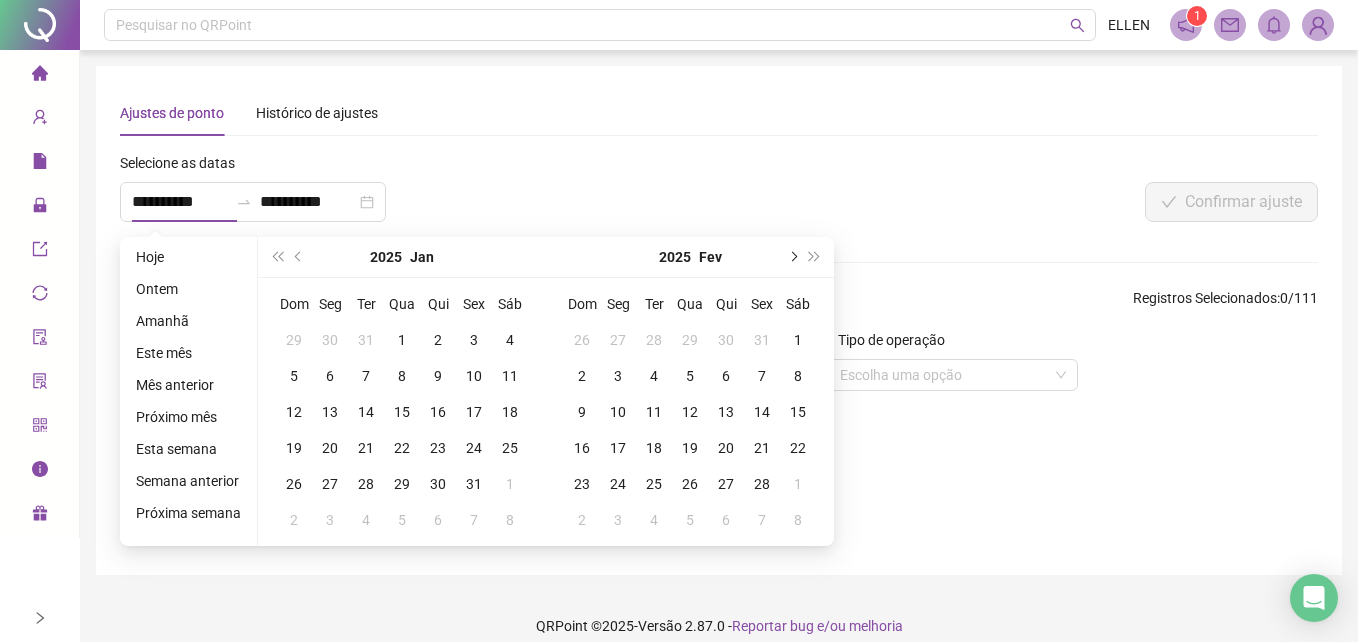 click at bounding box center (792, 257) 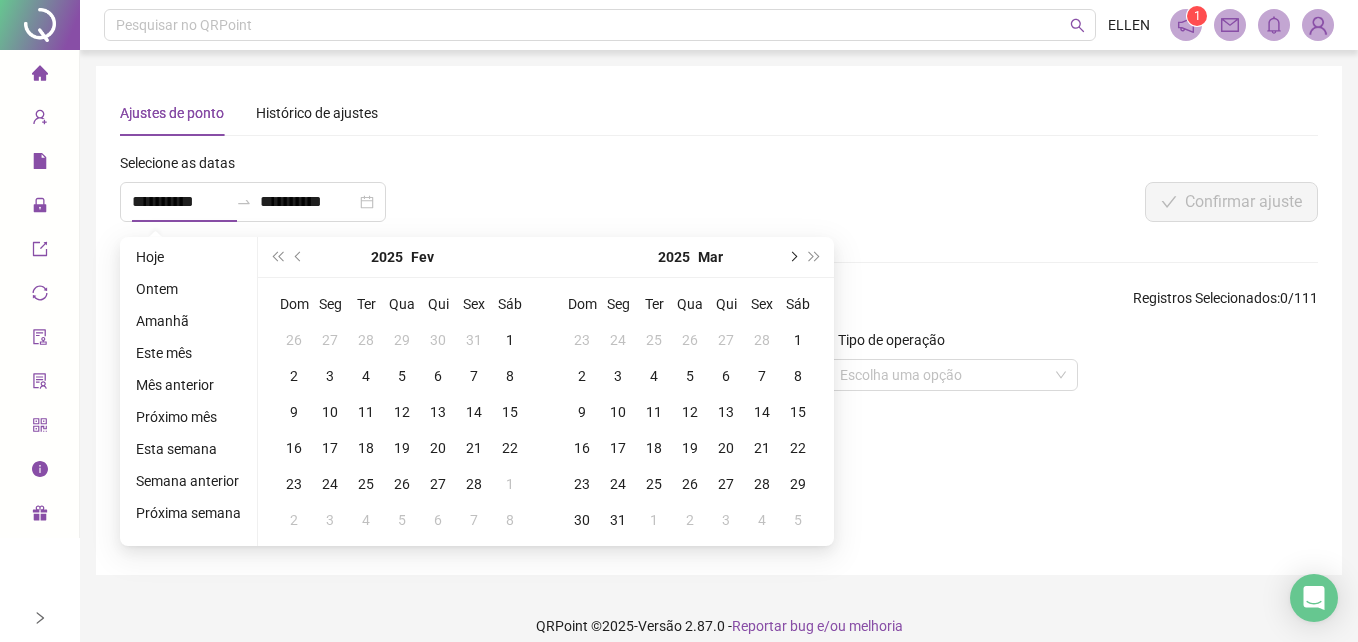 click at bounding box center [792, 257] 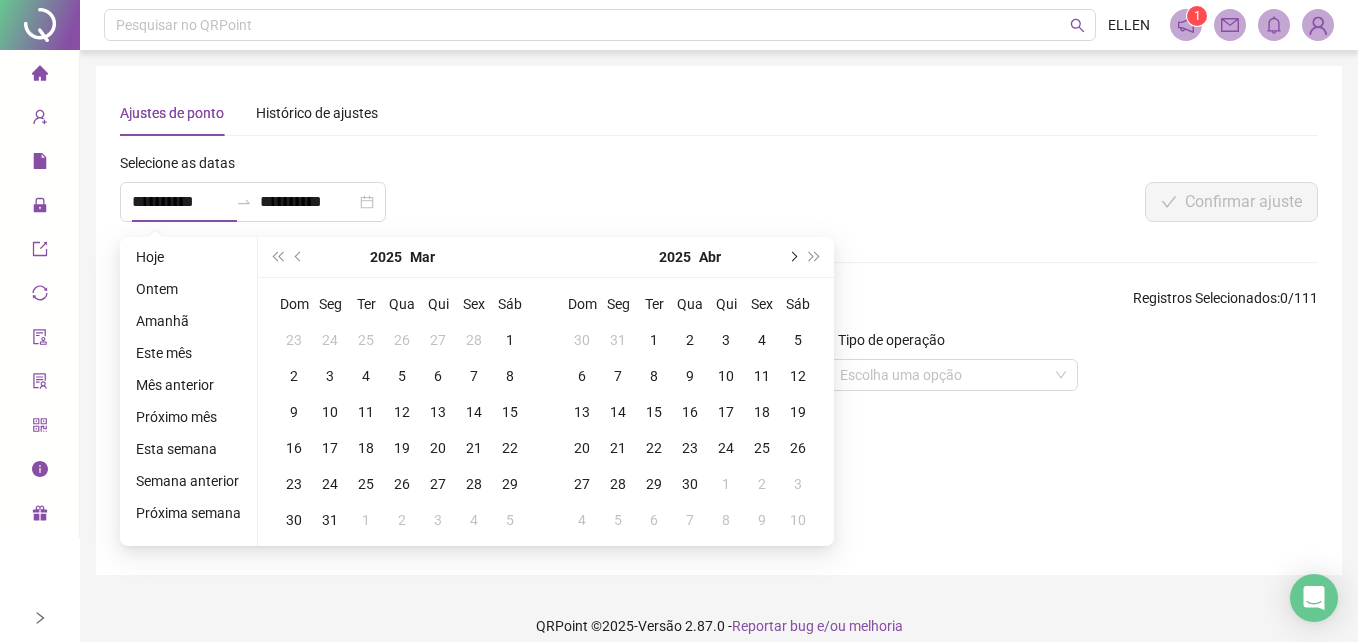 click at bounding box center (792, 257) 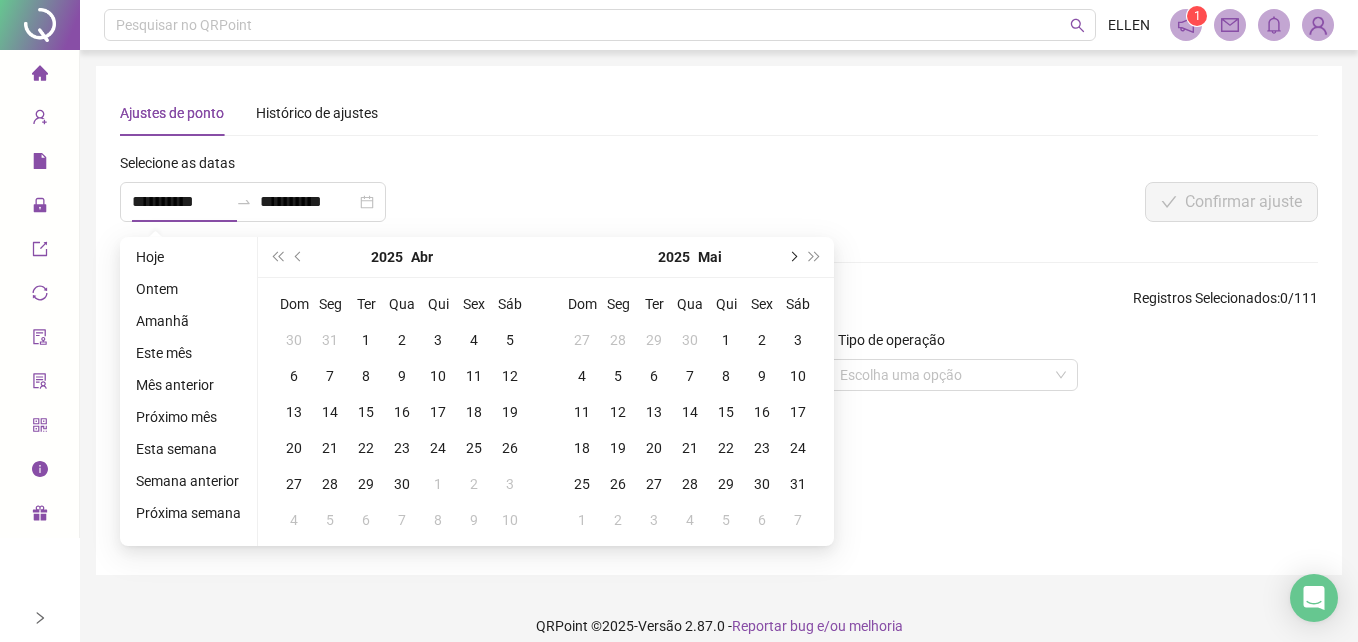 click at bounding box center [792, 257] 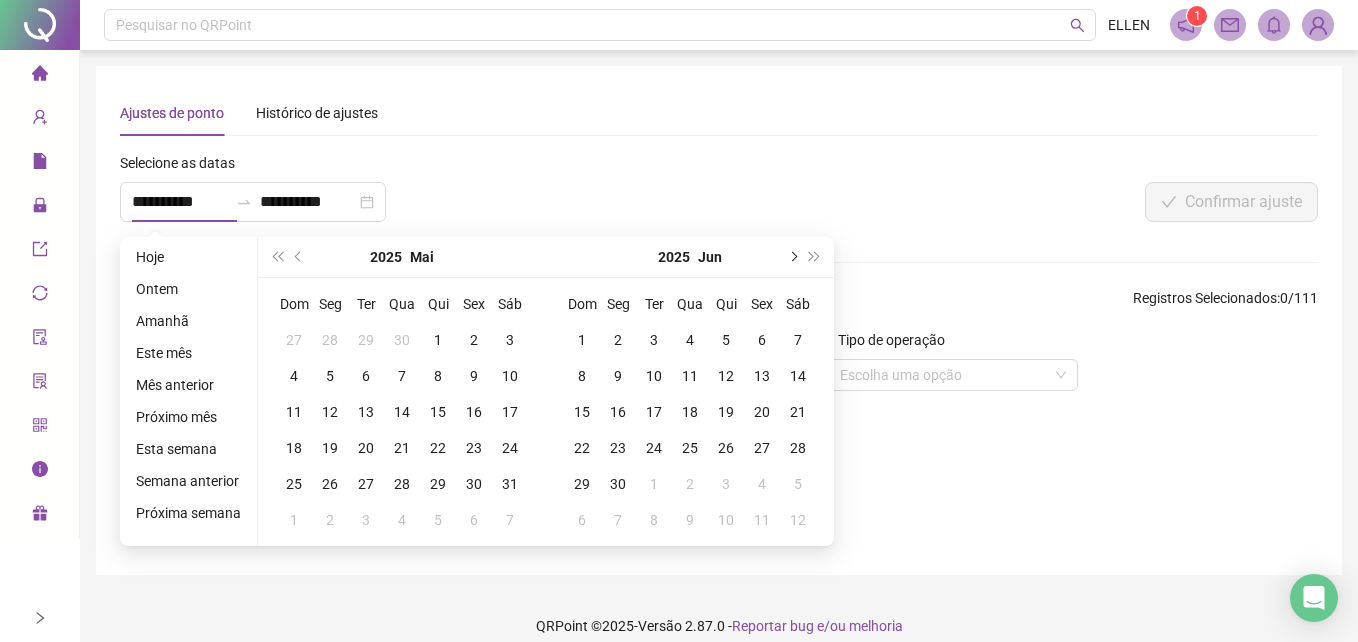 click at bounding box center [792, 257] 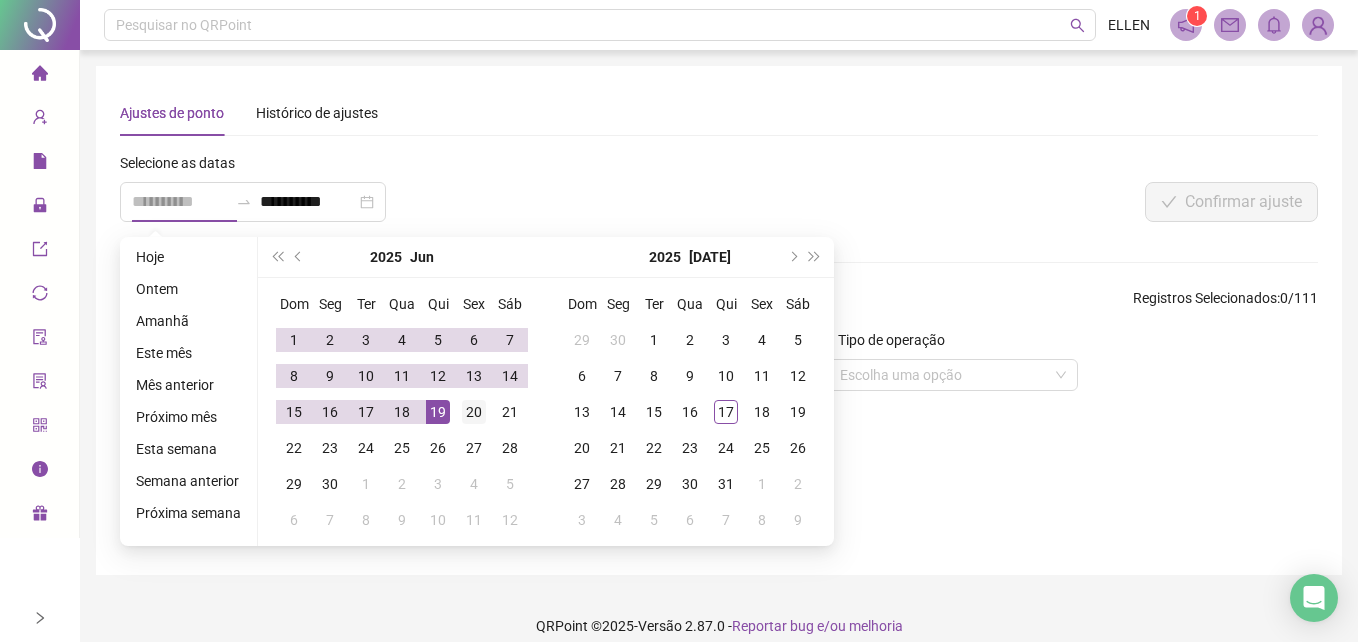 type on "**********" 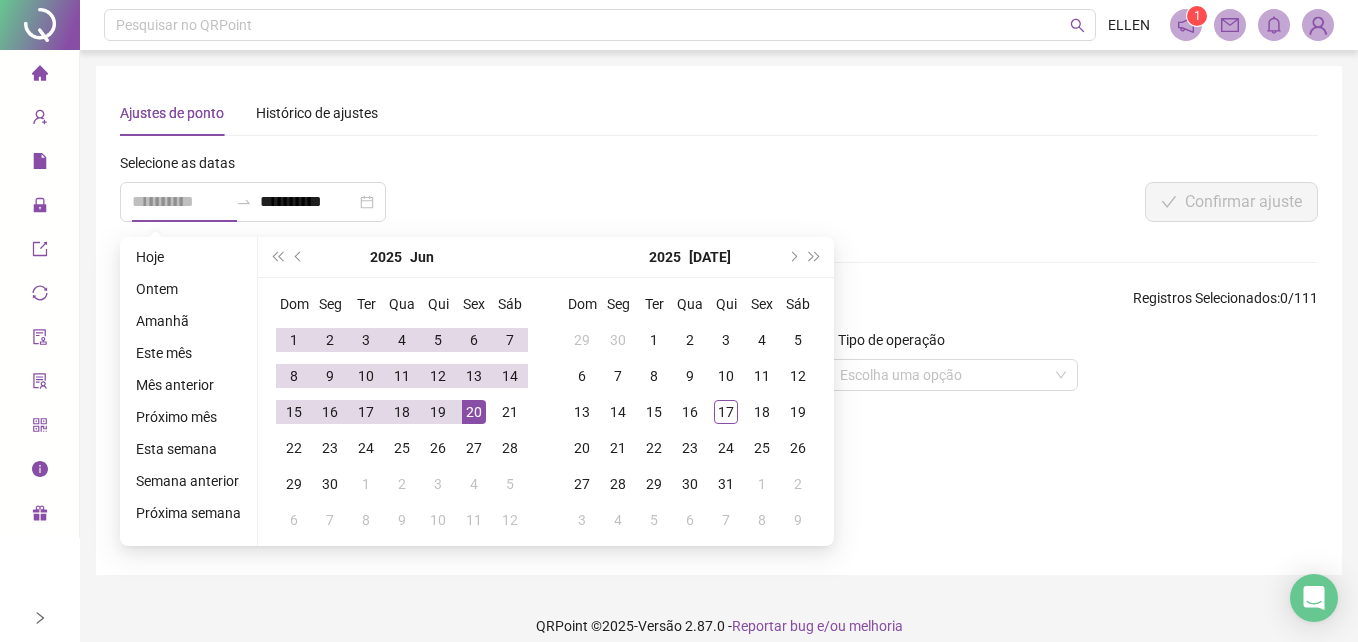 click on "20" at bounding box center (474, 412) 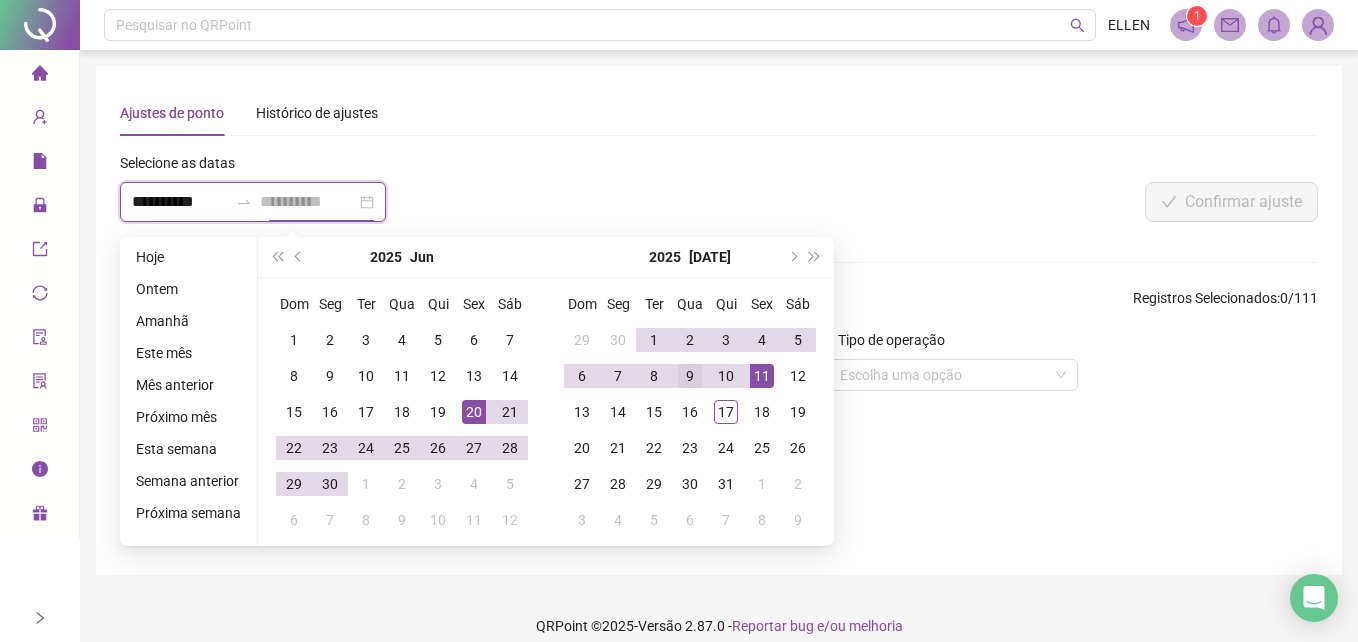 type on "**********" 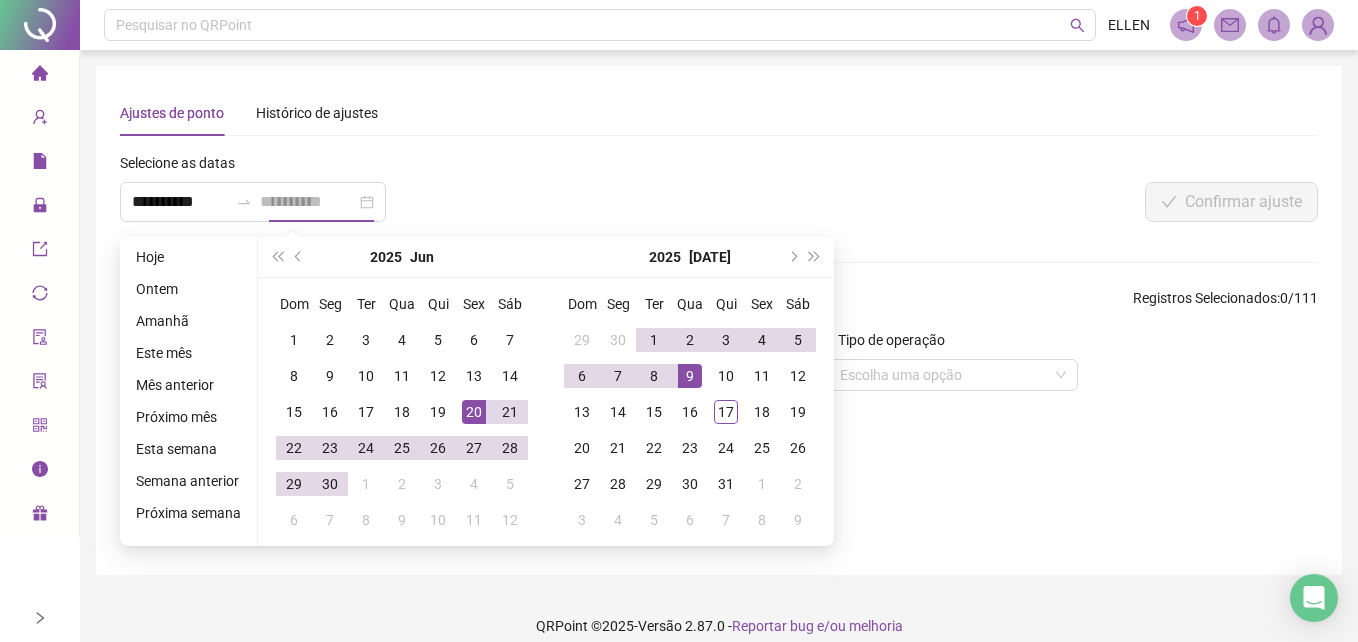 click on "9" at bounding box center [690, 376] 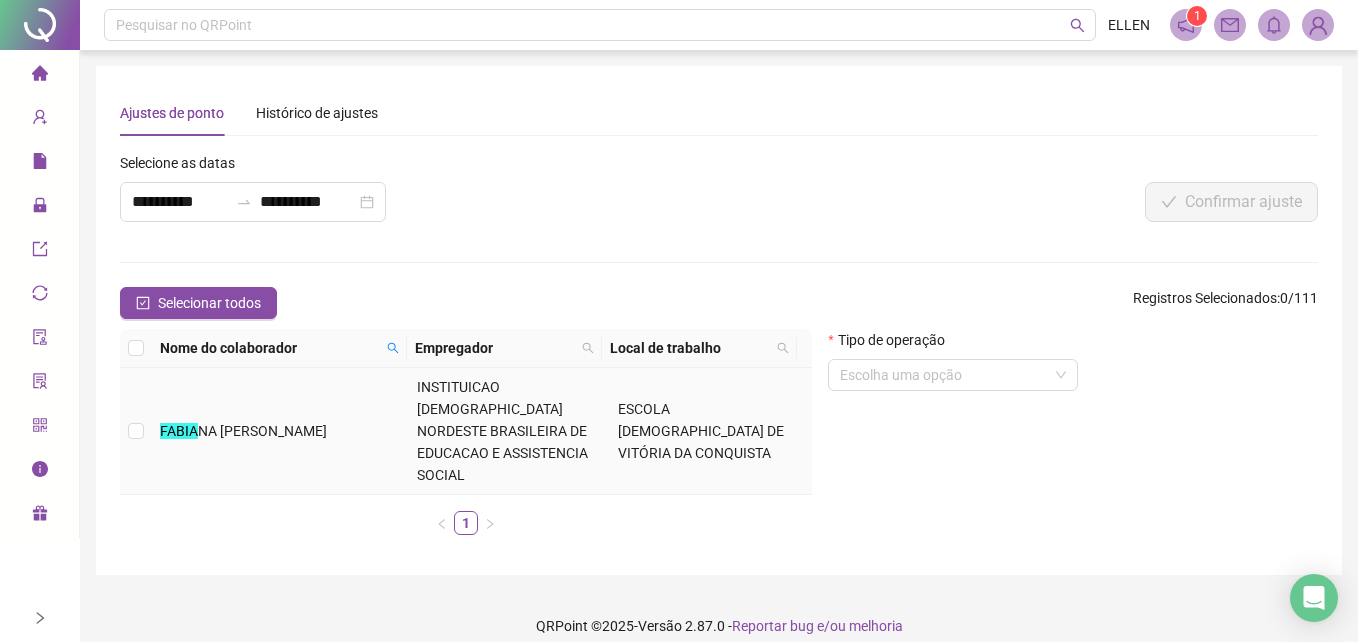 click on "INSTITUICAO ADVENTISTA NORDESTE BRASILEIRA DE EDUCACAO E ASSISTENCIA SOCIAL" at bounding box center (502, 431) 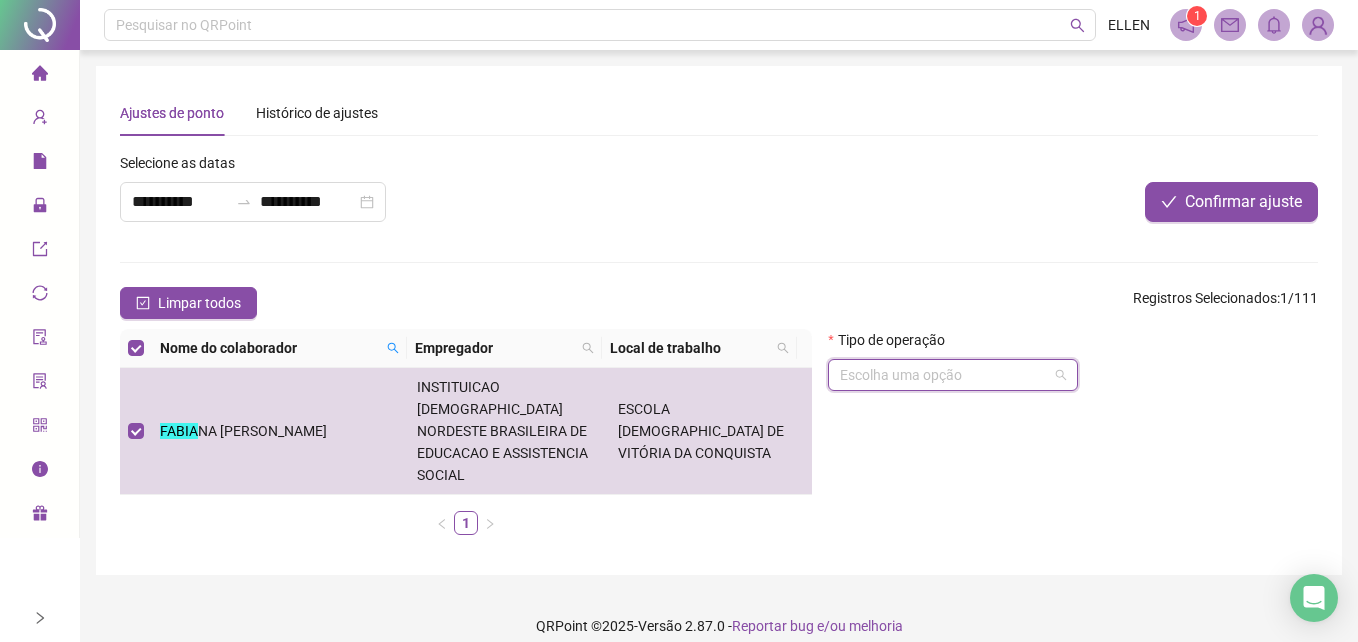click at bounding box center (947, 375) 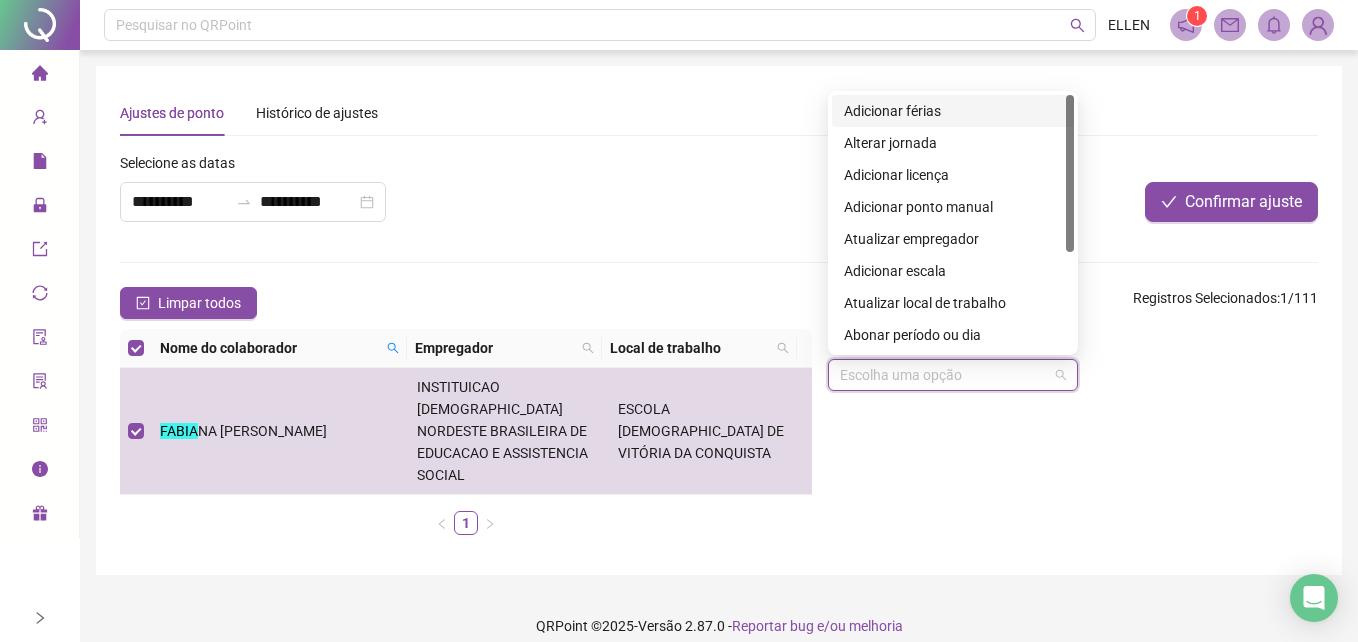 click on "Adicionar férias" at bounding box center [953, 111] 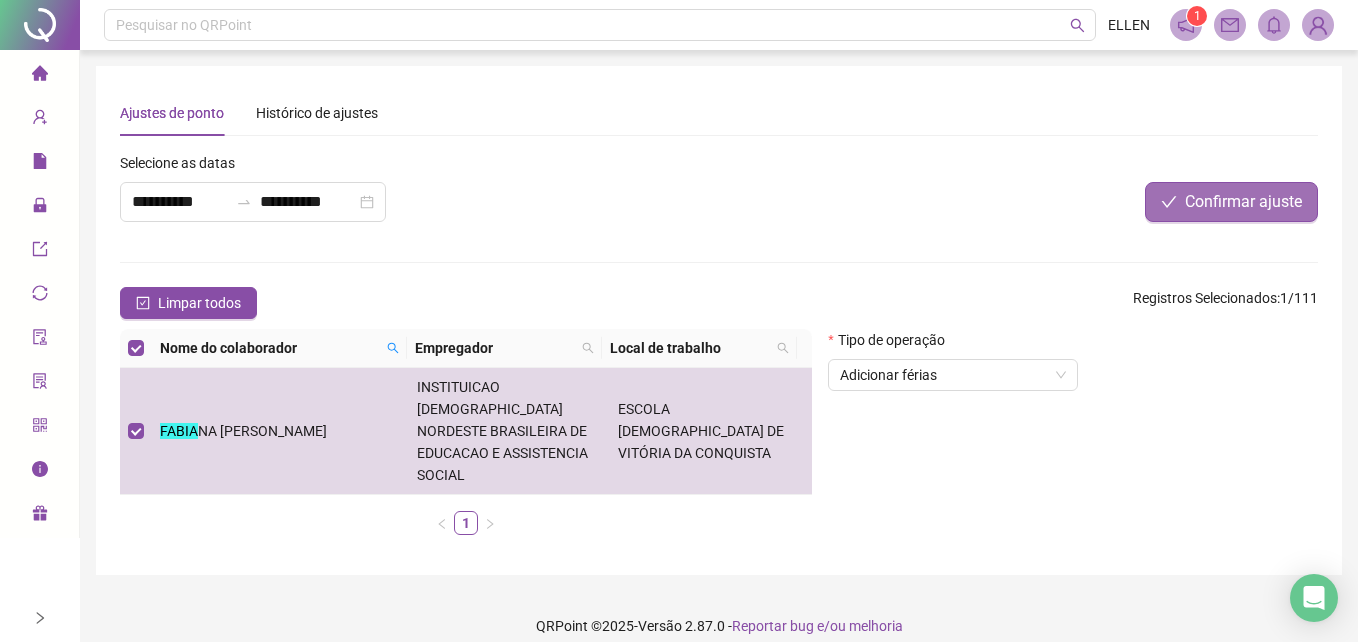 click on "Confirmar ajuste" at bounding box center [1243, 202] 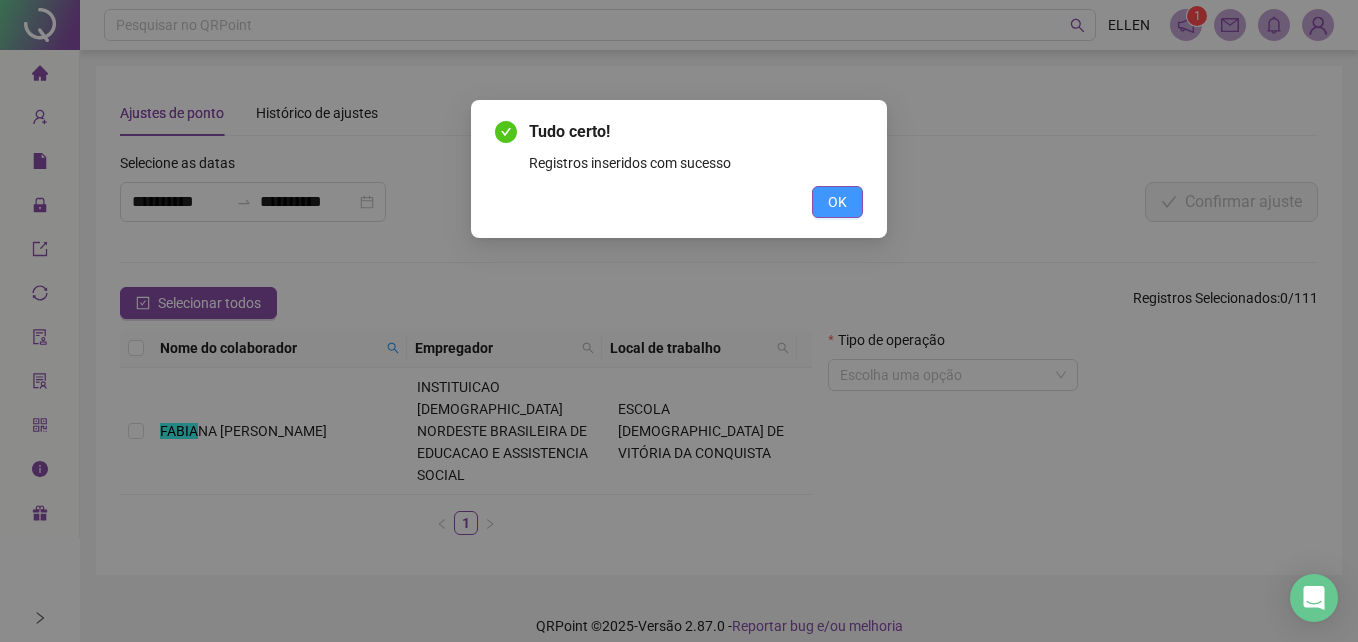 click on "OK" at bounding box center (837, 202) 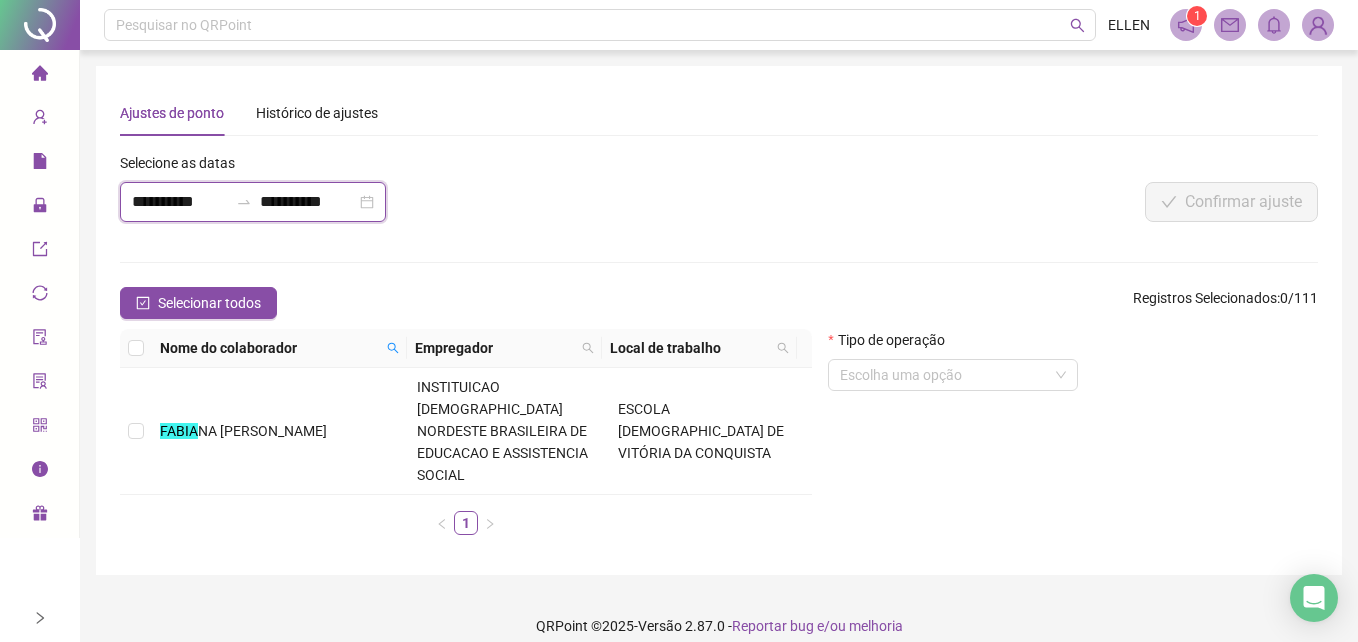 click on "**********" at bounding box center [180, 202] 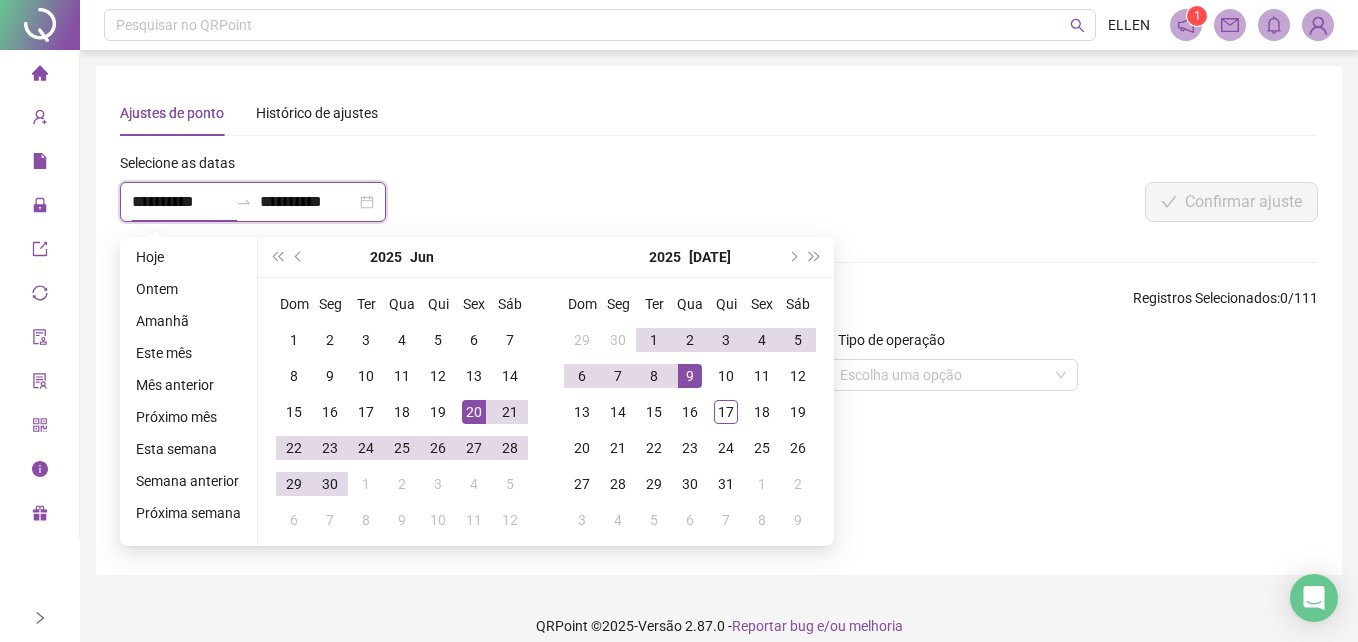 type on "**********" 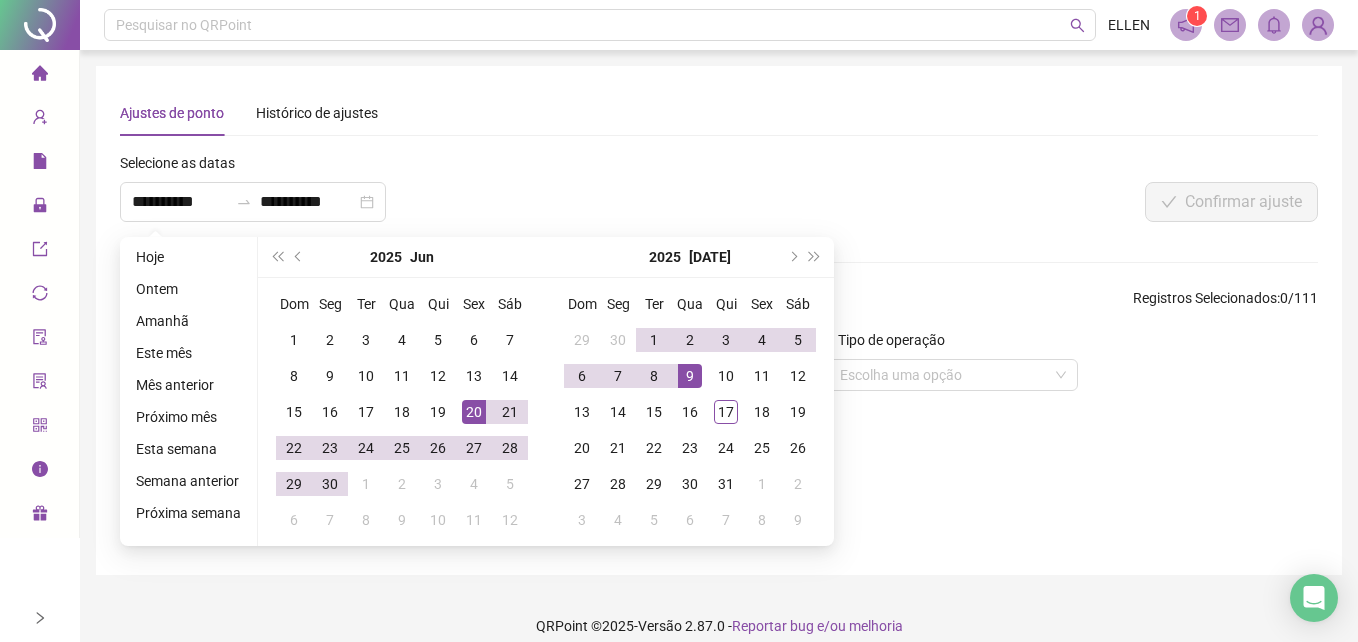 click on "Ajustes de ponto Histórico de ajustes" at bounding box center (719, 113) 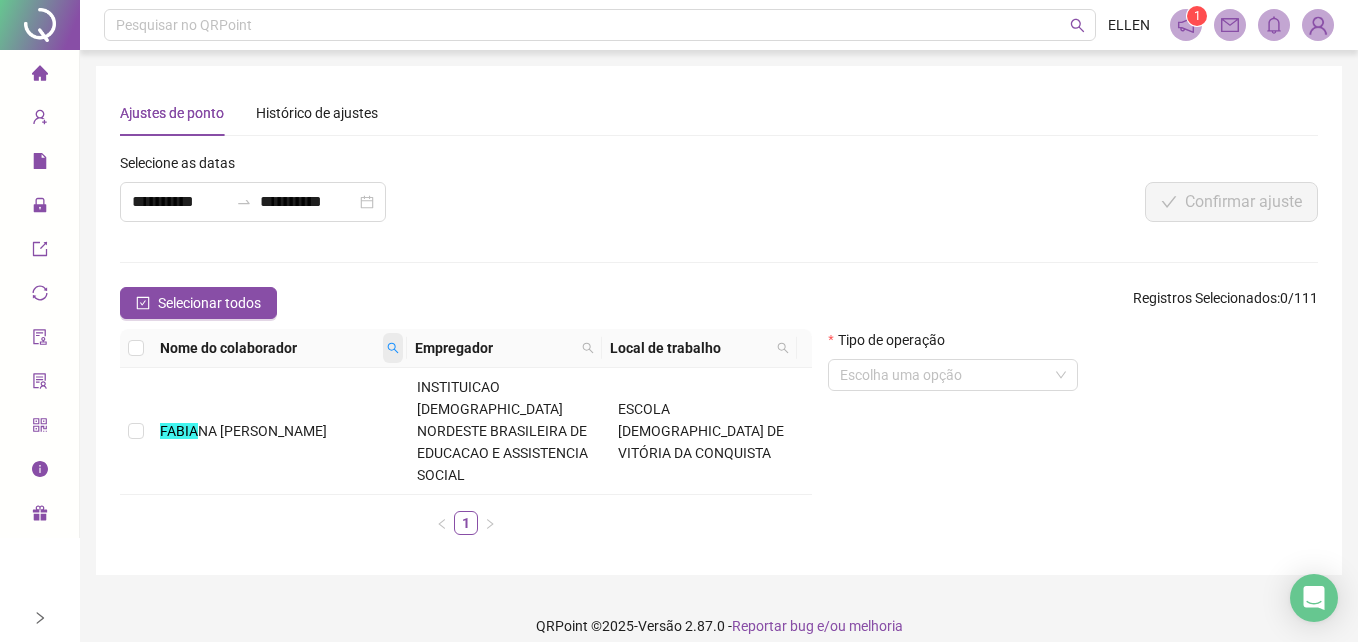 click 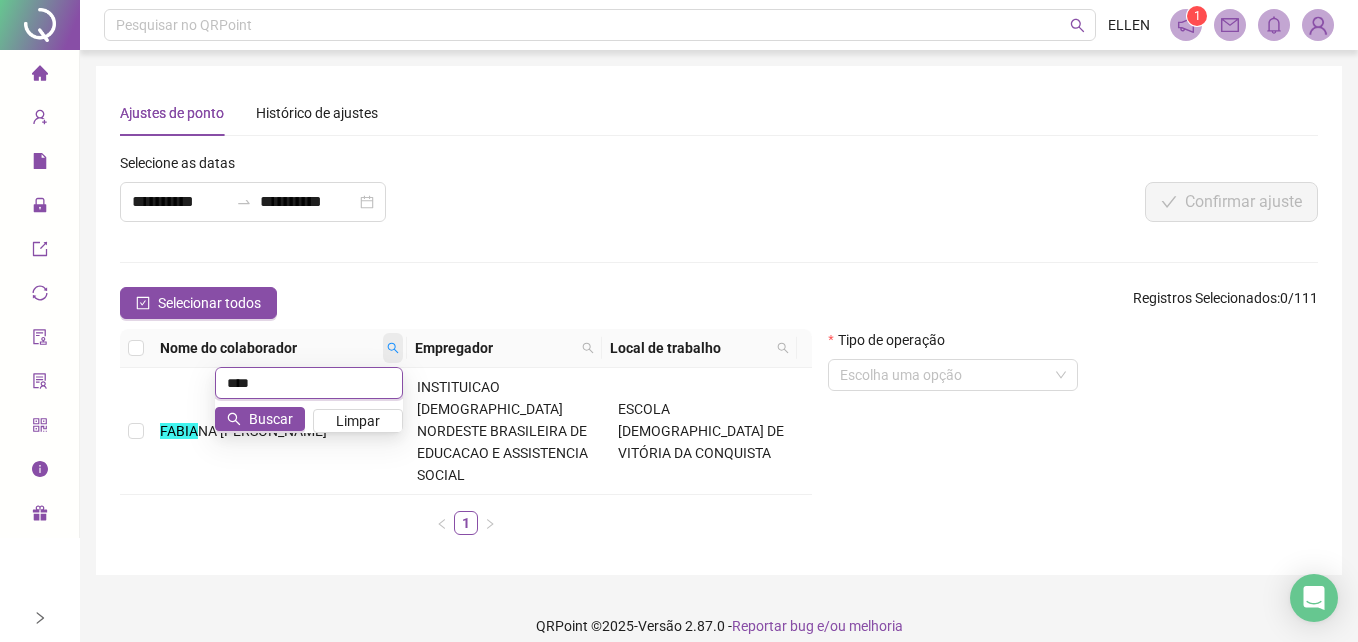 type on "****" 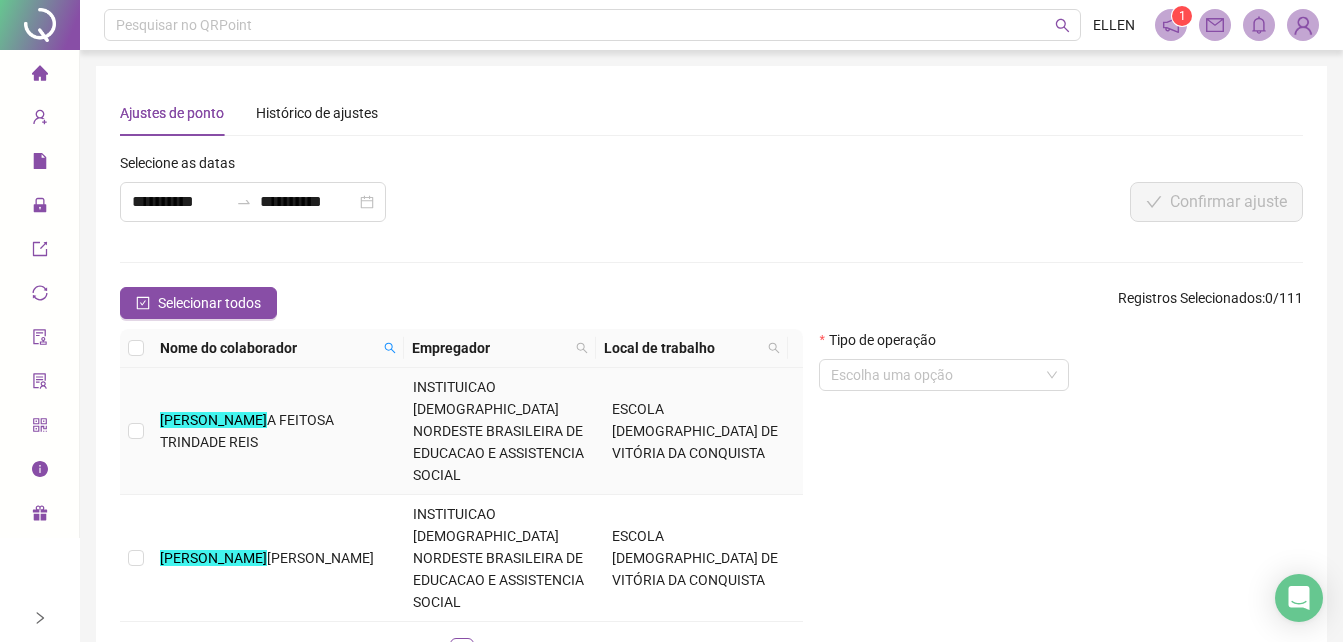 click on "HANN A FEITOSA TRINDADE REIS" at bounding box center [278, 431] 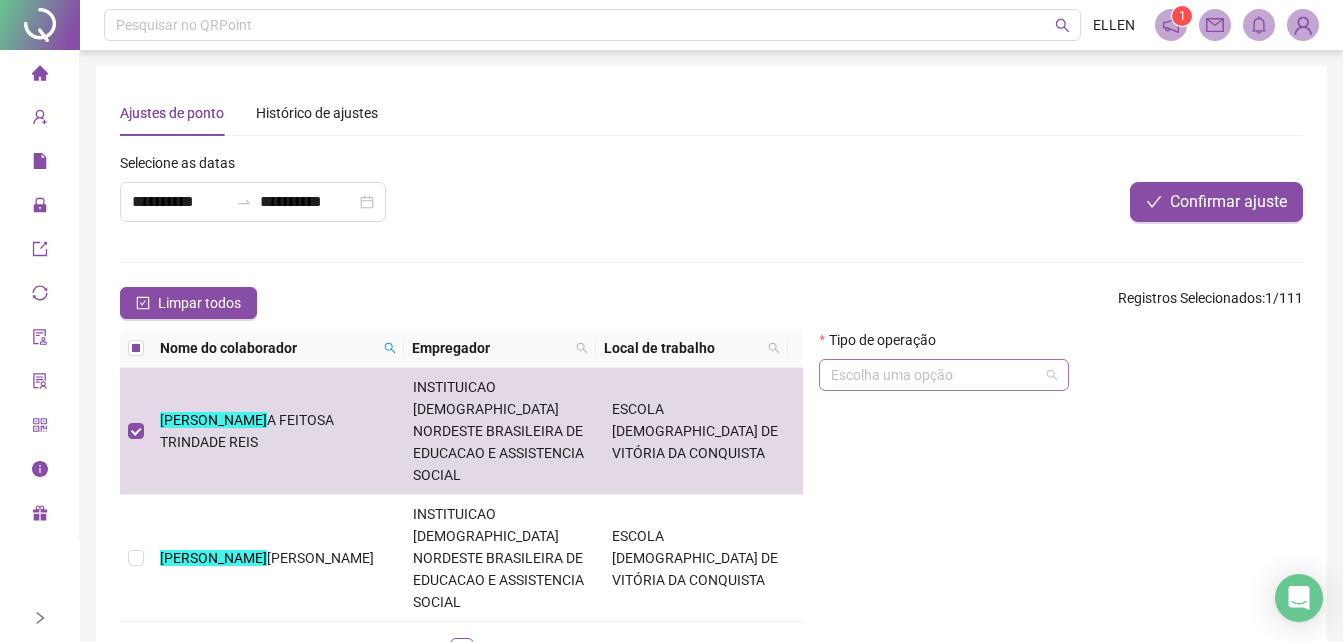 click at bounding box center [938, 375] 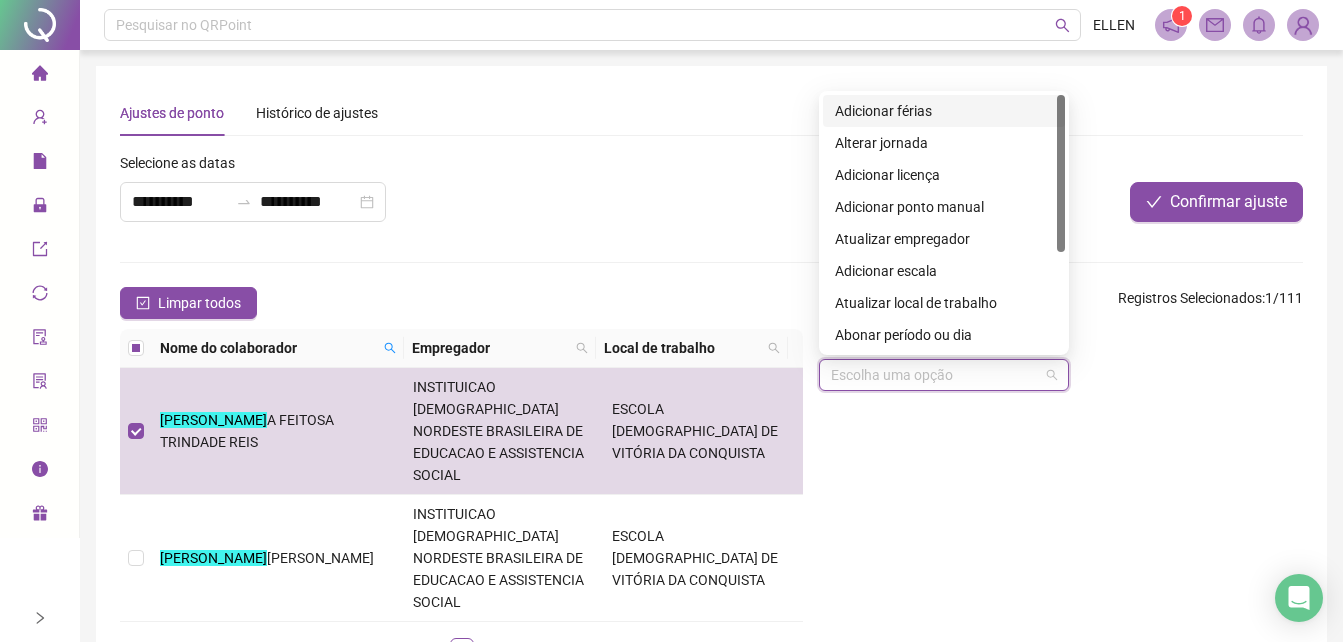 click on "Adicionar férias" at bounding box center (944, 111) 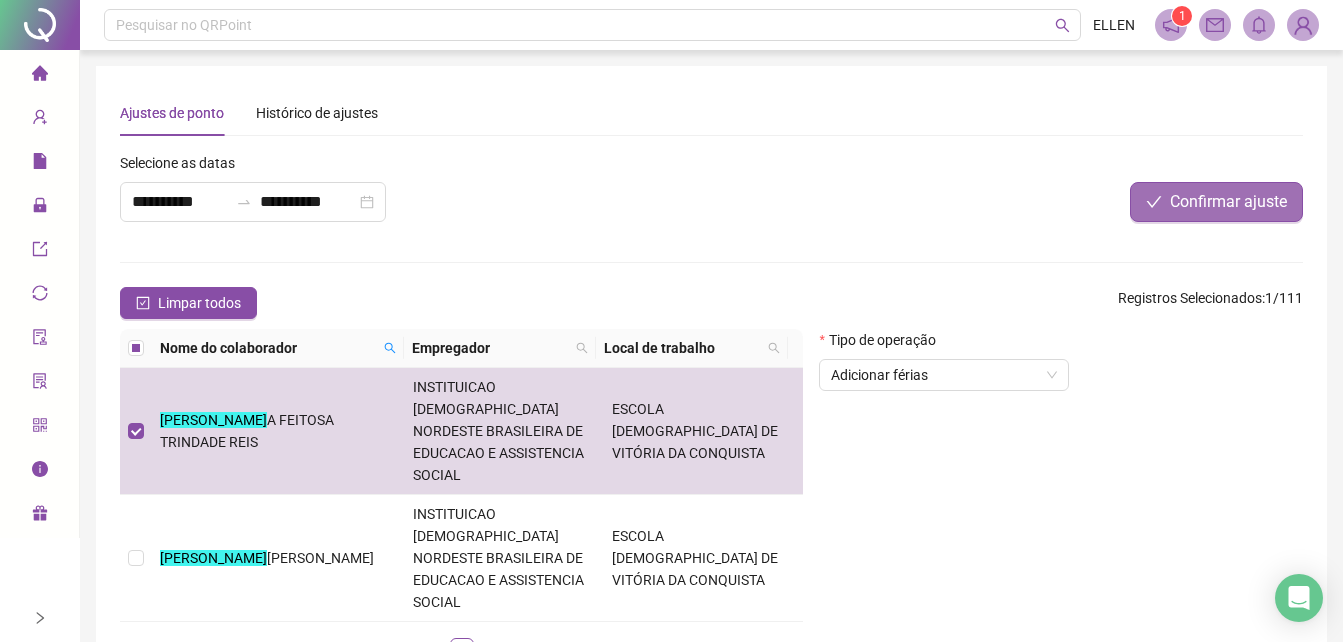 click on "Confirmar ajuste" at bounding box center [1228, 202] 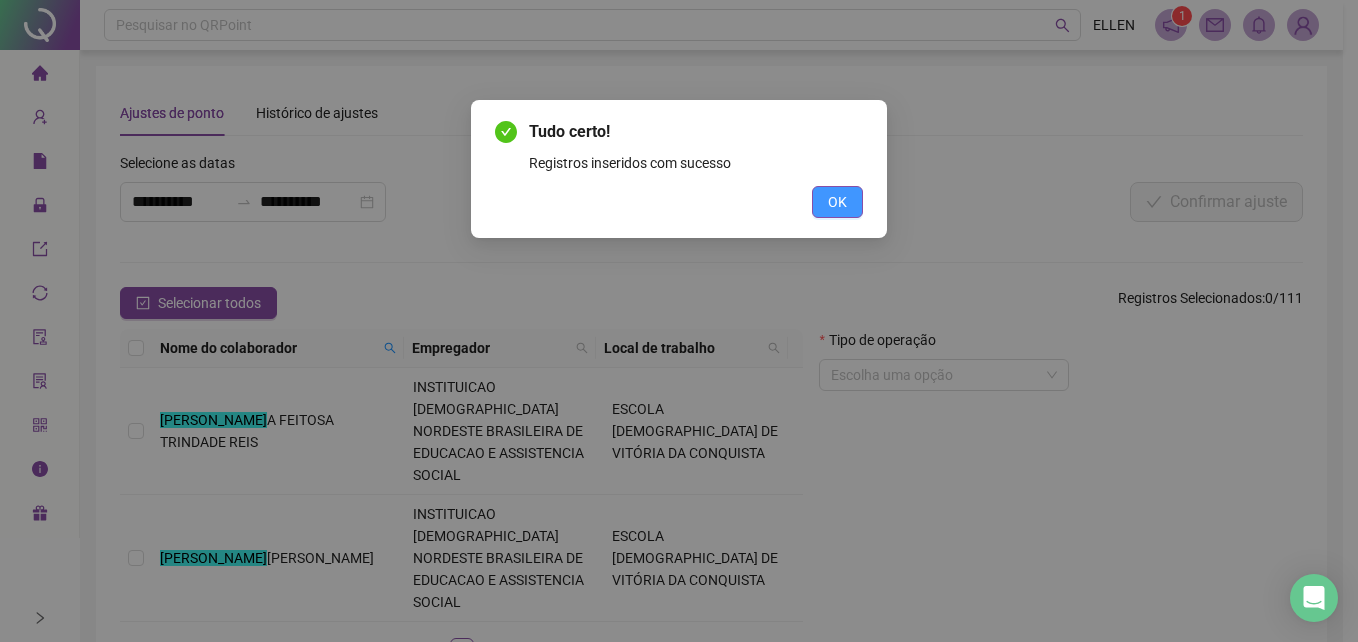 click on "OK" at bounding box center (837, 202) 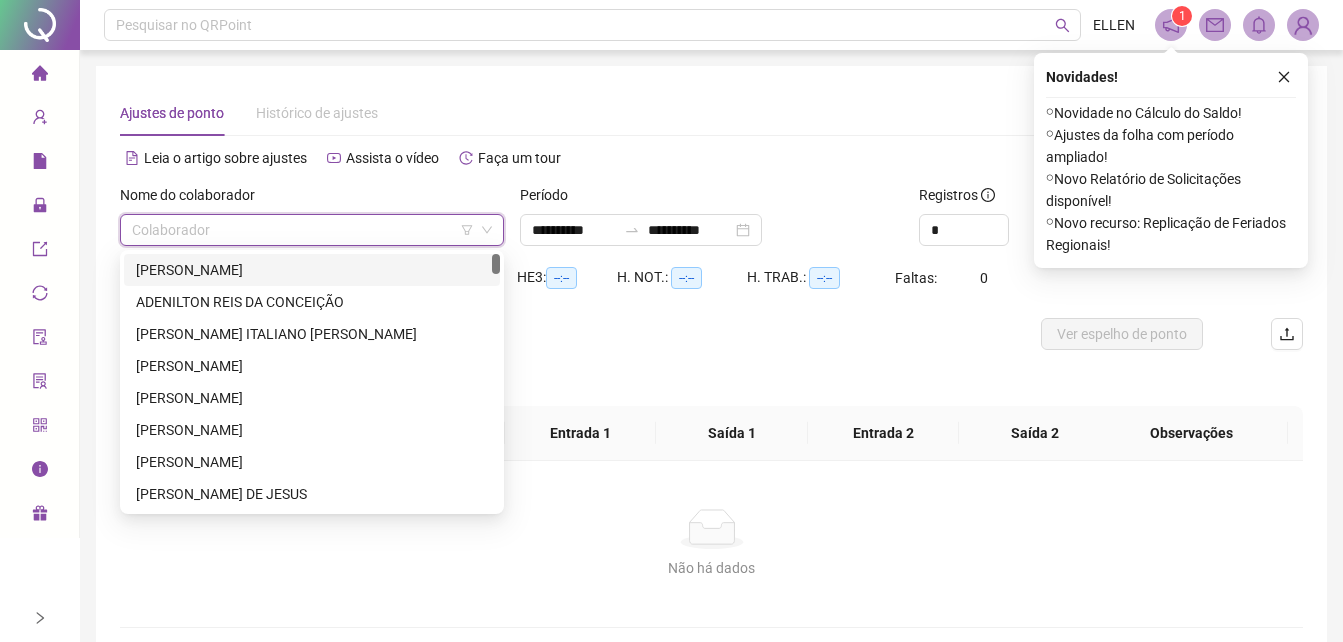 scroll, scrollTop: 96, scrollLeft: 0, axis: vertical 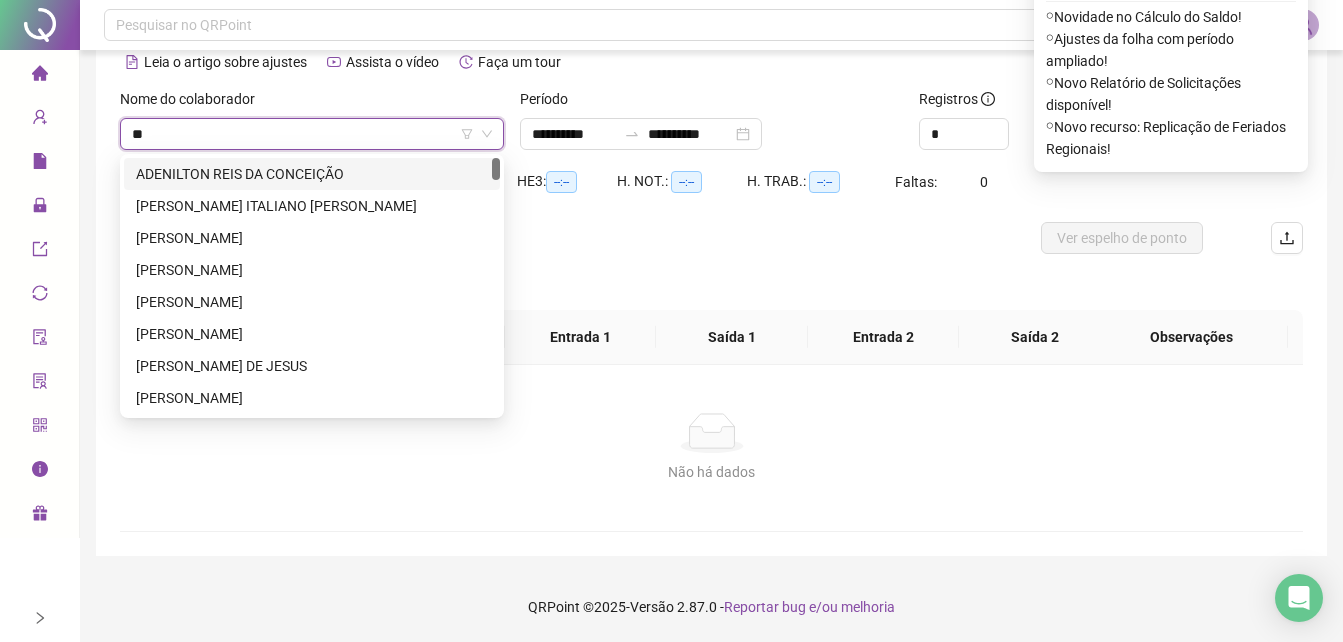 type on "*" 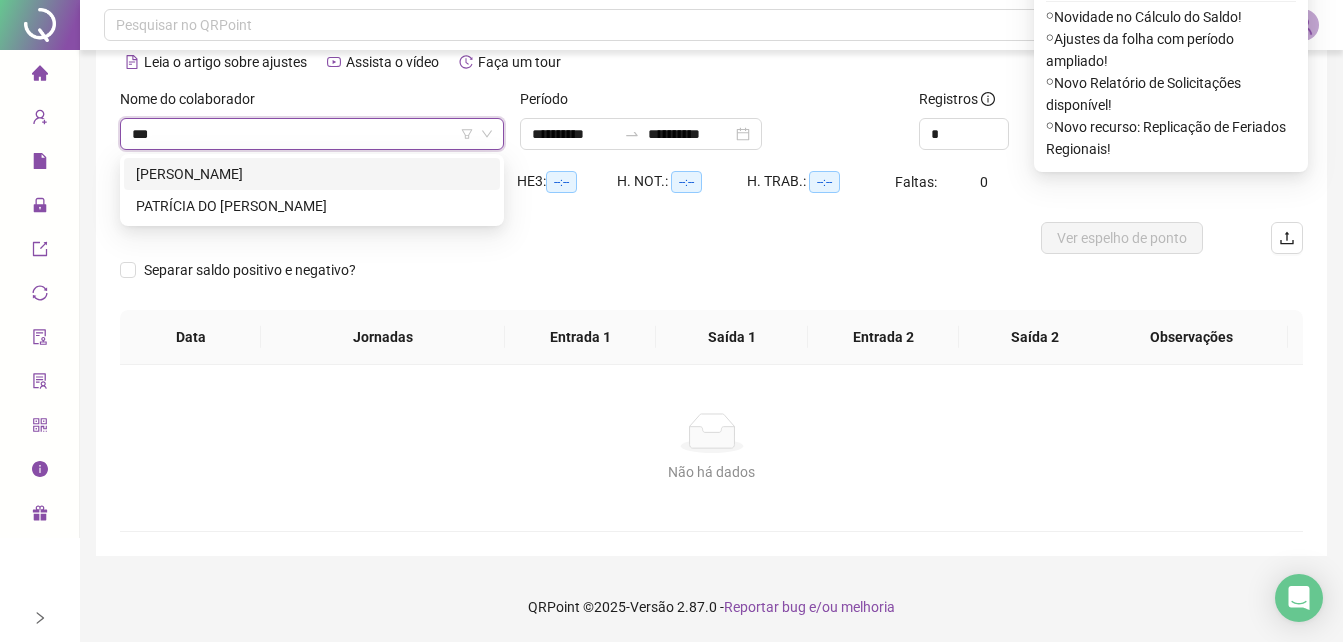 type on "****" 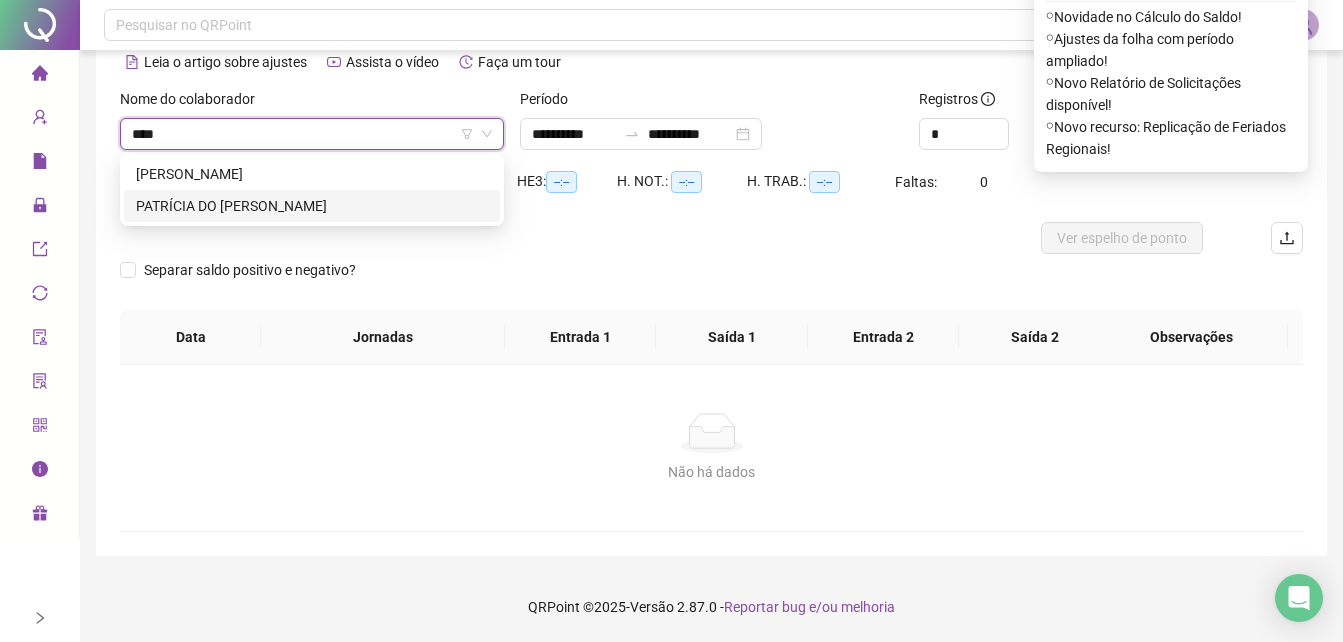 click on "PATRÍCIA DO CARMO DA SILVA DIAS" at bounding box center (312, 206) 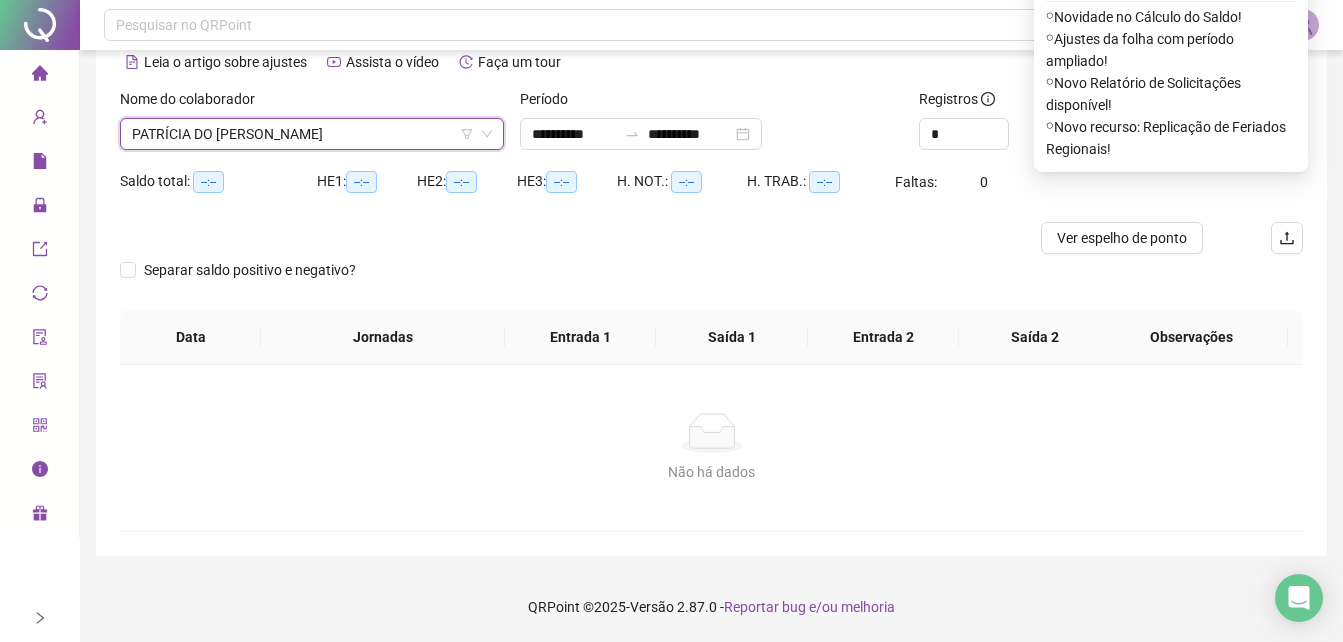 scroll, scrollTop: 0, scrollLeft: 0, axis: both 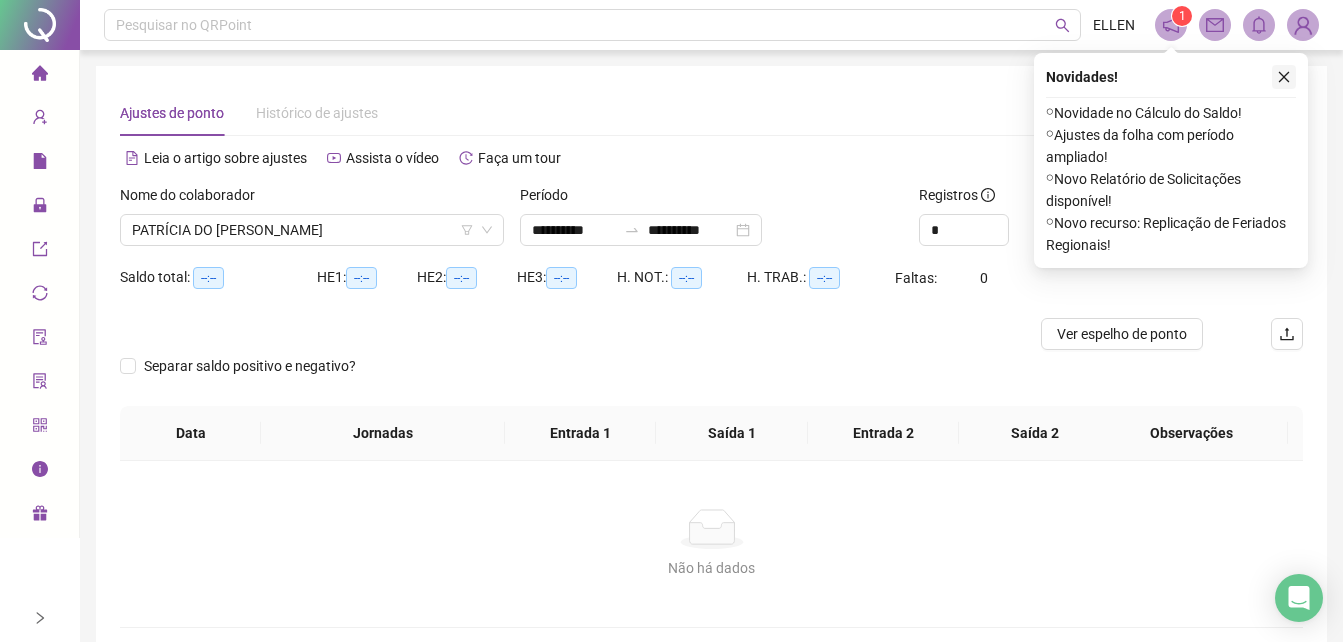 click 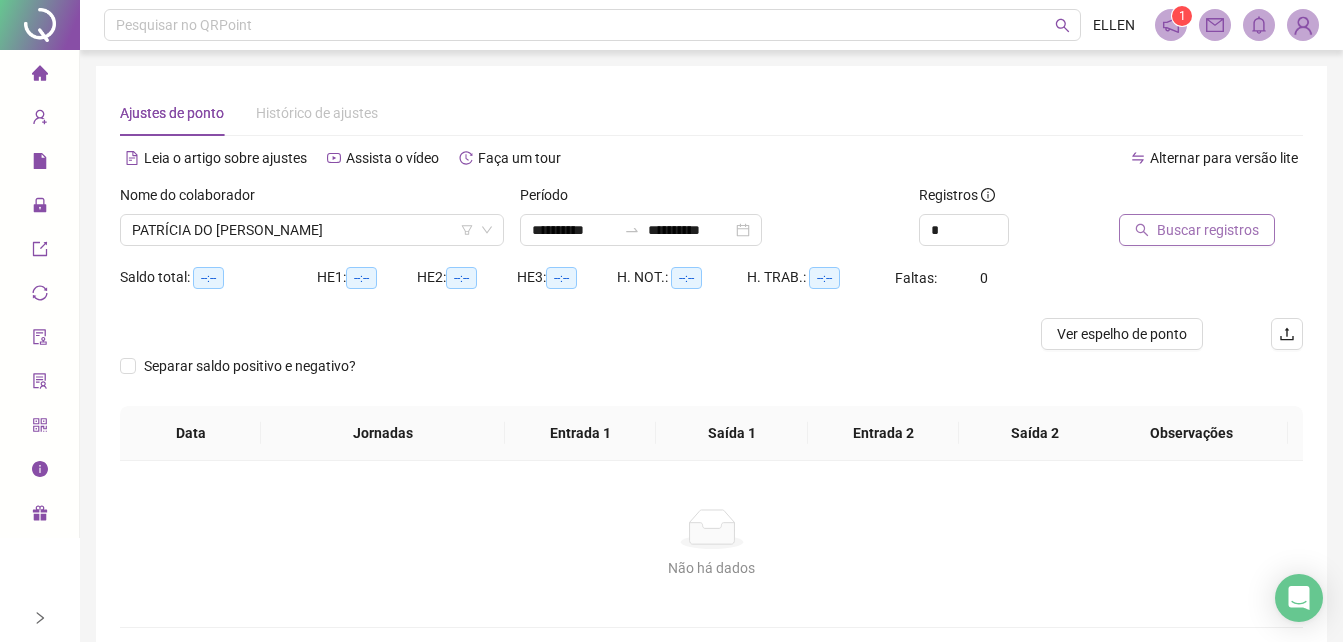 click on "Buscar registros" at bounding box center [1197, 230] 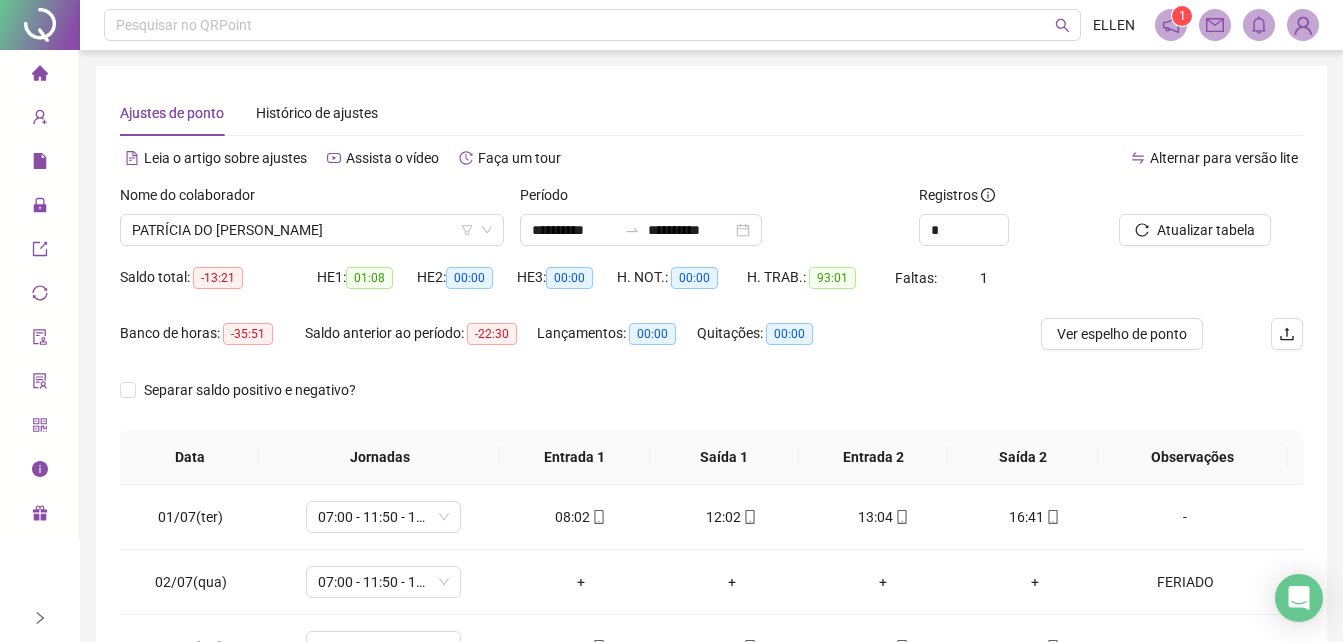 scroll, scrollTop: 380, scrollLeft: 0, axis: vertical 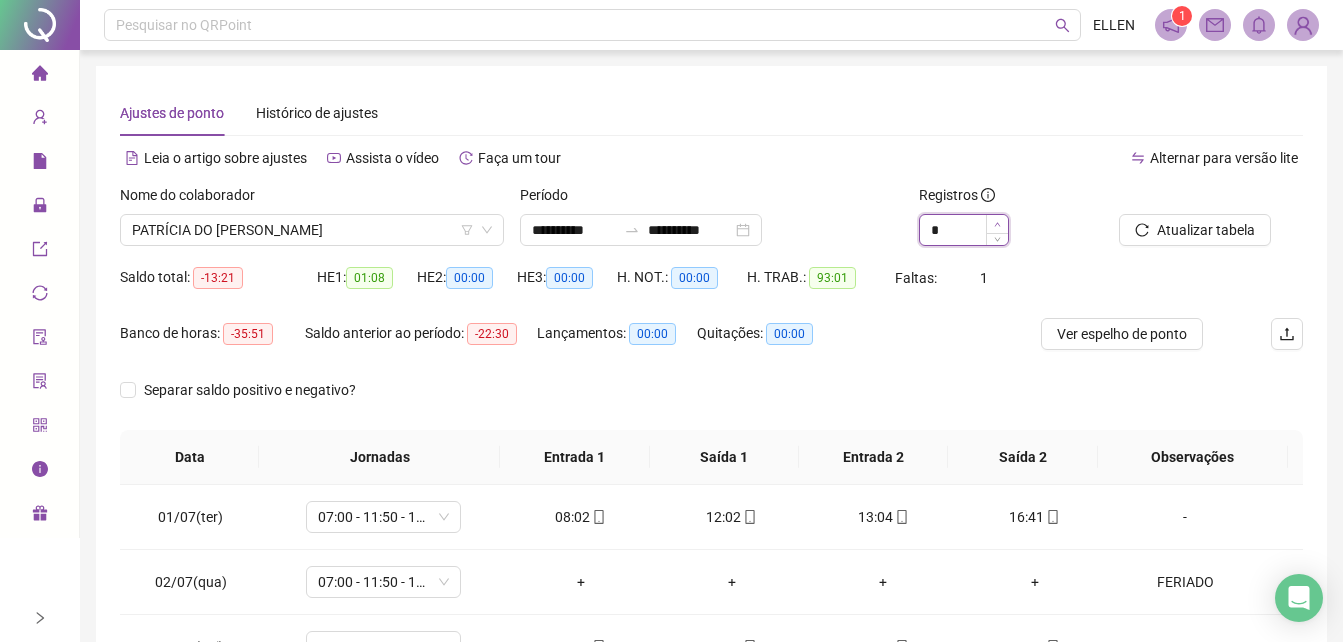 type on "*" 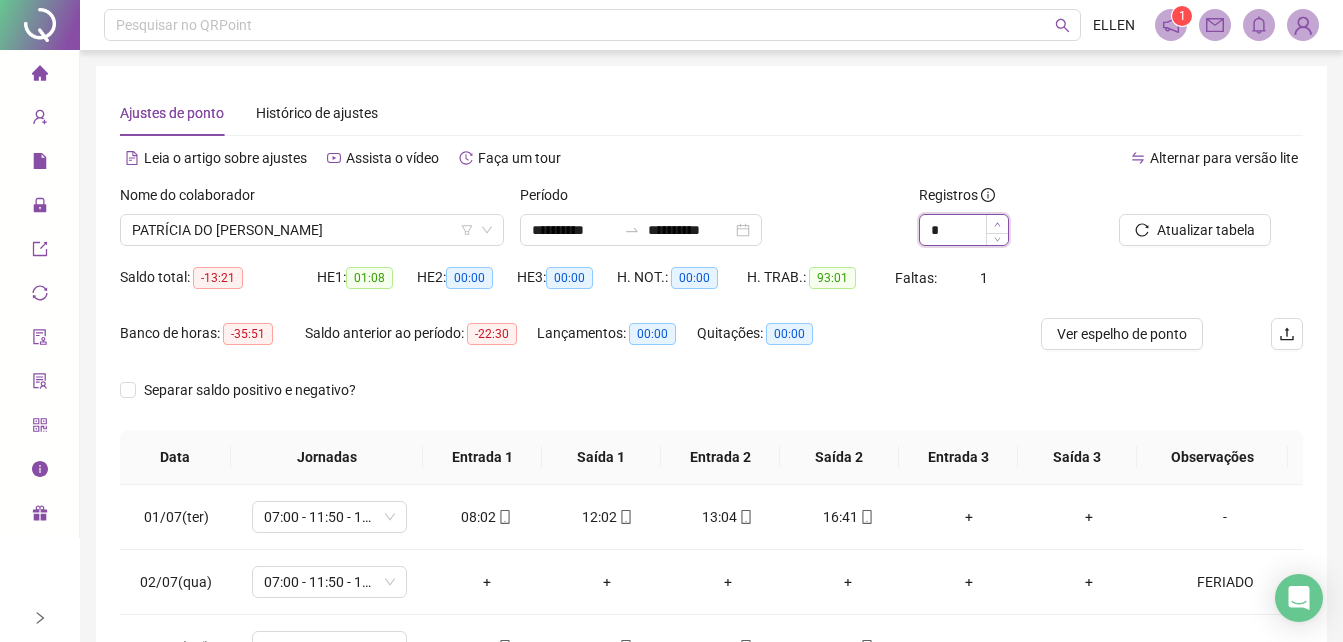 click 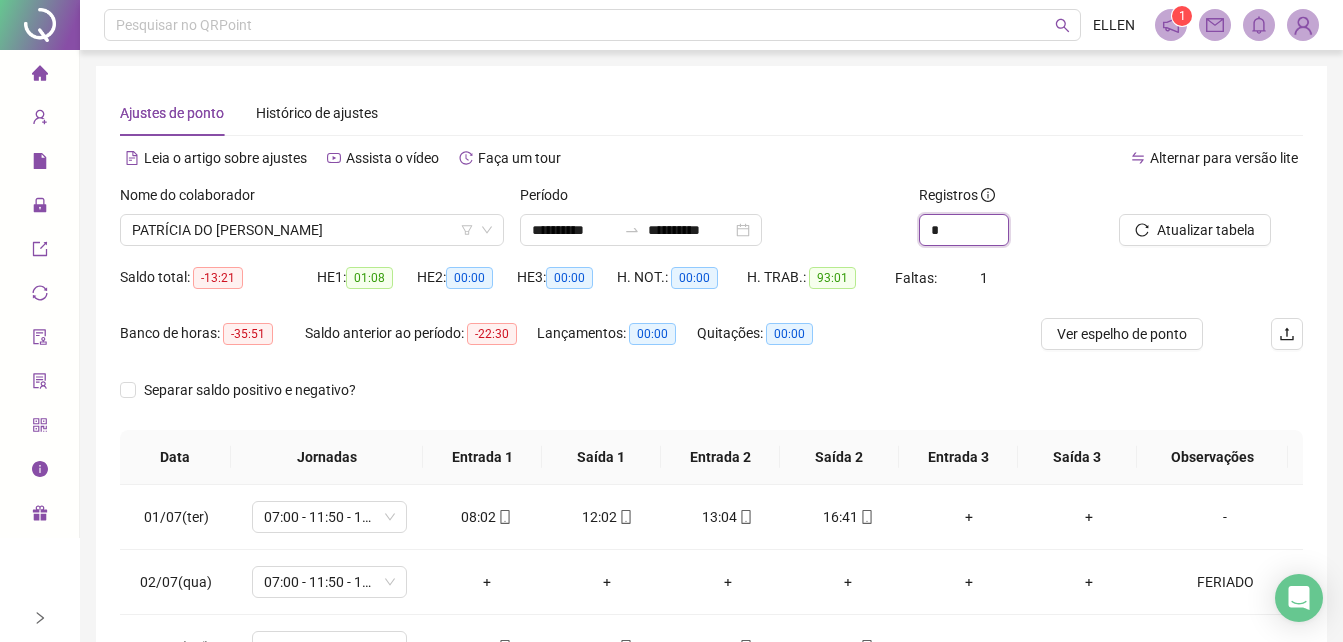 scroll, scrollTop: 380, scrollLeft: 0, axis: vertical 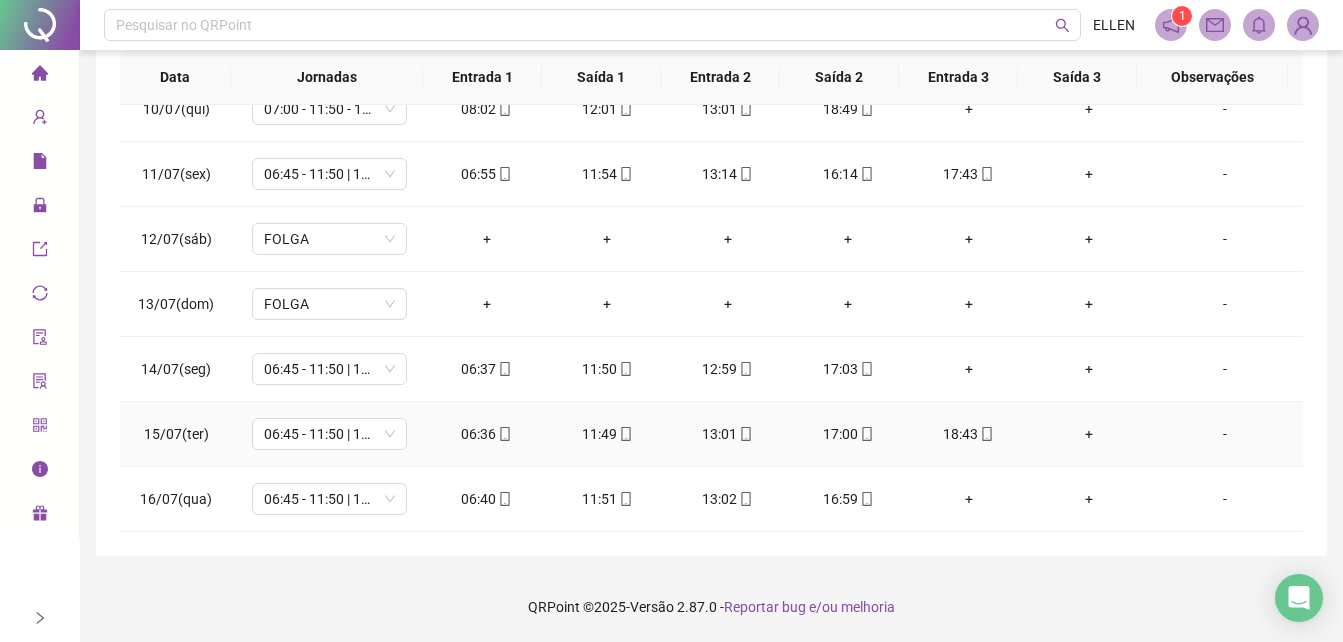 click on "18:43" at bounding box center [969, 434] 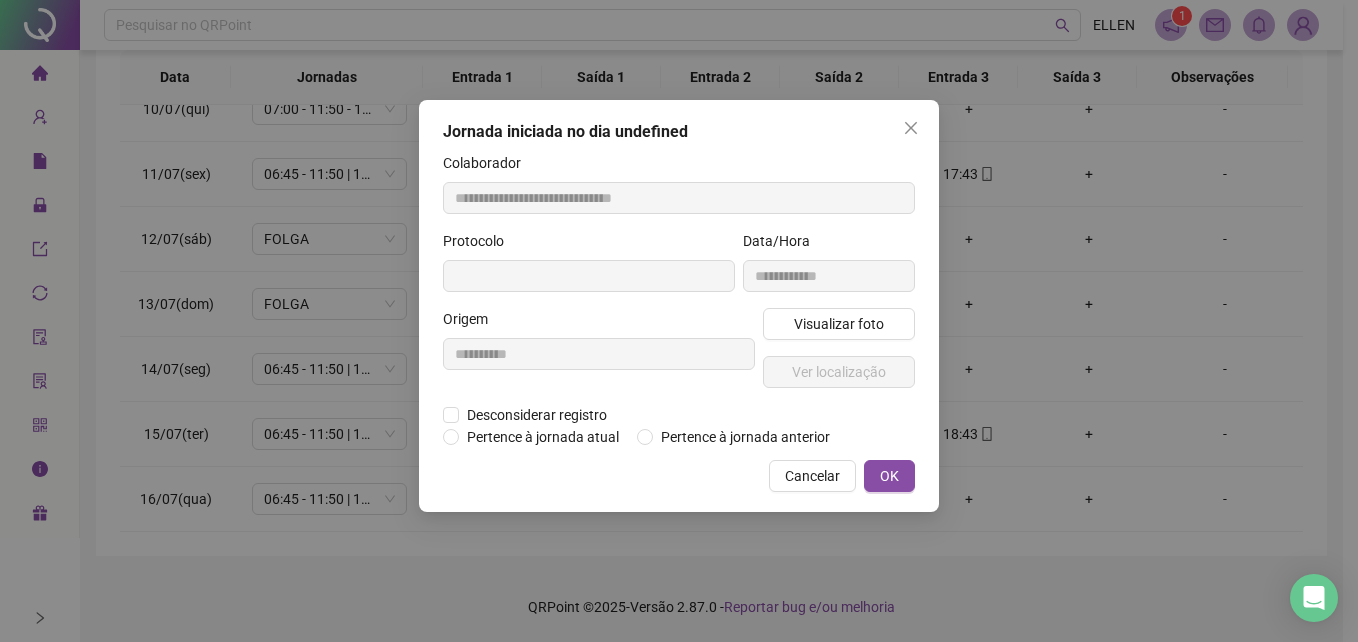 type on "**********" 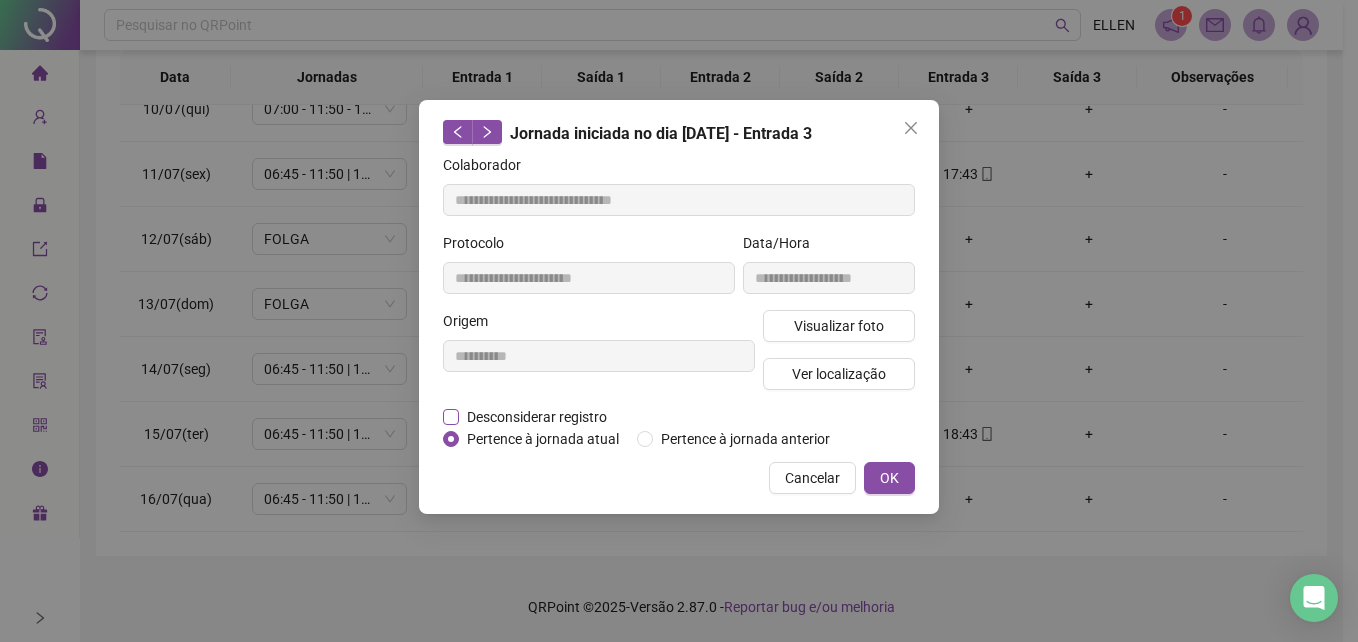 click on "Desconsiderar registro" at bounding box center (537, 417) 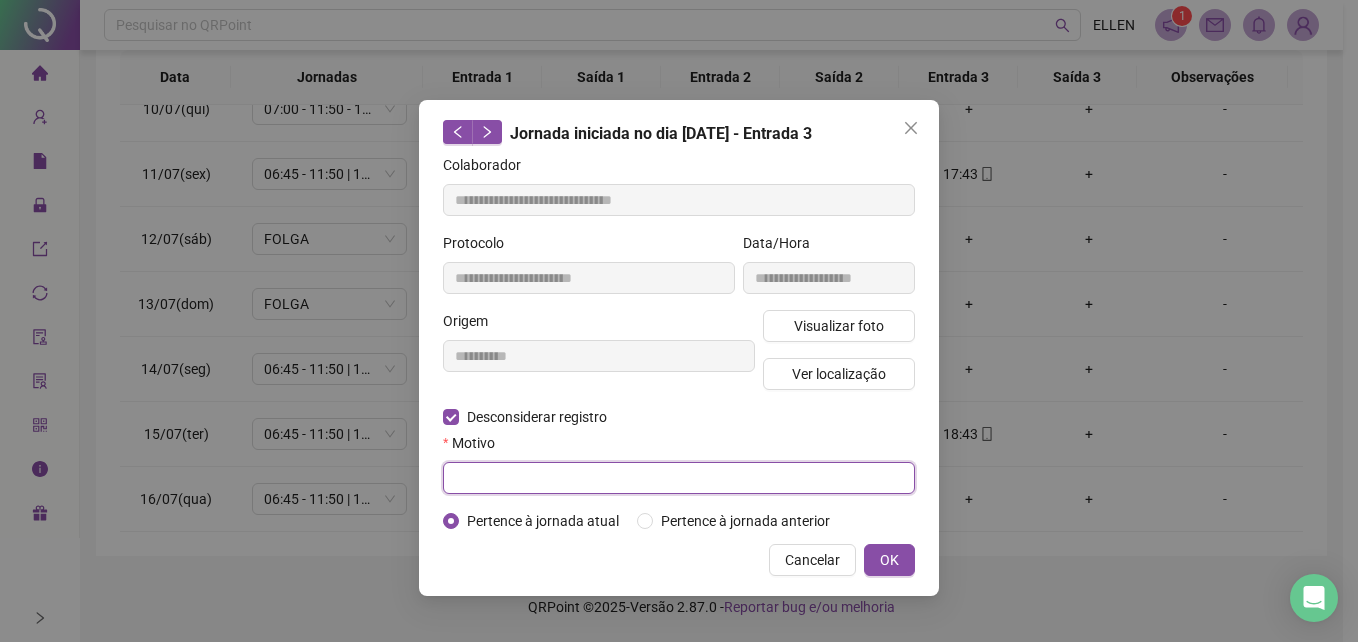 click at bounding box center (679, 478) 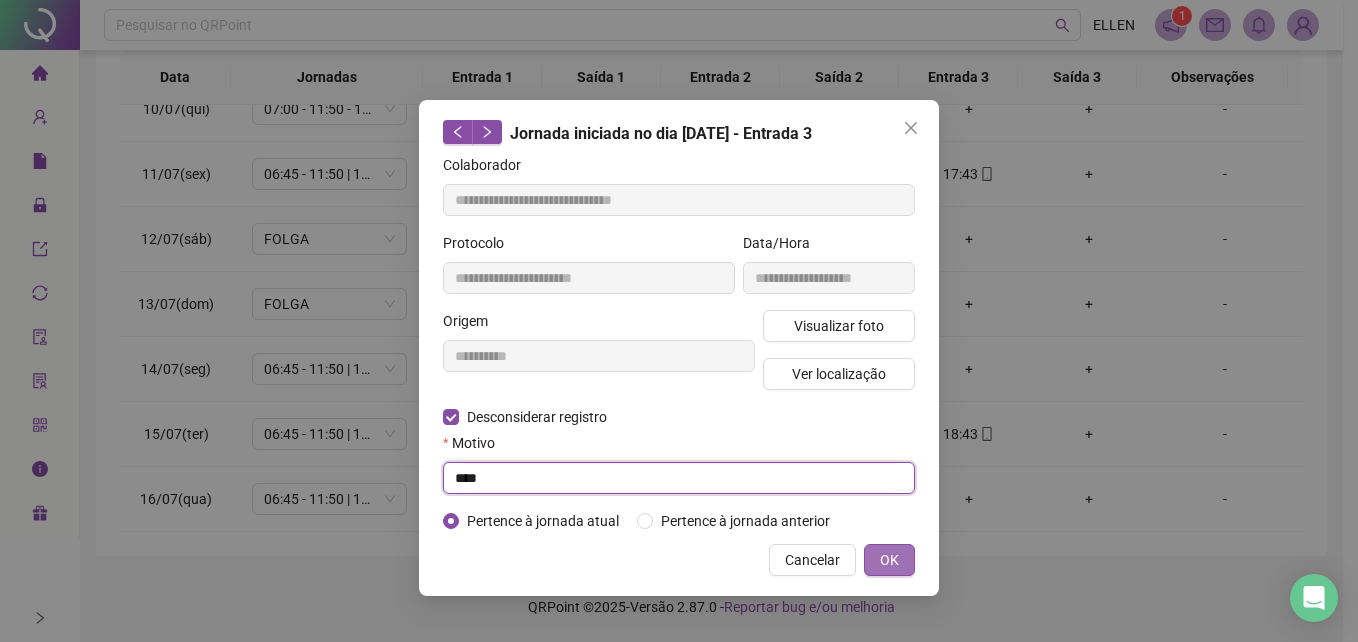 type on "****" 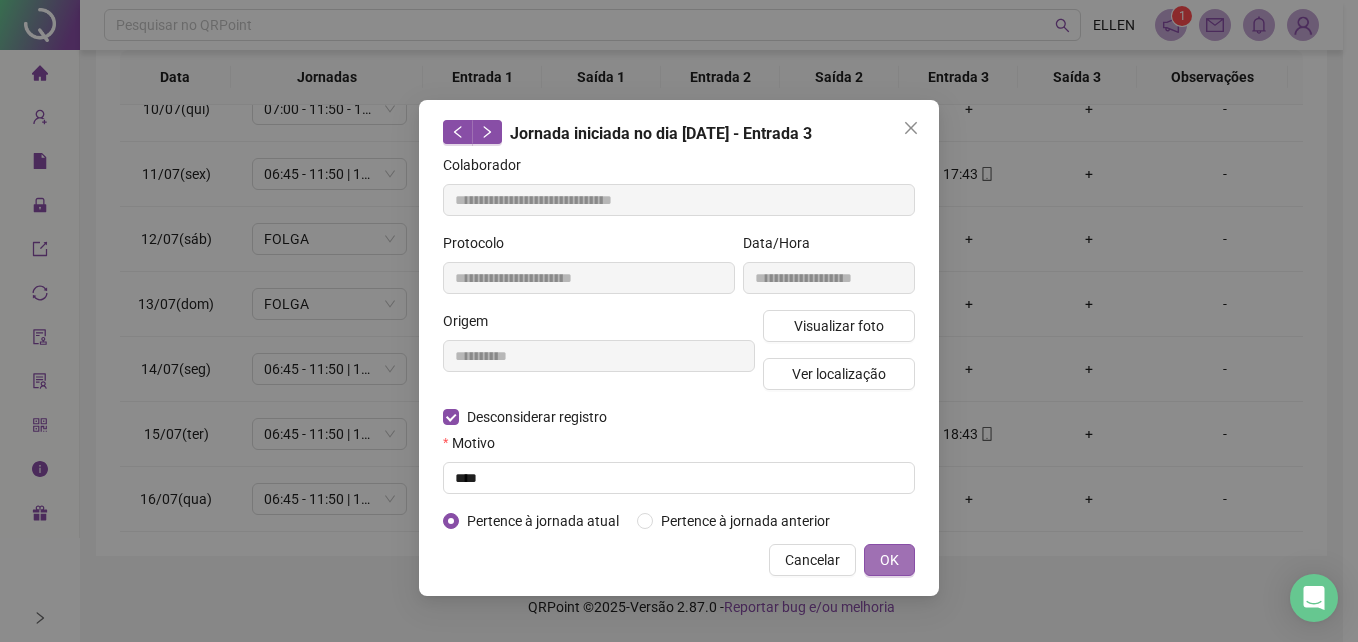 click on "OK" at bounding box center [889, 560] 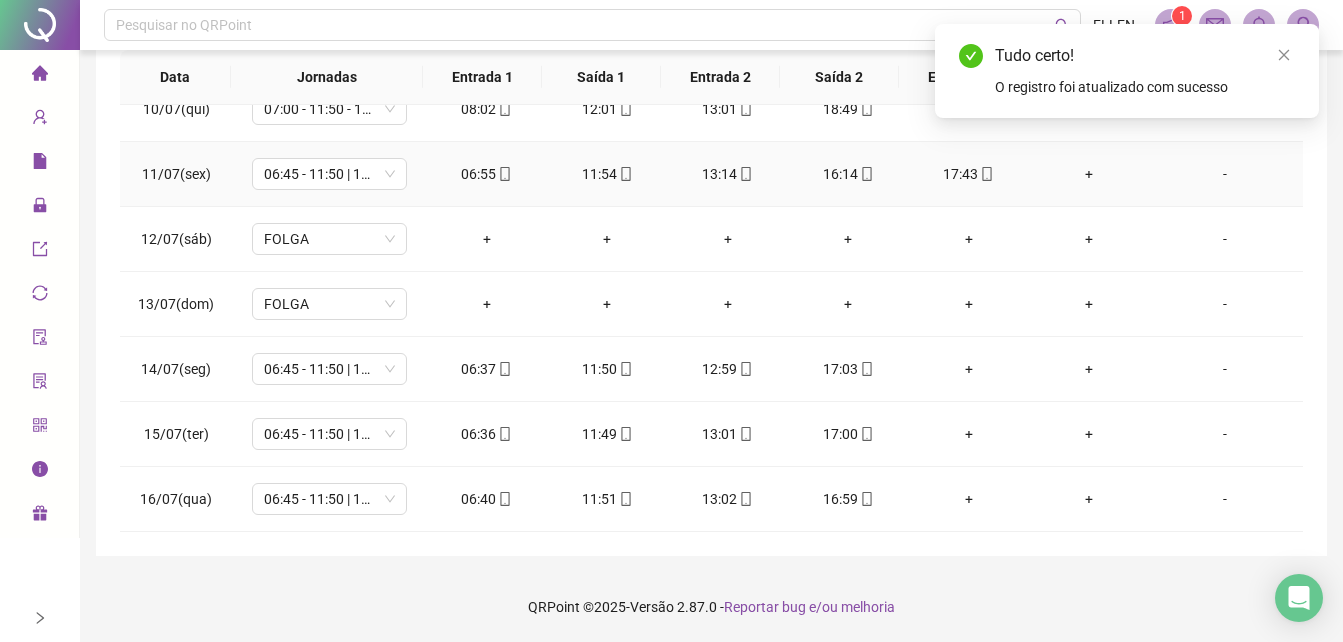 click on "17:43" at bounding box center [969, 174] 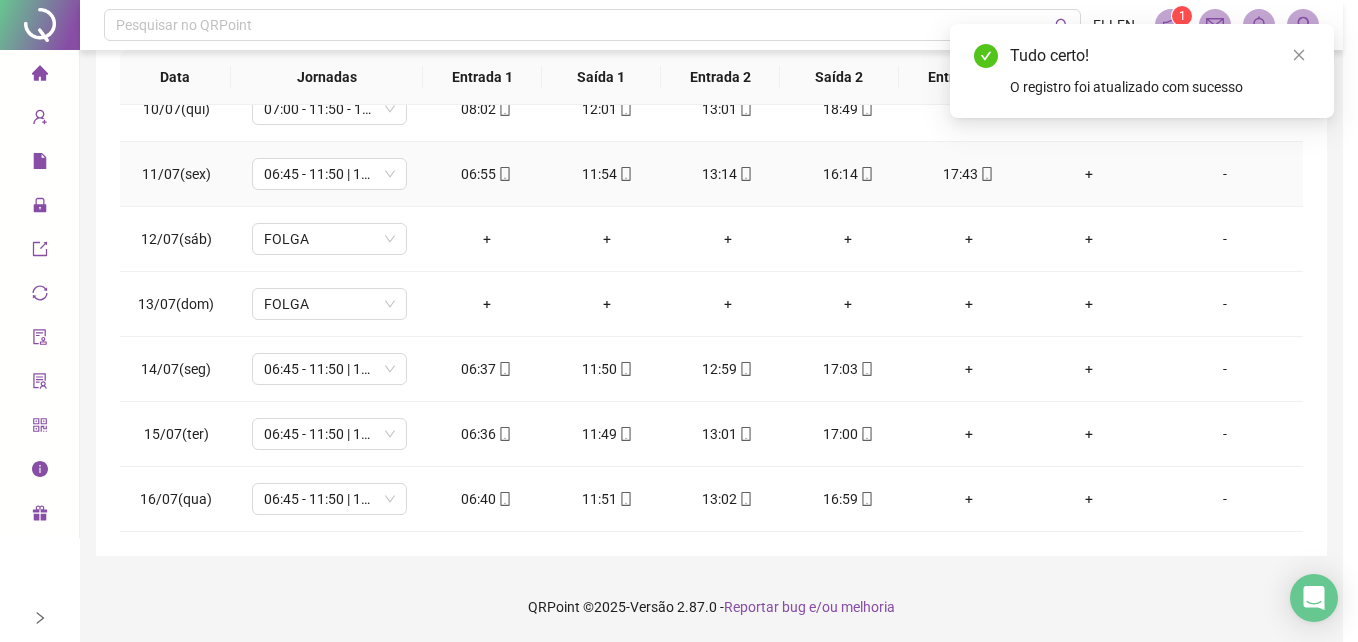 type on "**********" 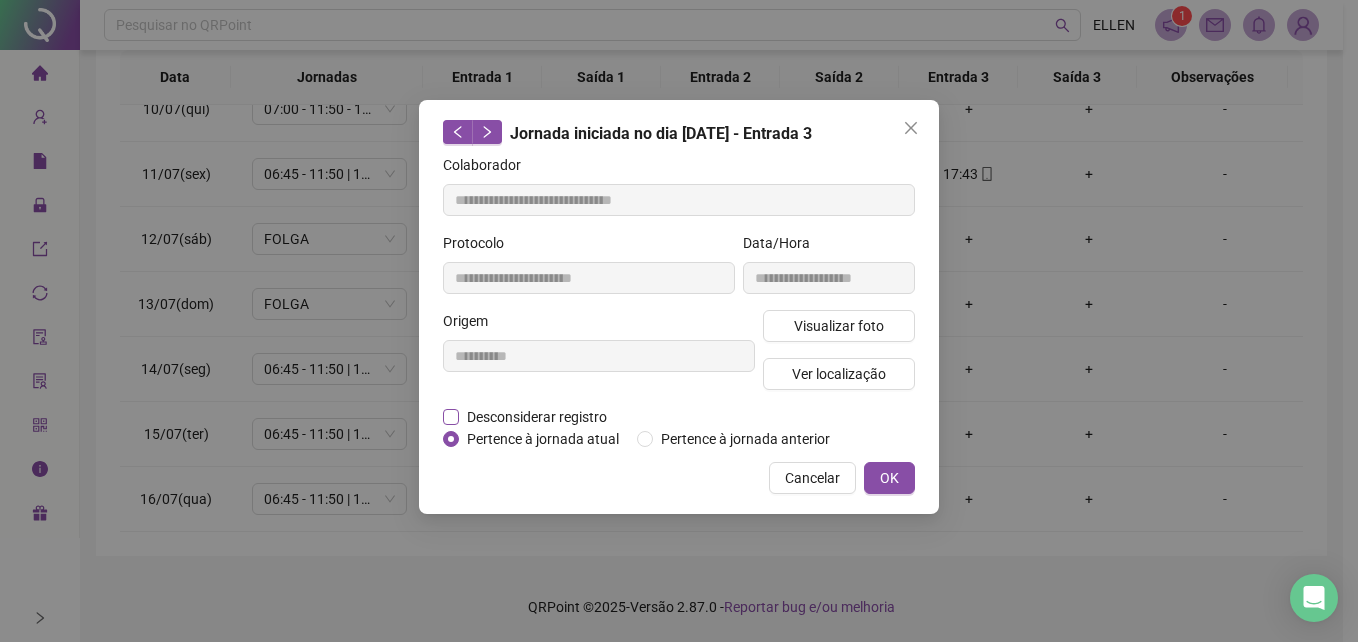 click on "Desconsiderar registro" at bounding box center [537, 417] 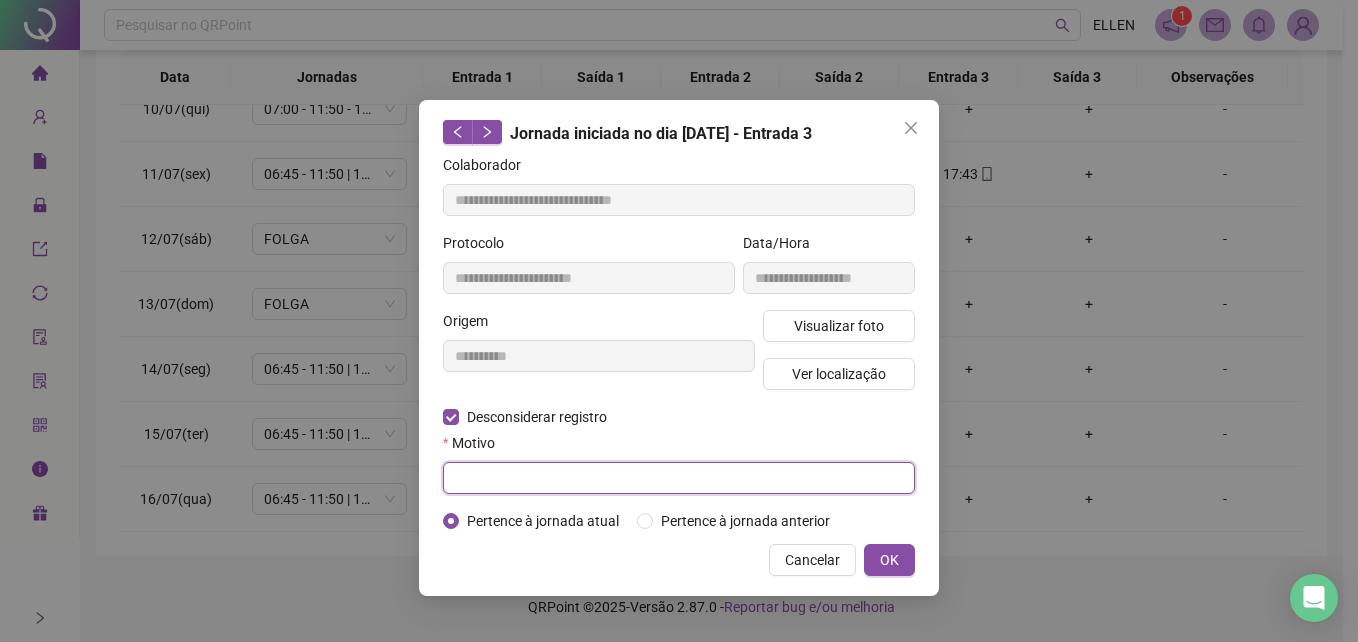 click at bounding box center (679, 478) 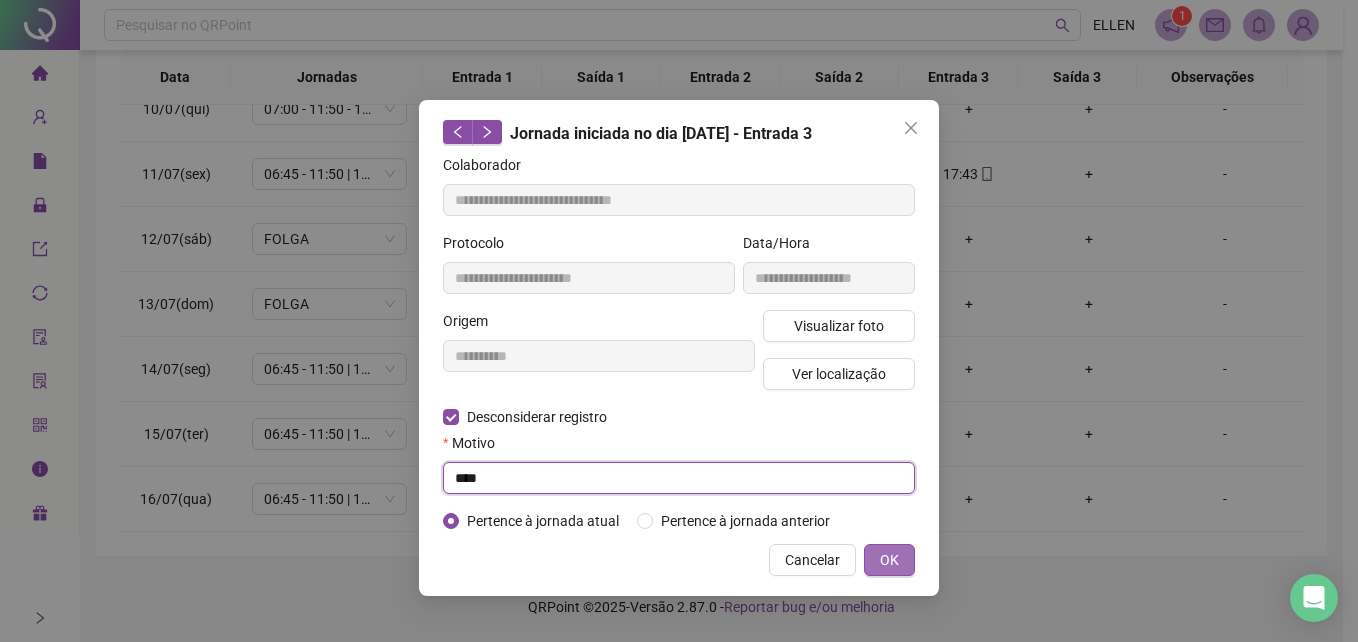 type on "****" 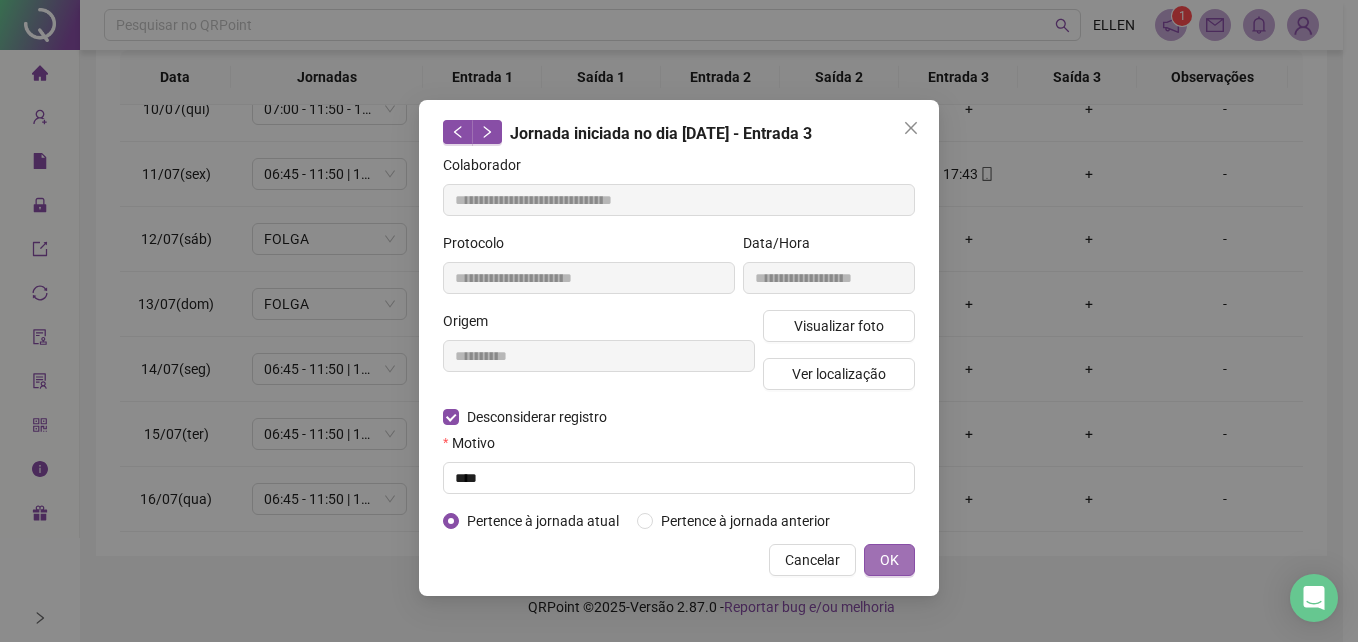 click on "OK" at bounding box center (889, 560) 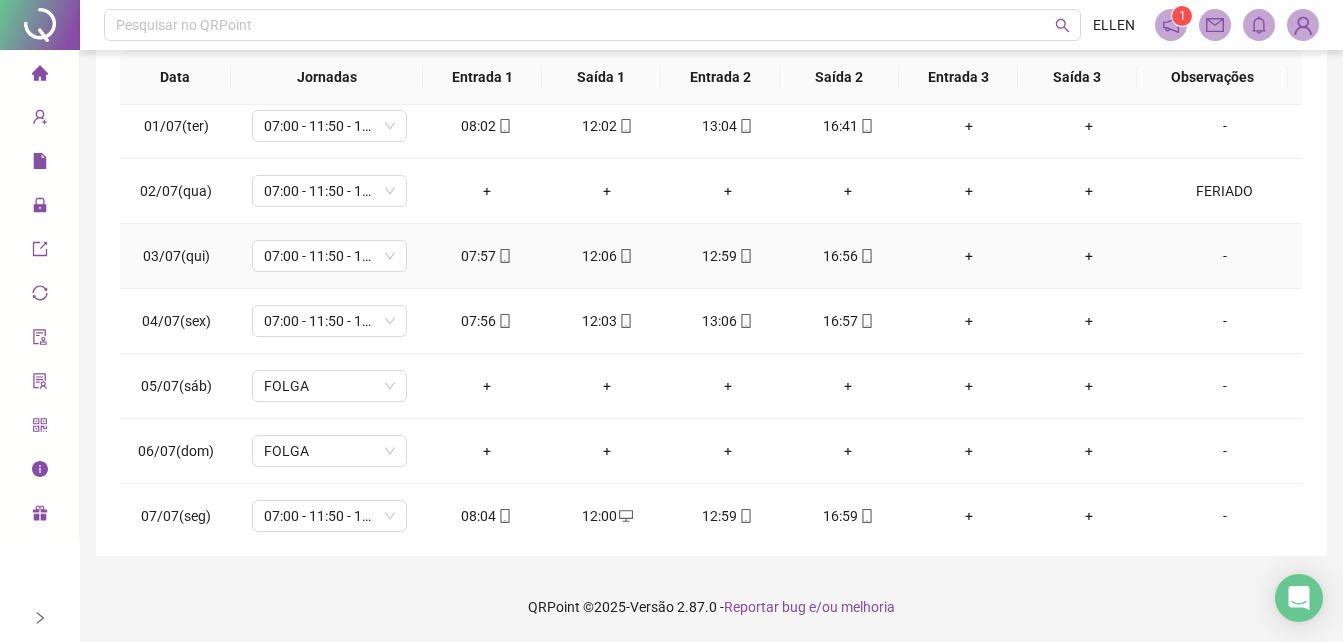 scroll, scrollTop: 0, scrollLeft: 0, axis: both 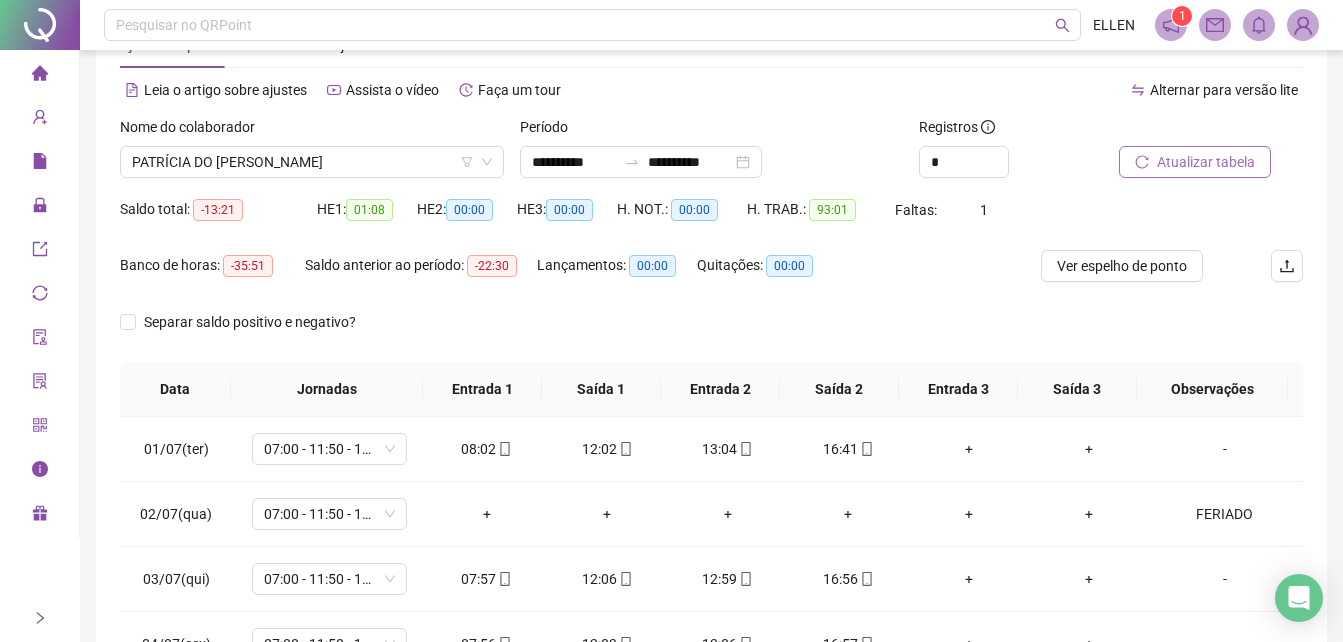 click on "Atualizar tabela" at bounding box center [1195, 162] 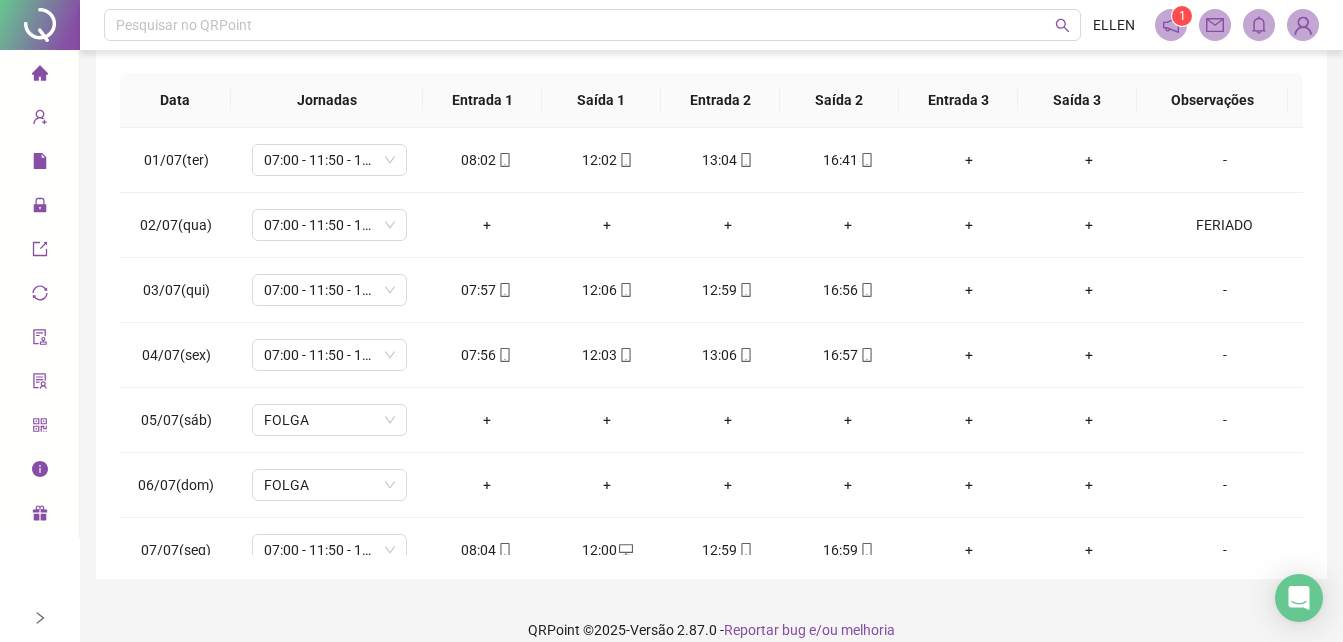 scroll, scrollTop: 380, scrollLeft: 0, axis: vertical 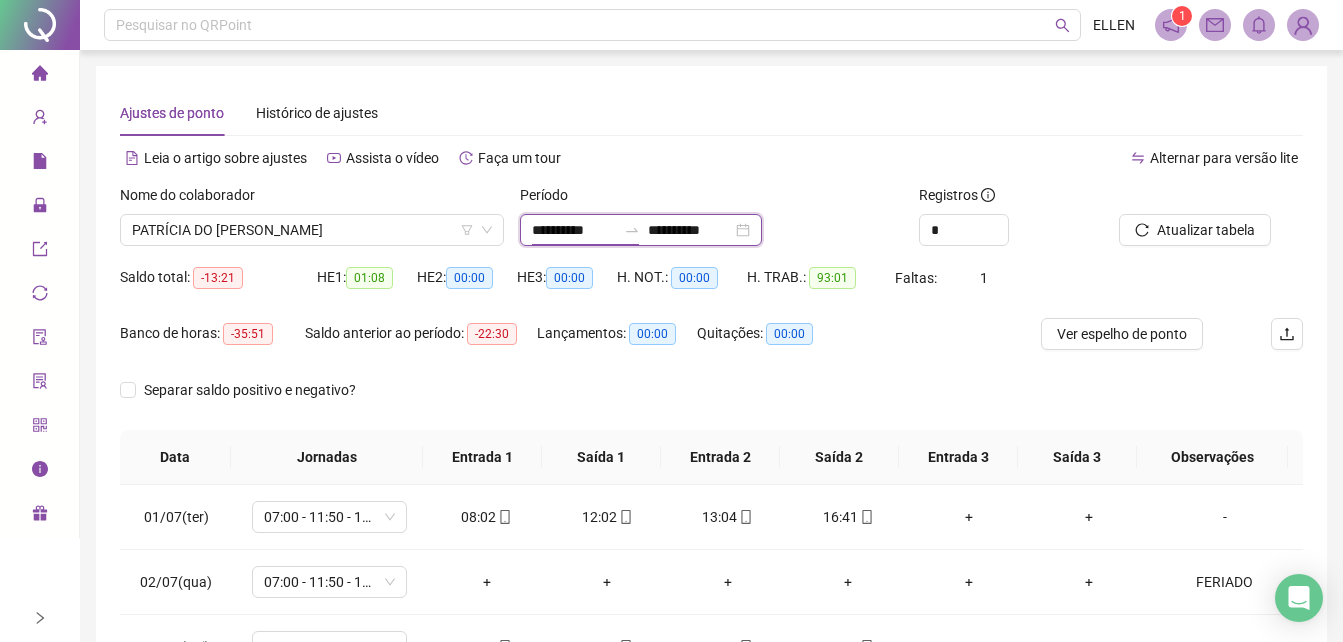 click on "**********" at bounding box center [574, 230] 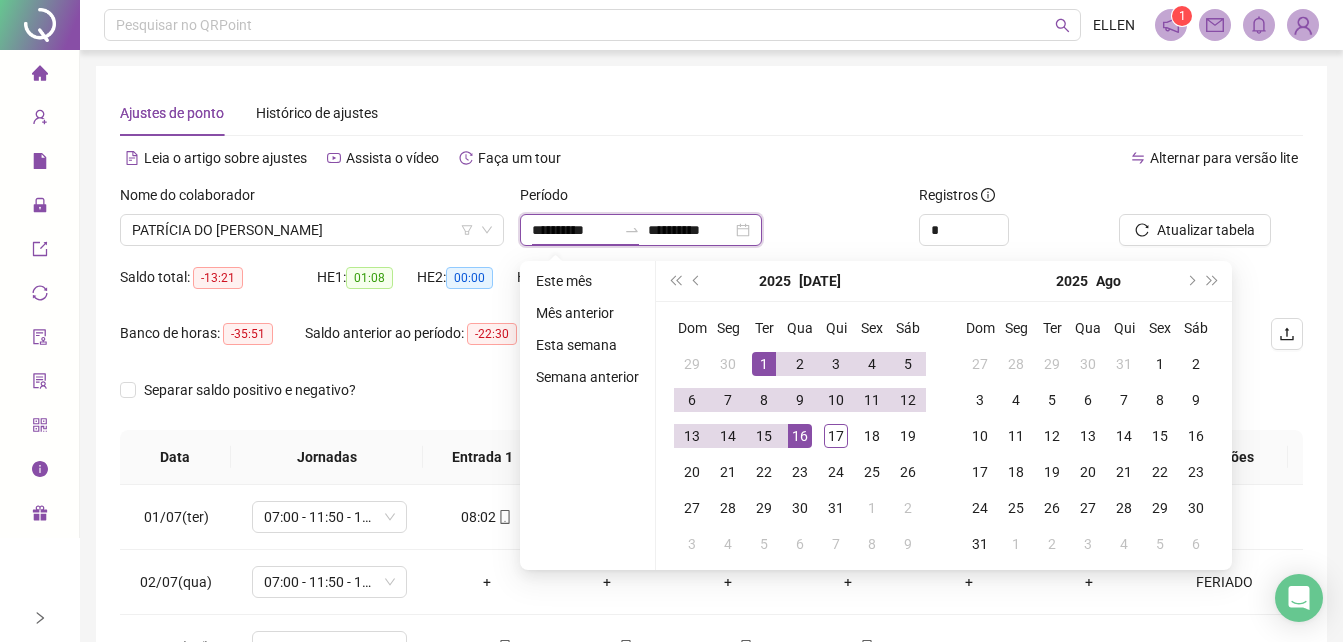 type on "**********" 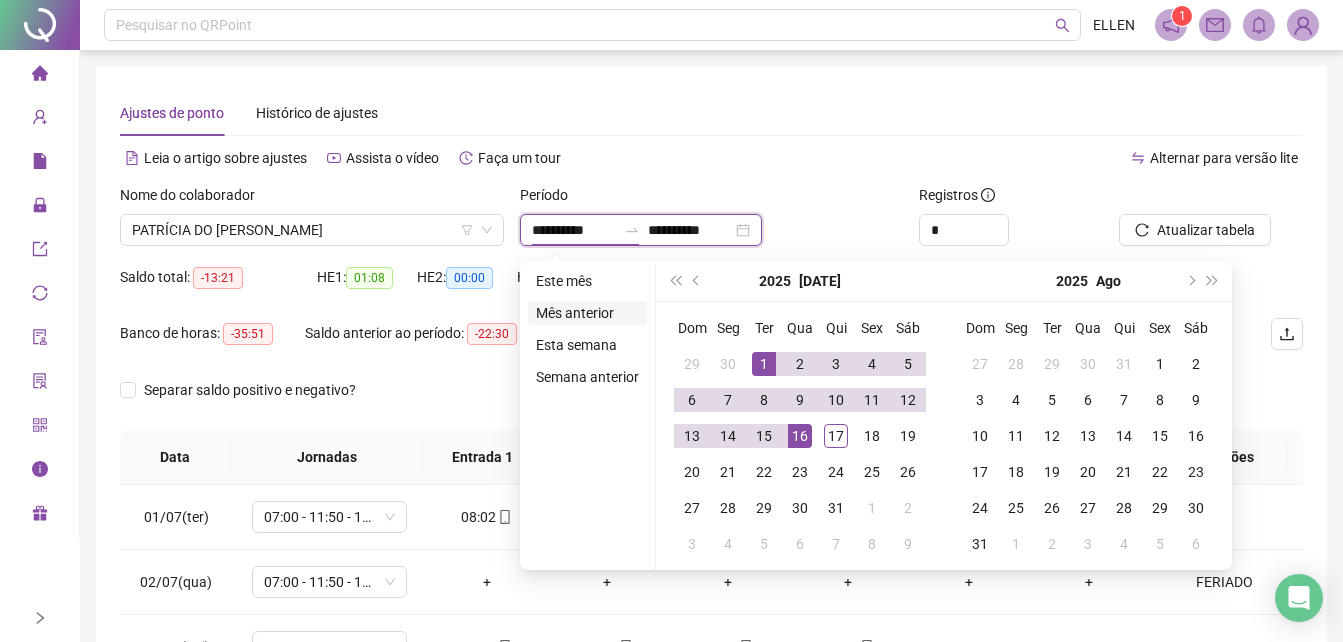 type on "**********" 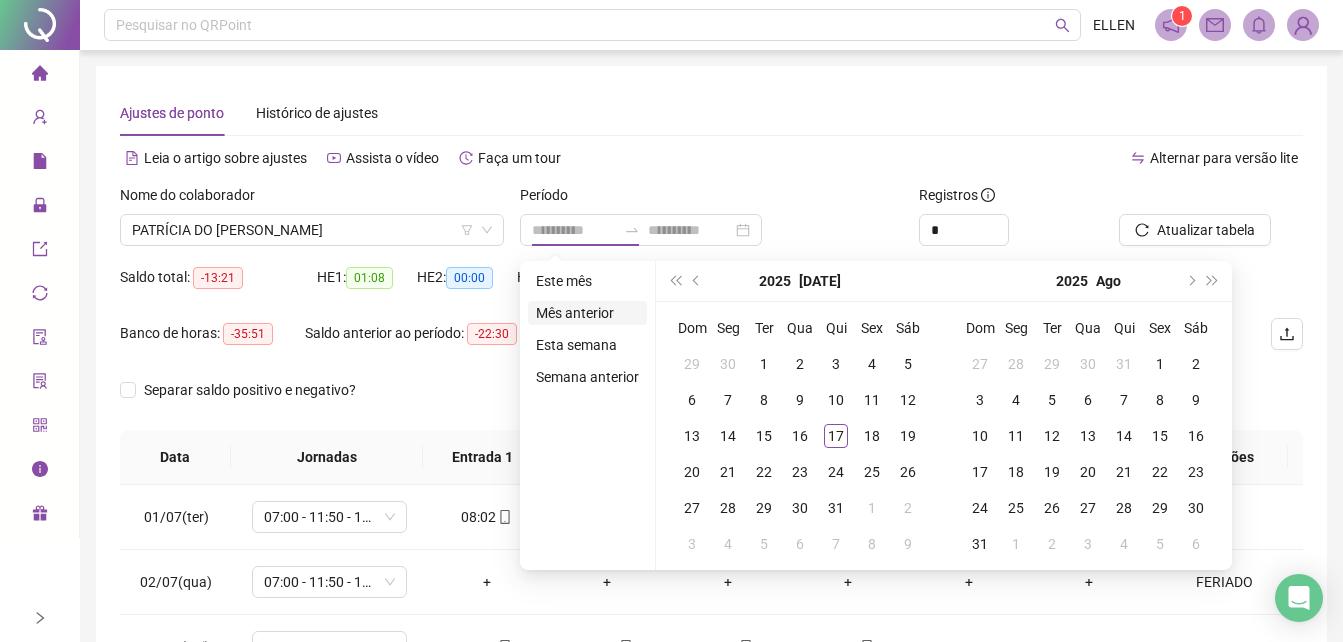 click on "Mês anterior" at bounding box center [587, 313] 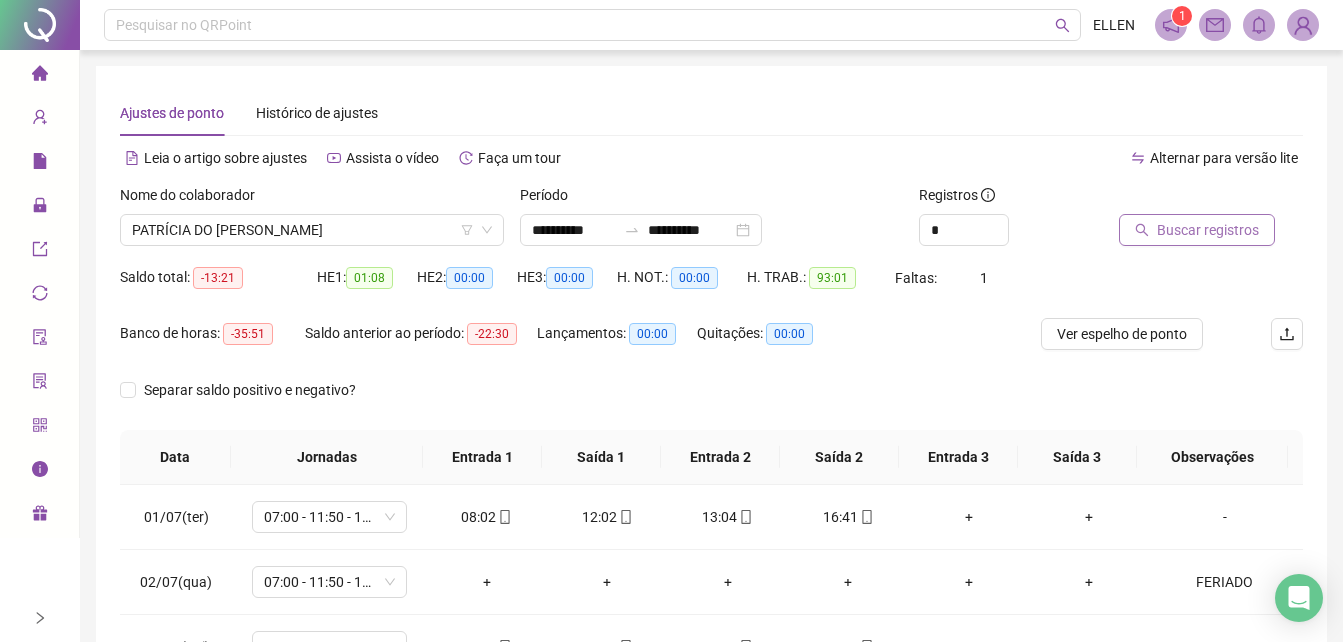 click on "Buscar registros" at bounding box center [1197, 230] 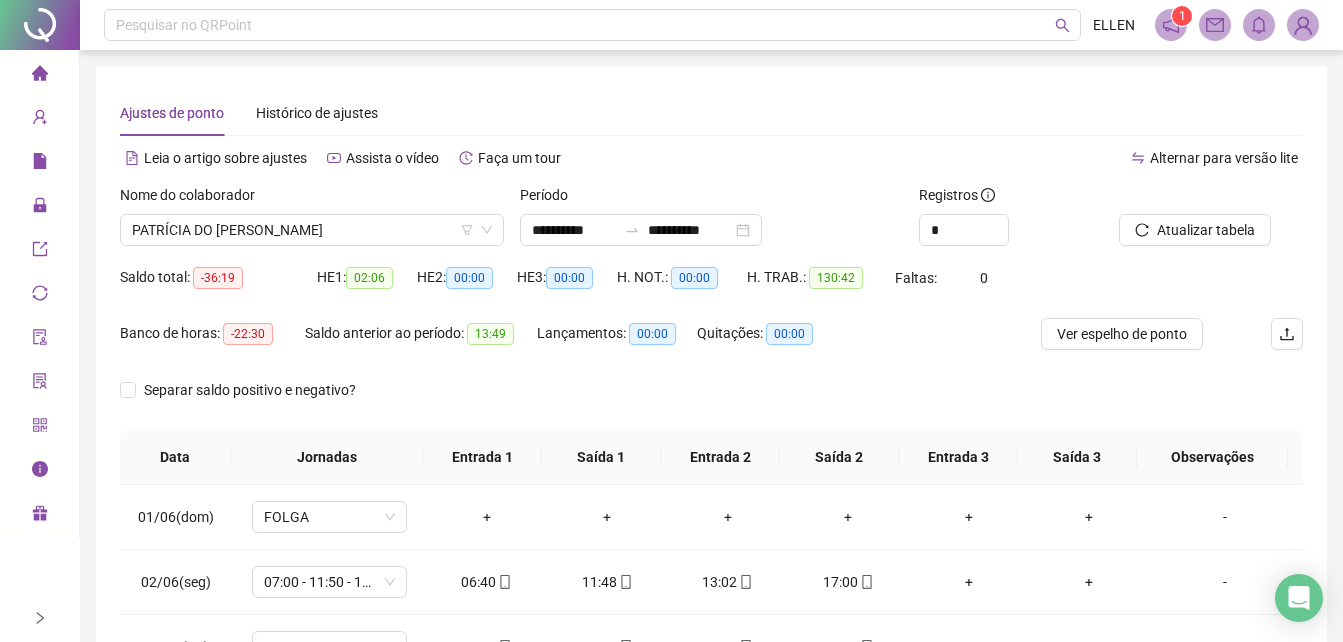 scroll, scrollTop: 380, scrollLeft: 0, axis: vertical 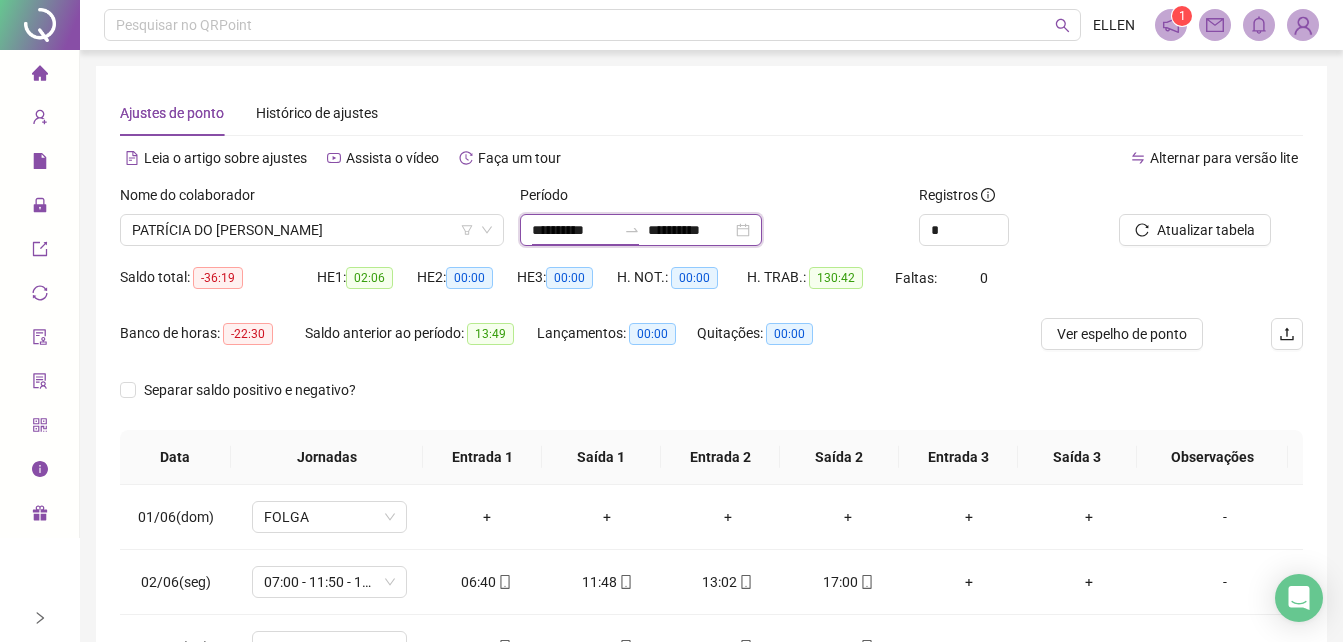 click on "**********" at bounding box center (574, 230) 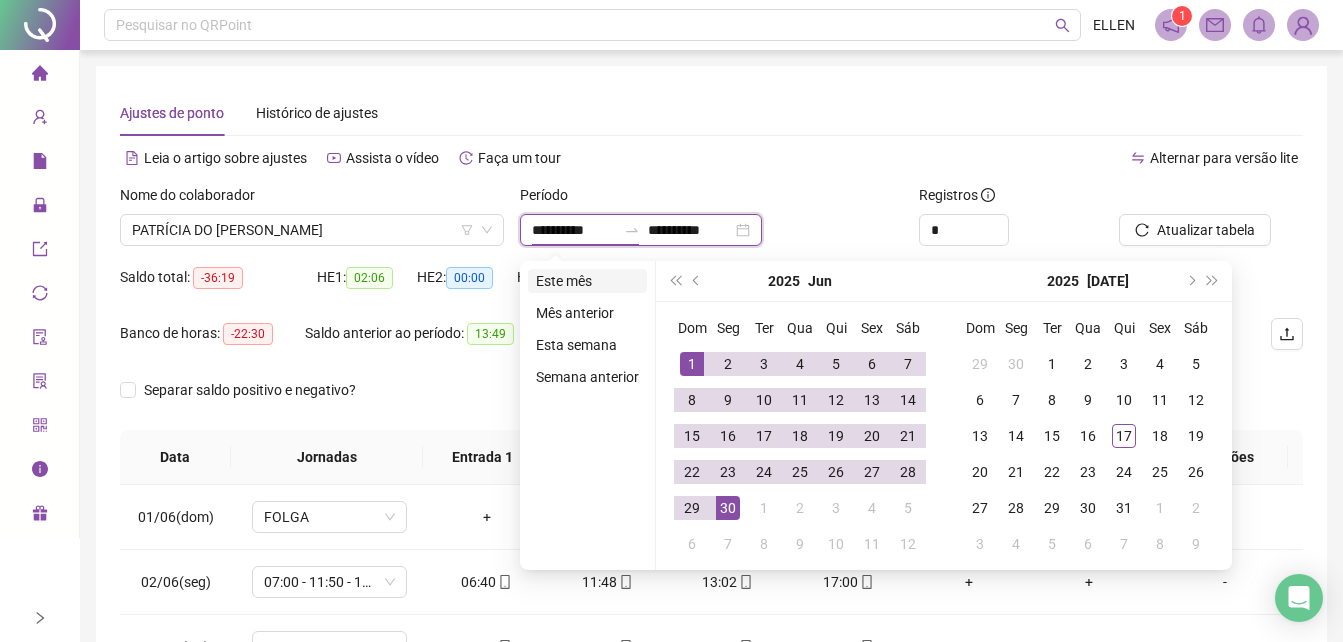 type on "**********" 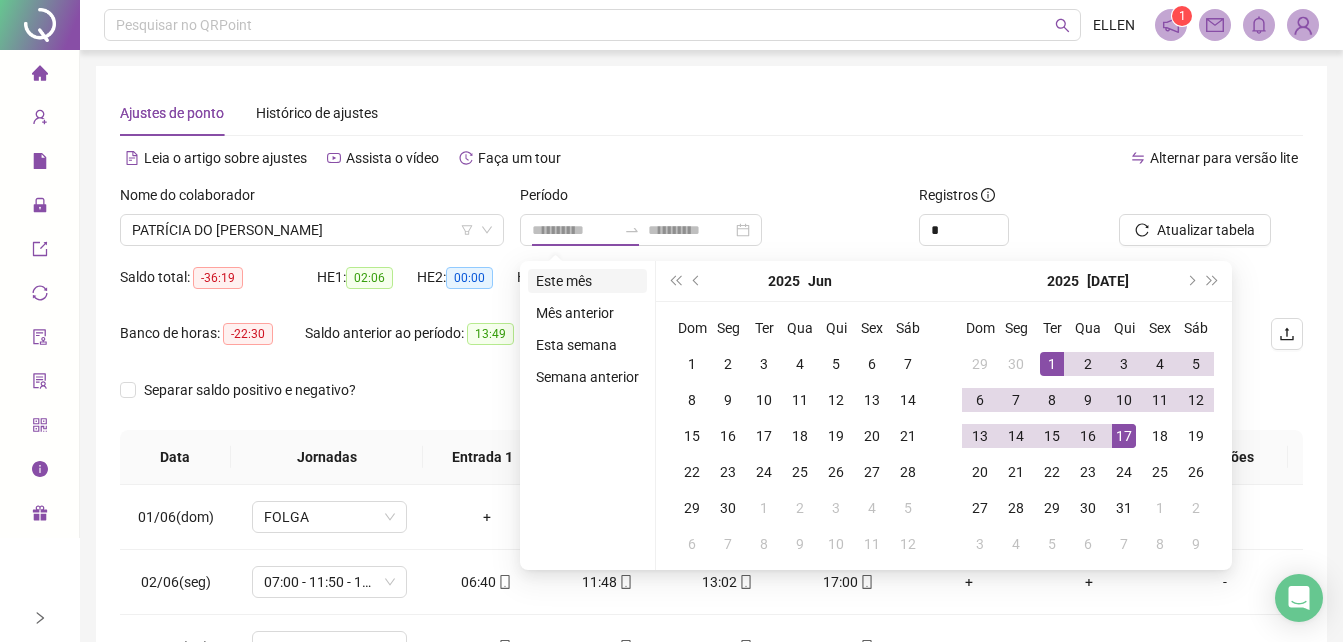 click on "Este mês" at bounding box center (587, 281) 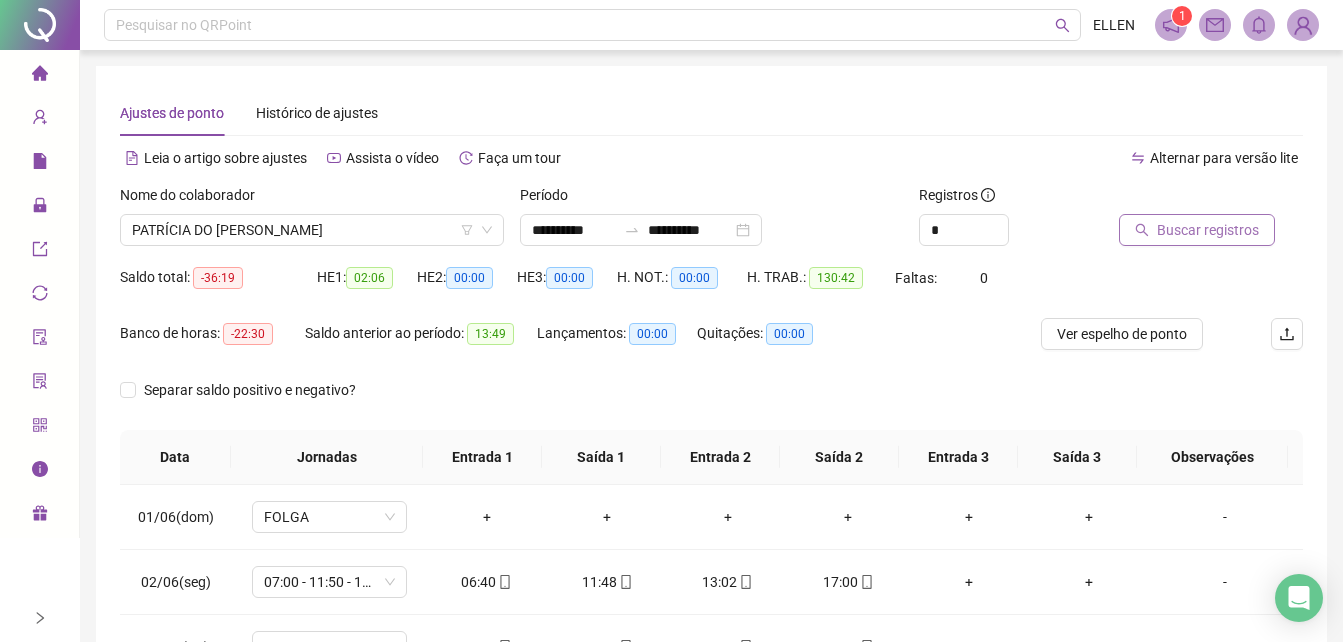 click on "Buscar registros" at bounding box center (1208, 230) 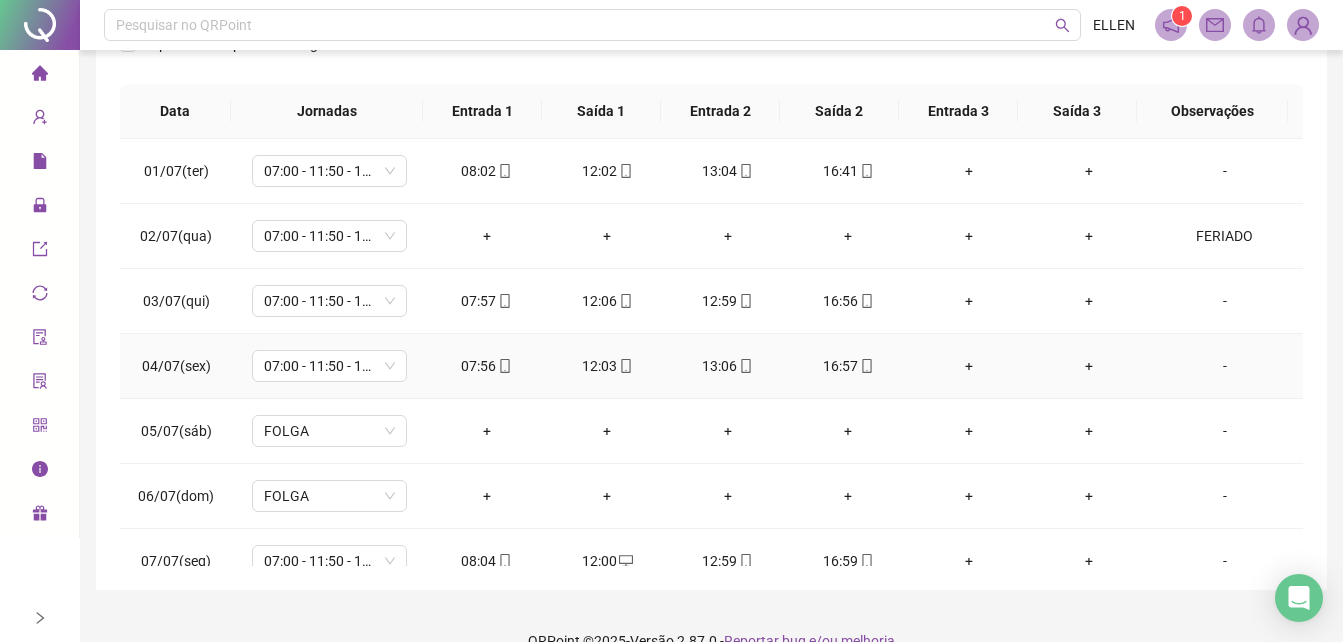scroll, scrollTop: 345, scrollLeft: 0, axis: vertical 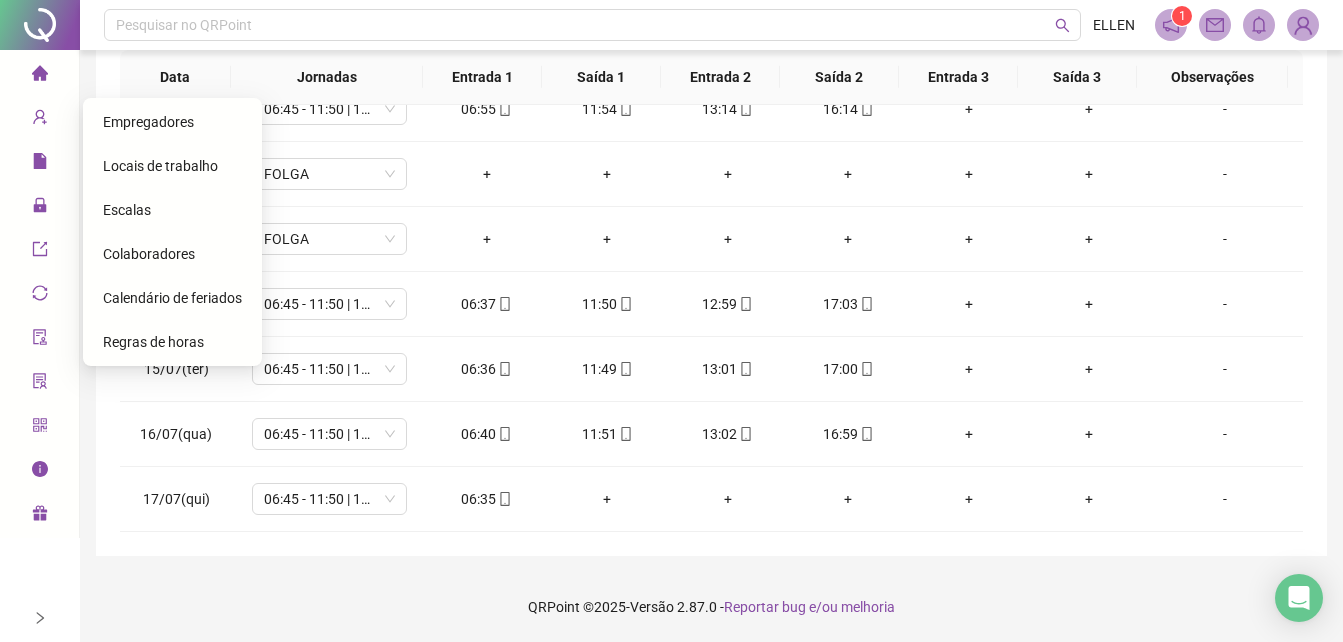 click on "Colaboradores" at bounding box center [172, 254] 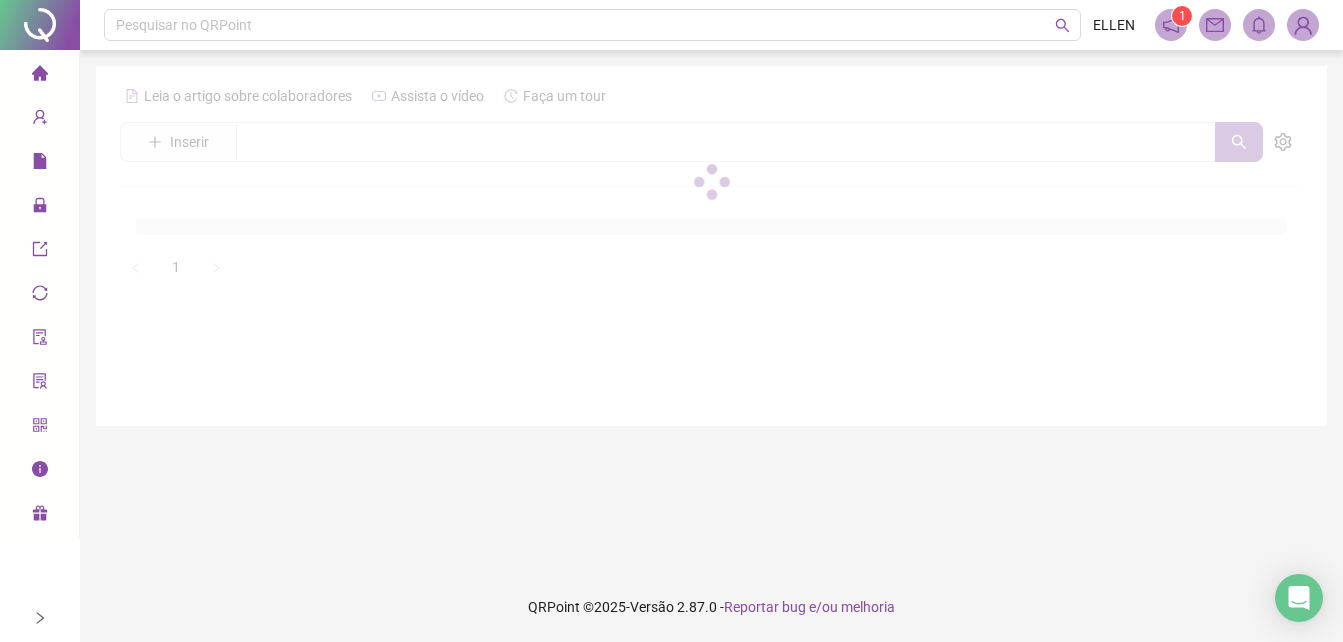scroll, scrollTop: 0, scrollLeft: 0, axis: both 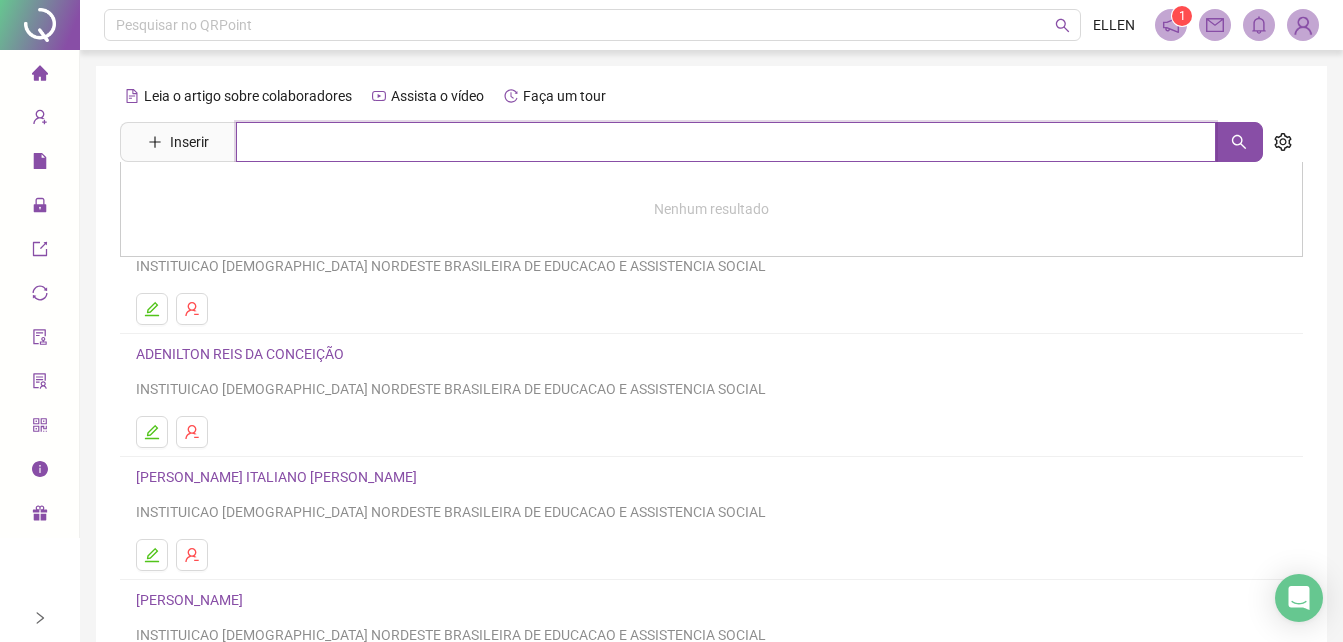 click at bounding box center (726, 142) 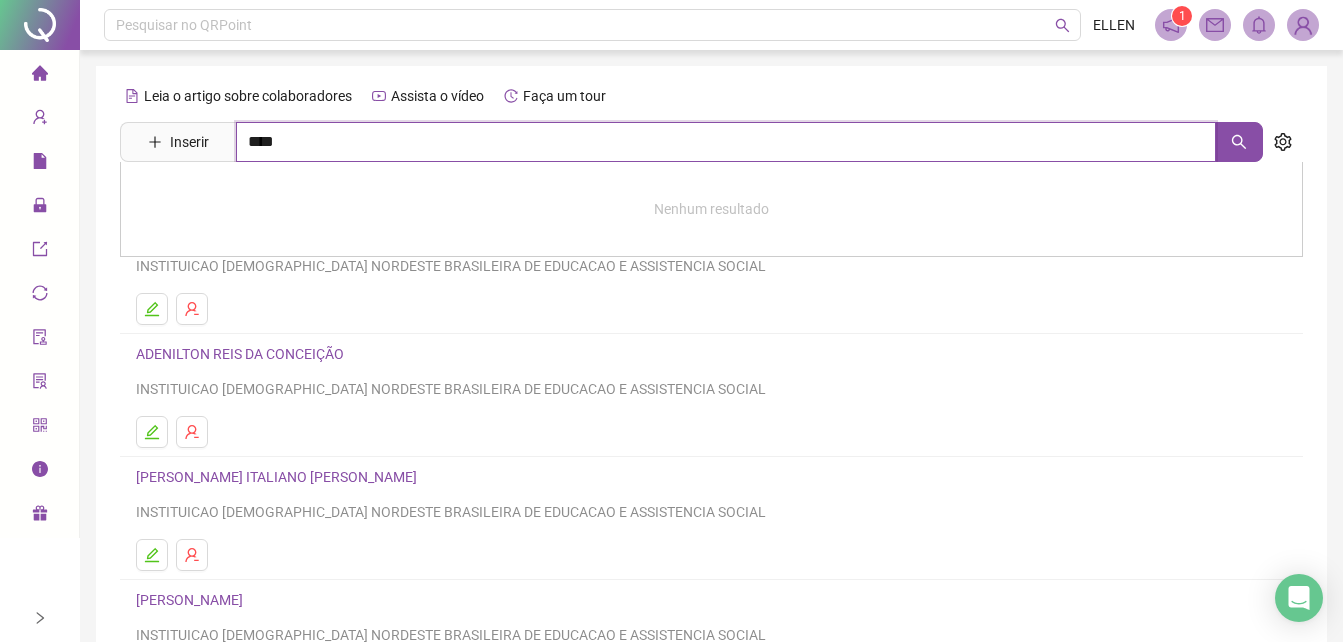type on "****" 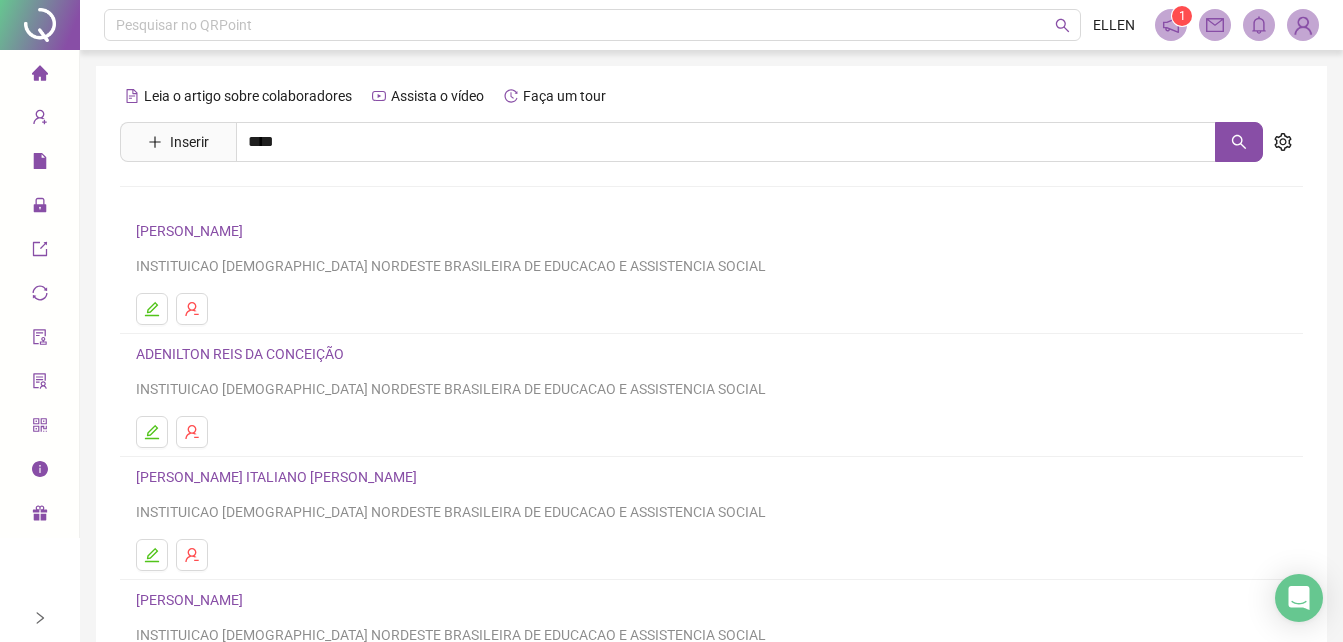 click on "PATRÍCIA DO CARMO DA SILVA DIAS" at bounding box center (252, 244) 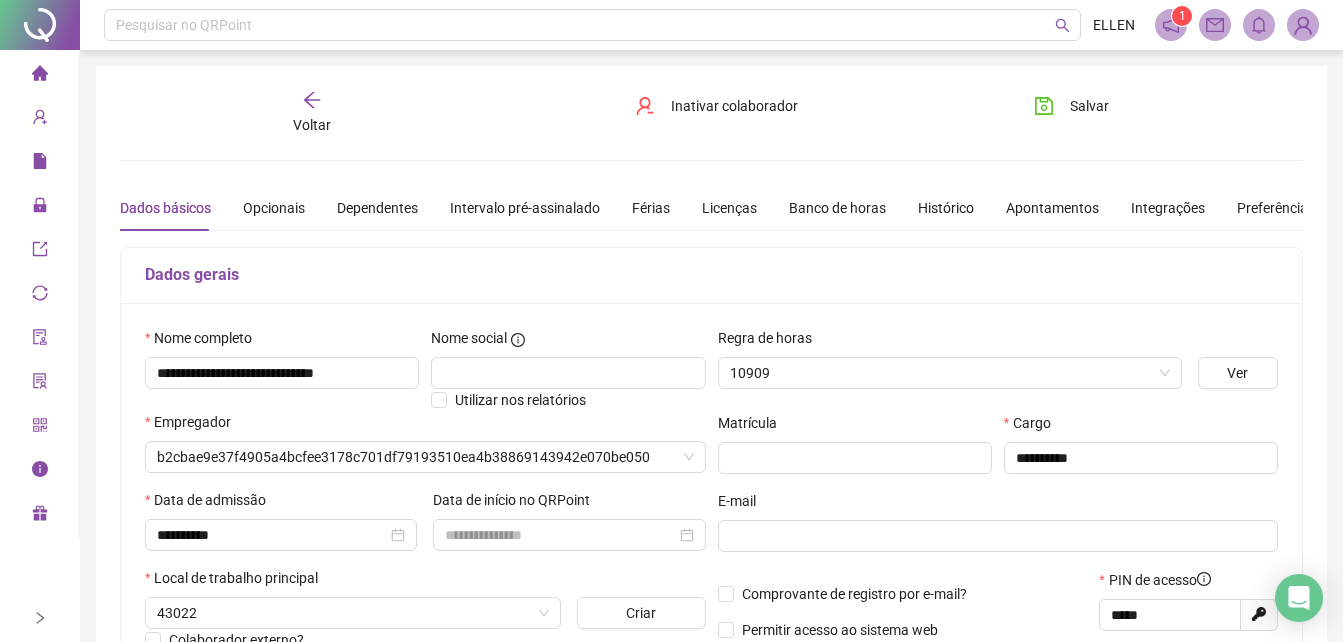 type on "**********" 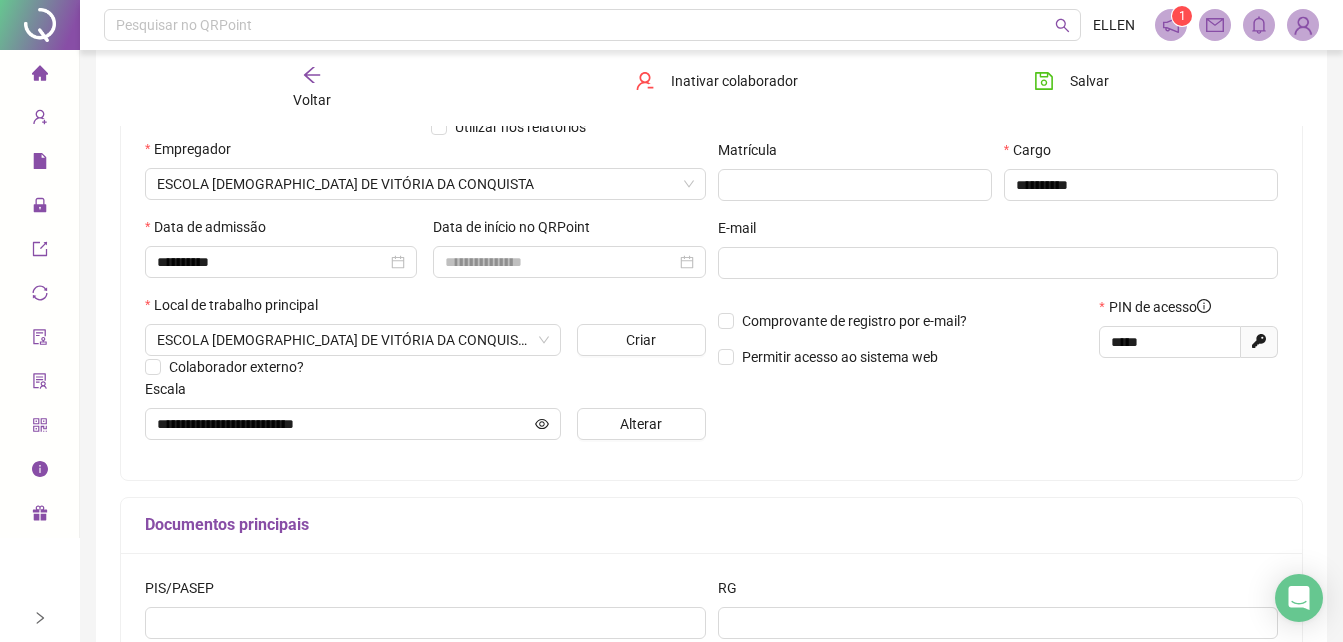 scroll, scrollTop: 0, scrollLeft: 0, axis: both 